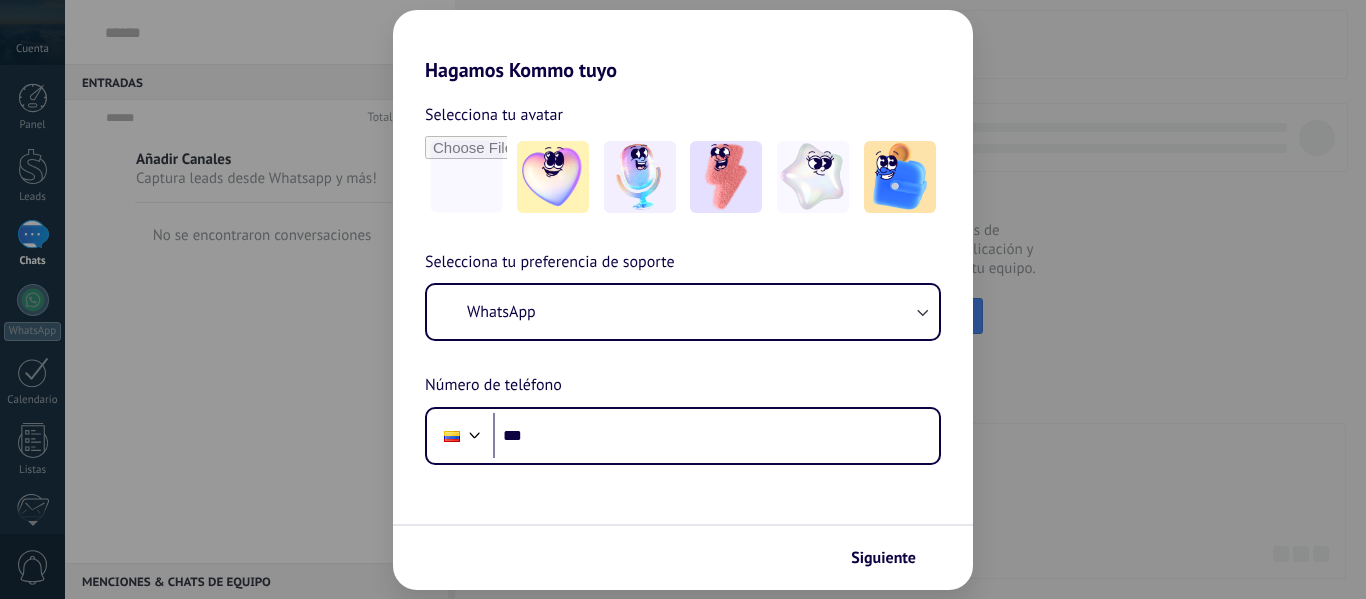 scroll, scrollTop: 0, scrollLeft: 0, axis: both 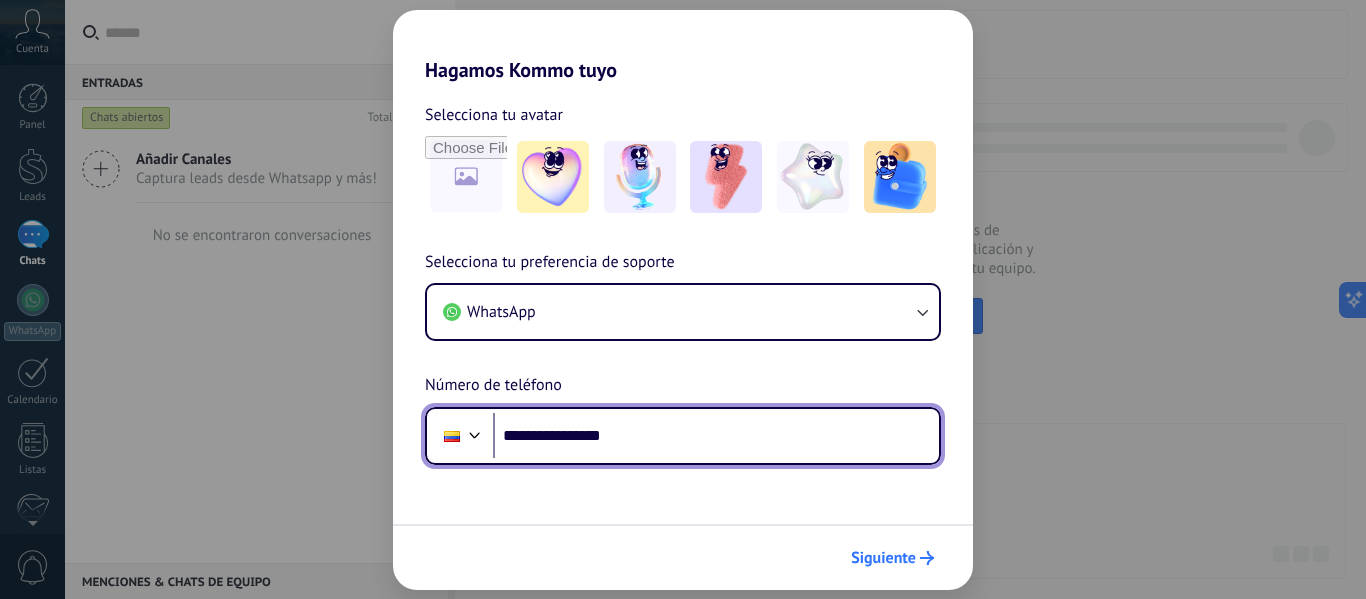 type on "**********" 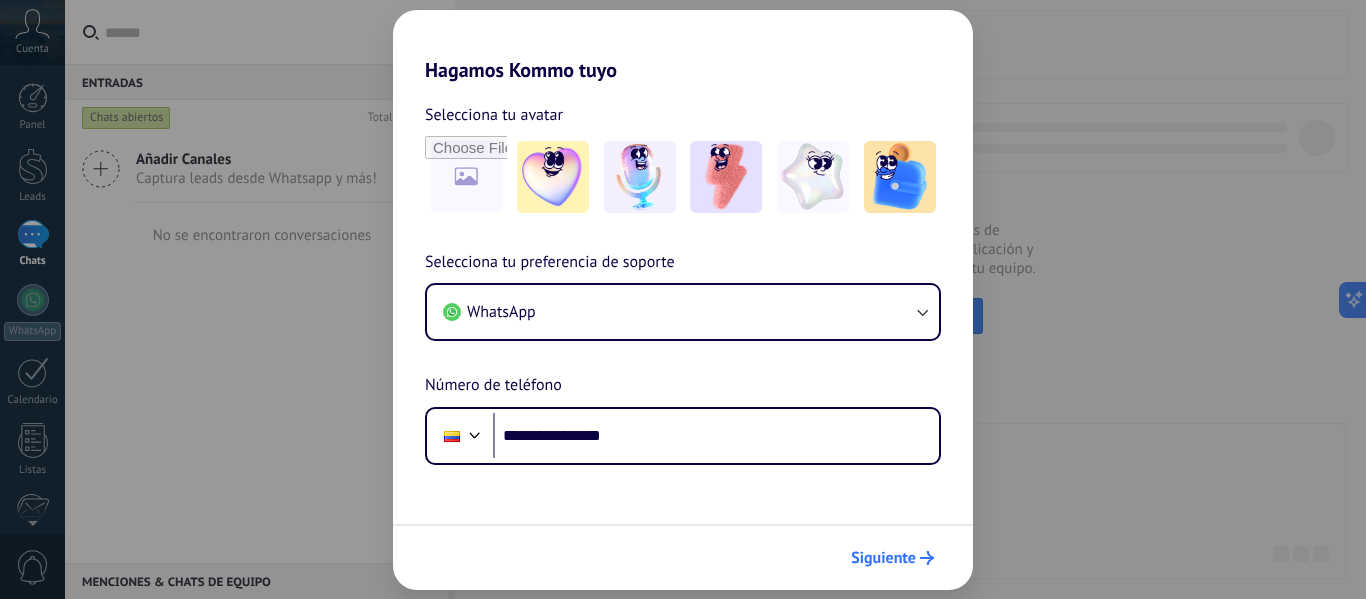 click on "Siguiente" at bounding box center (883, 558) 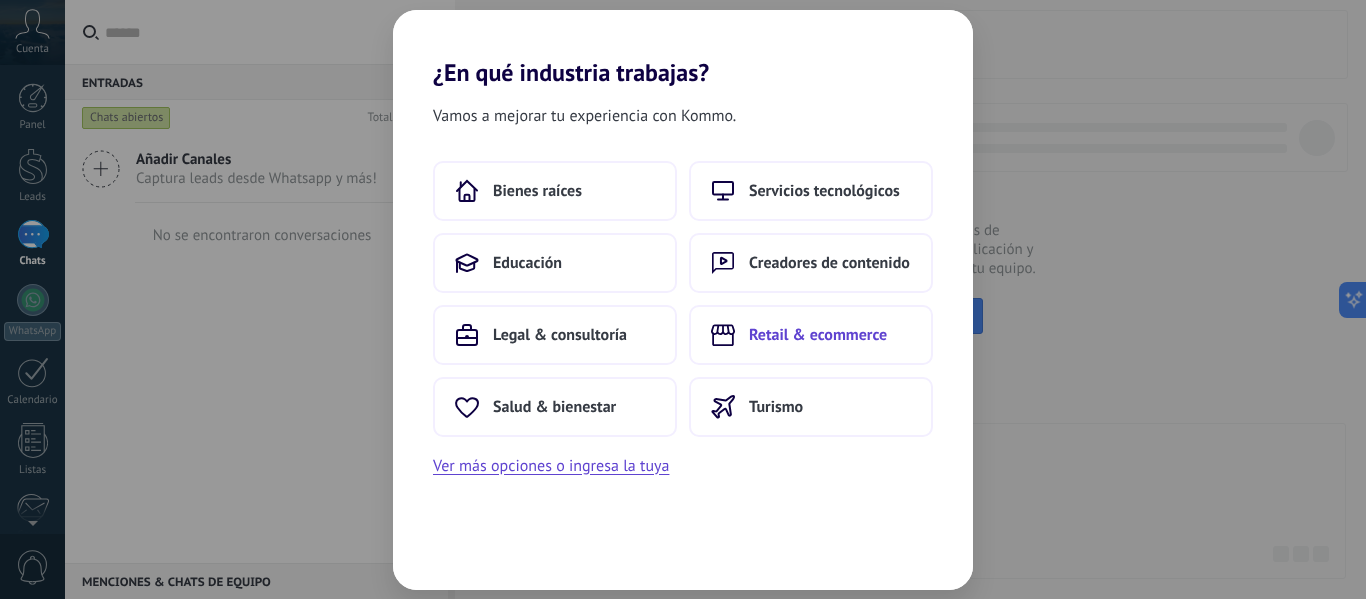 click on "Retail & ecommerce" at bounding box center [818, 335] 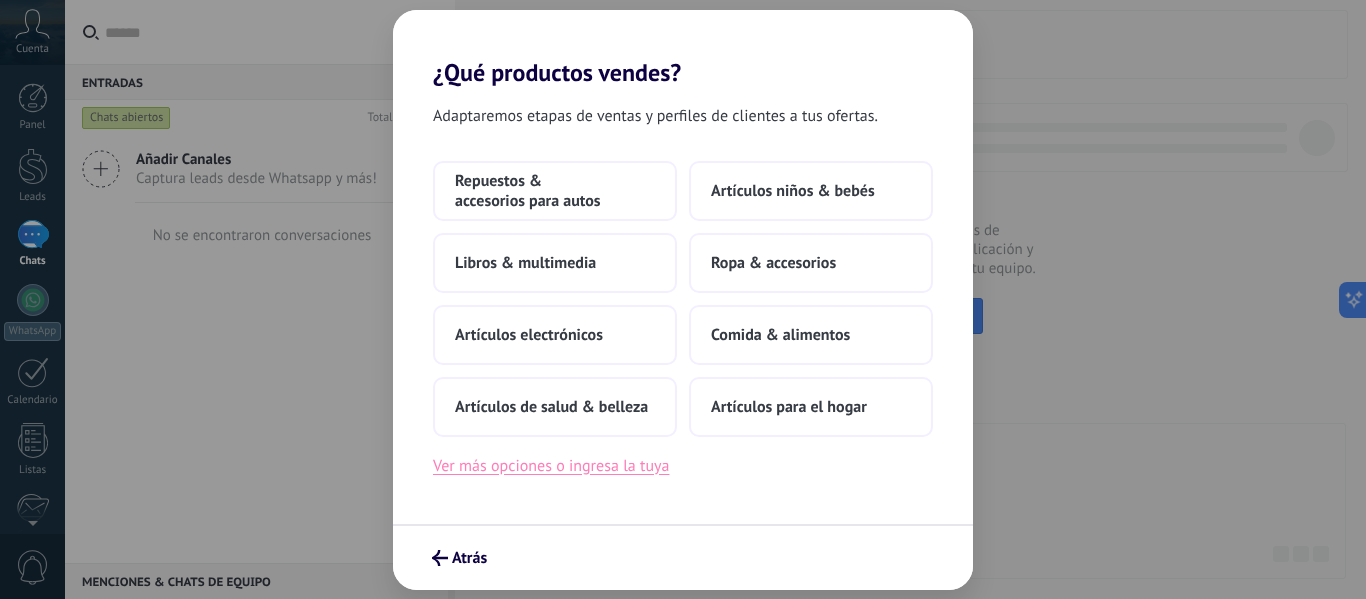 drag, startPoint x: 561, startPoint y: 454, endPoint x: 551, endPoint y: 468, distance: 17.20465 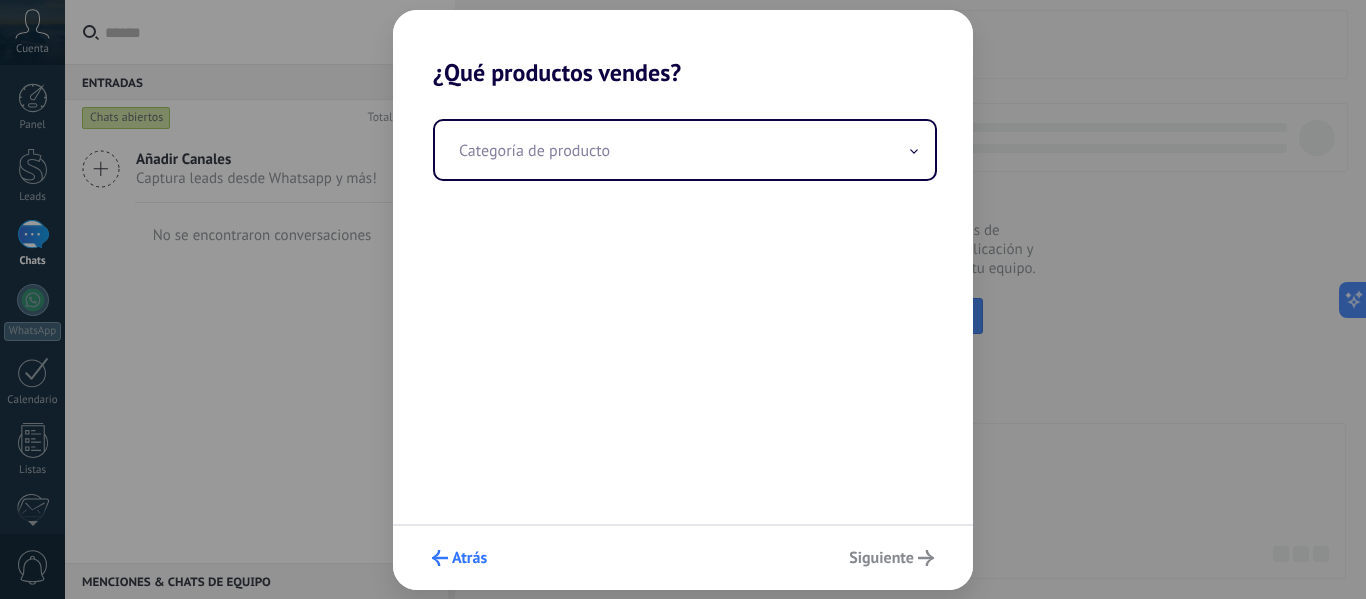 click on "Atrás" at bounding box center (459, 558) 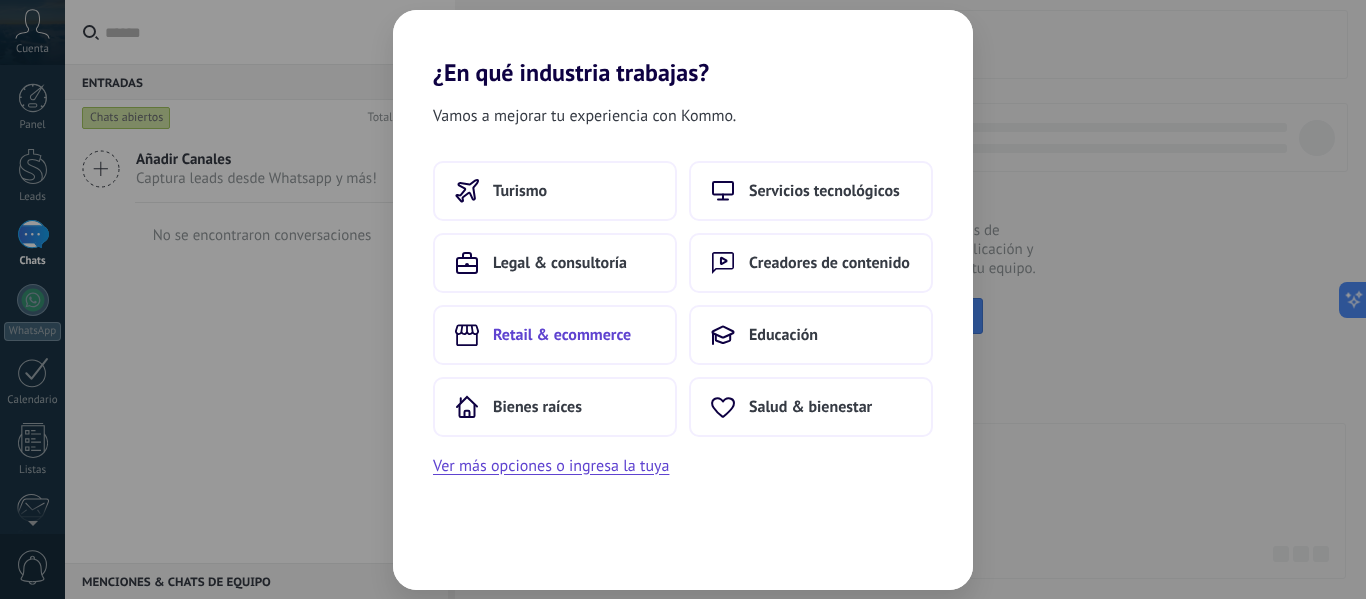 click on "Retail & ecommerce" at bounding box center [562, 335] 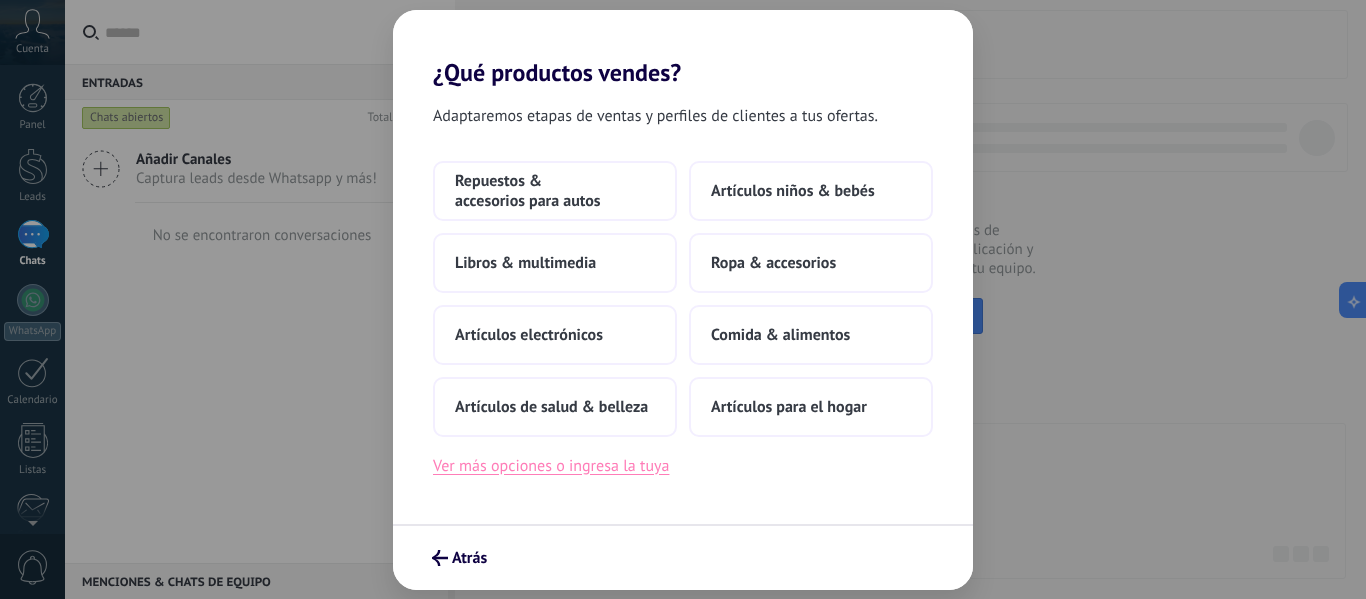 click on "Ver más opciones o ingresa la tuya" at bounding box center (551, 466) 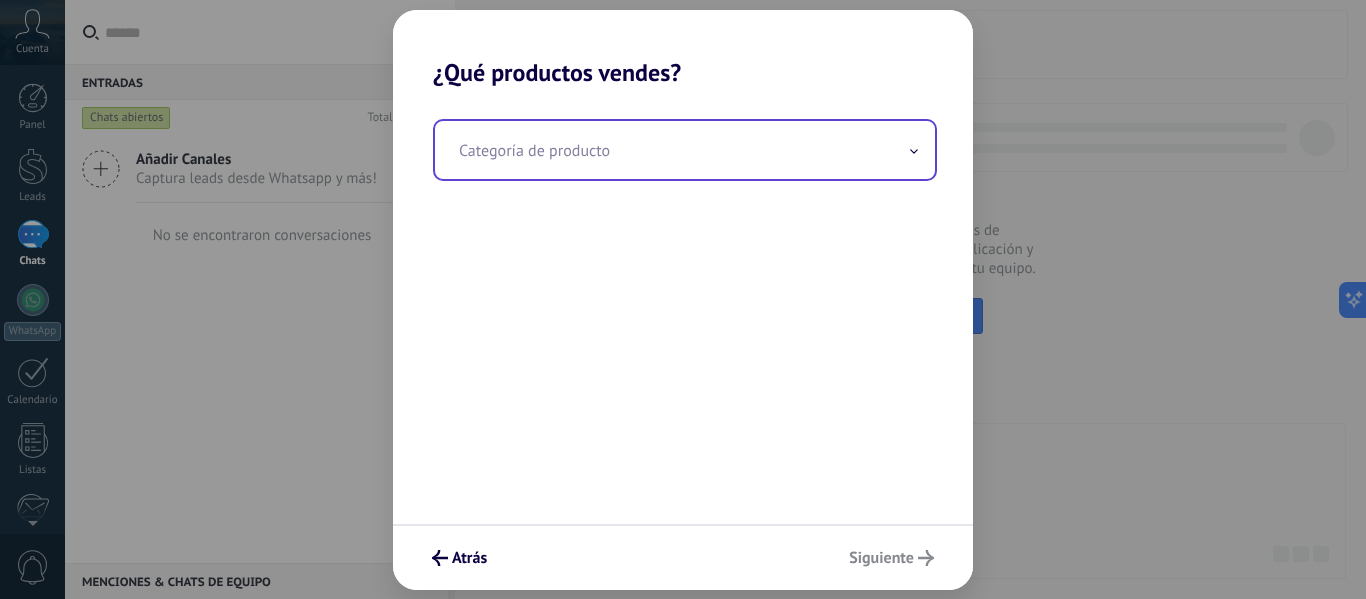 drag, startPoint x: 619, startPoint y: 189, endPoint x: 653, endPoint y: 150, distance: 51.739735 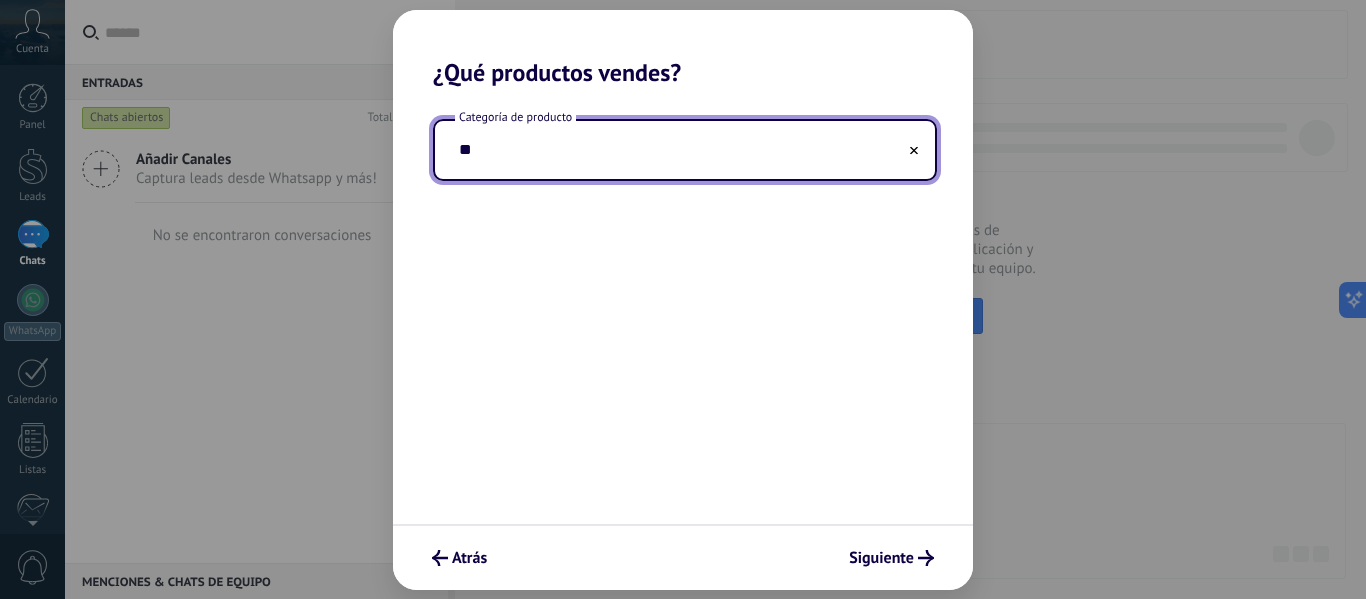 type on "*" 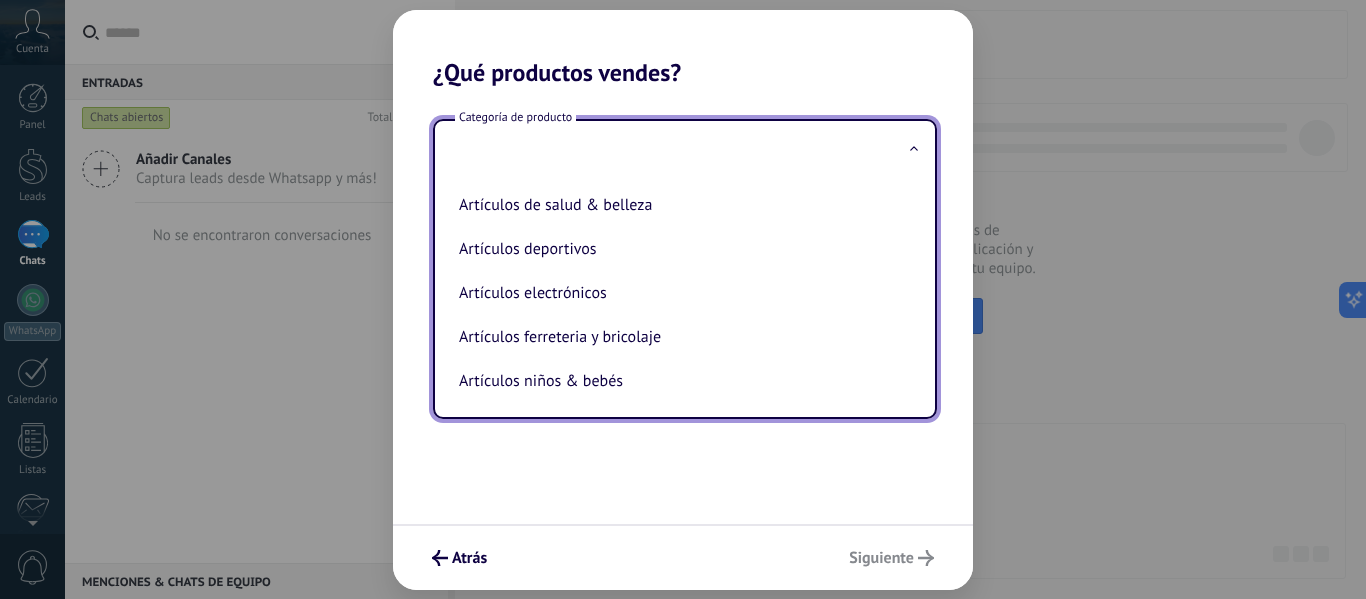 type on "*" 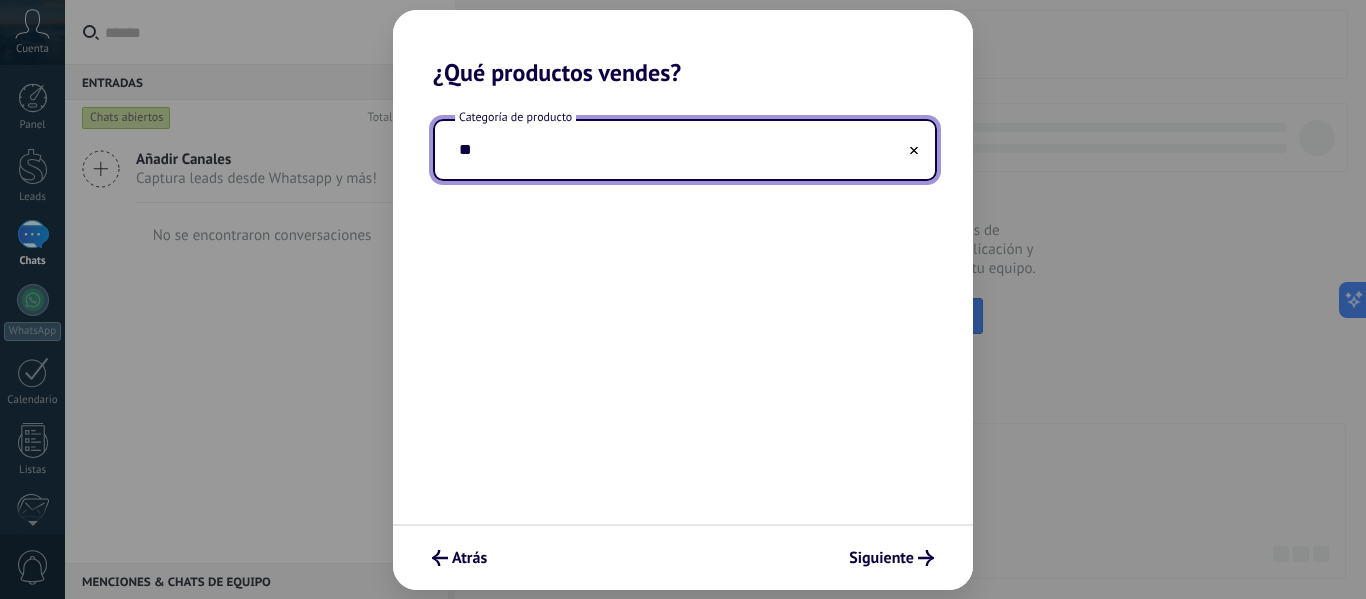 type on "*" 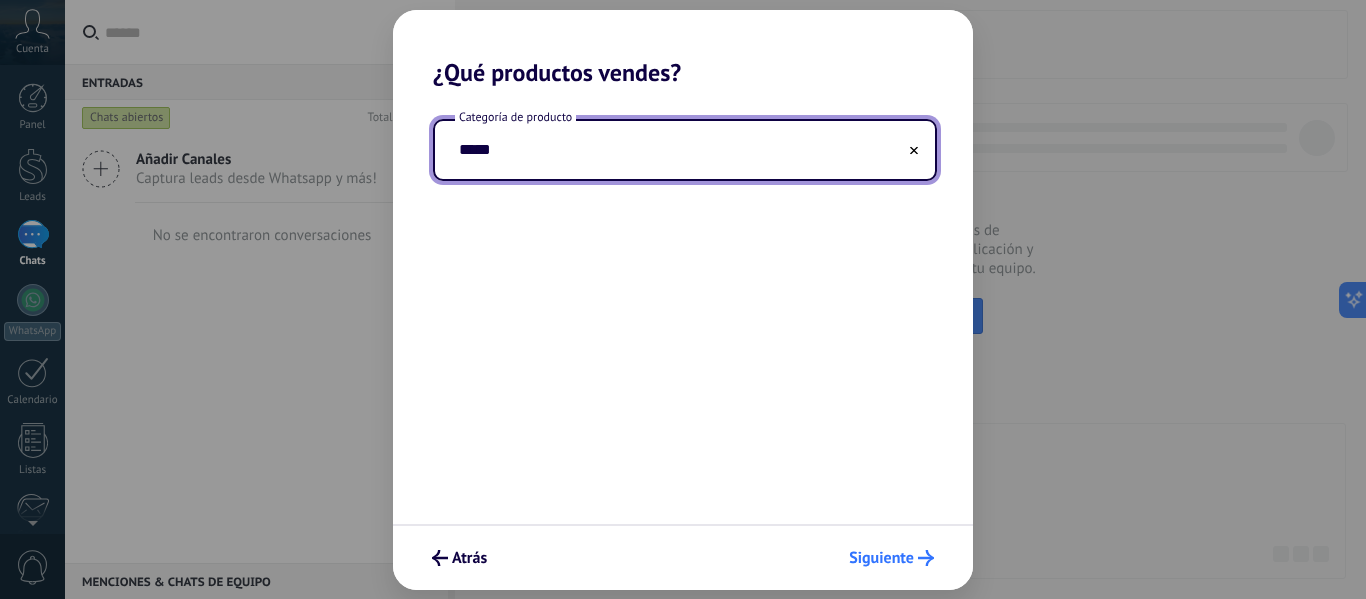 type on "*****" 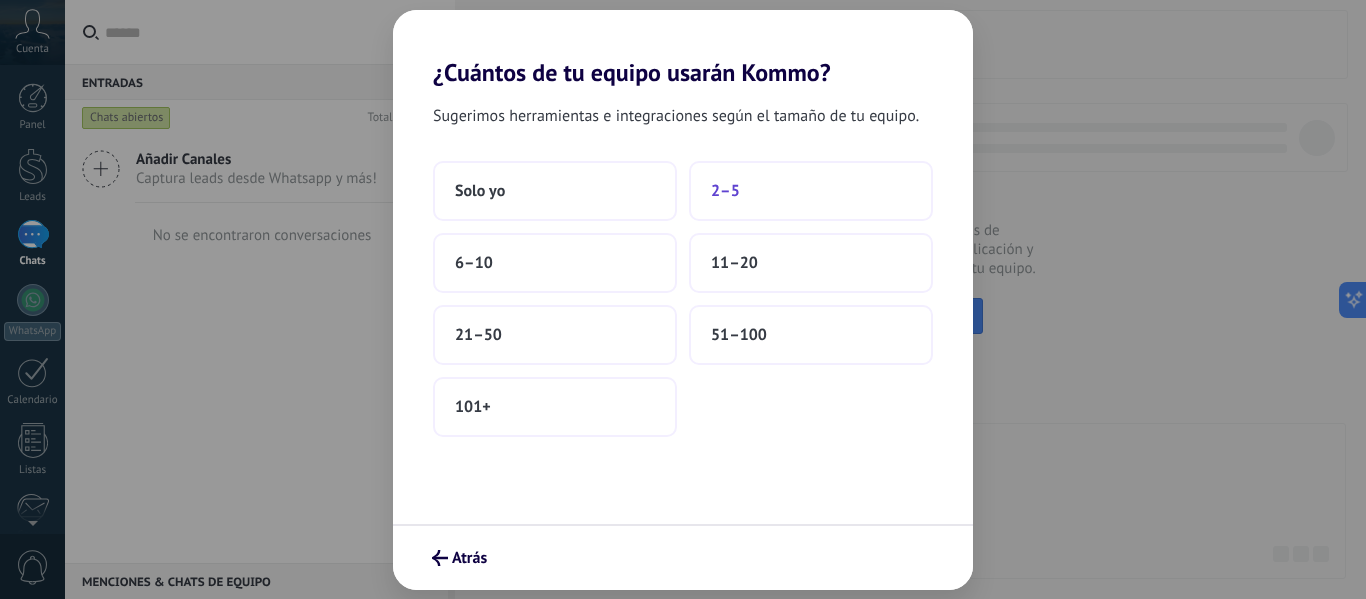 click on "2–5" at bounding box center [811, 191] 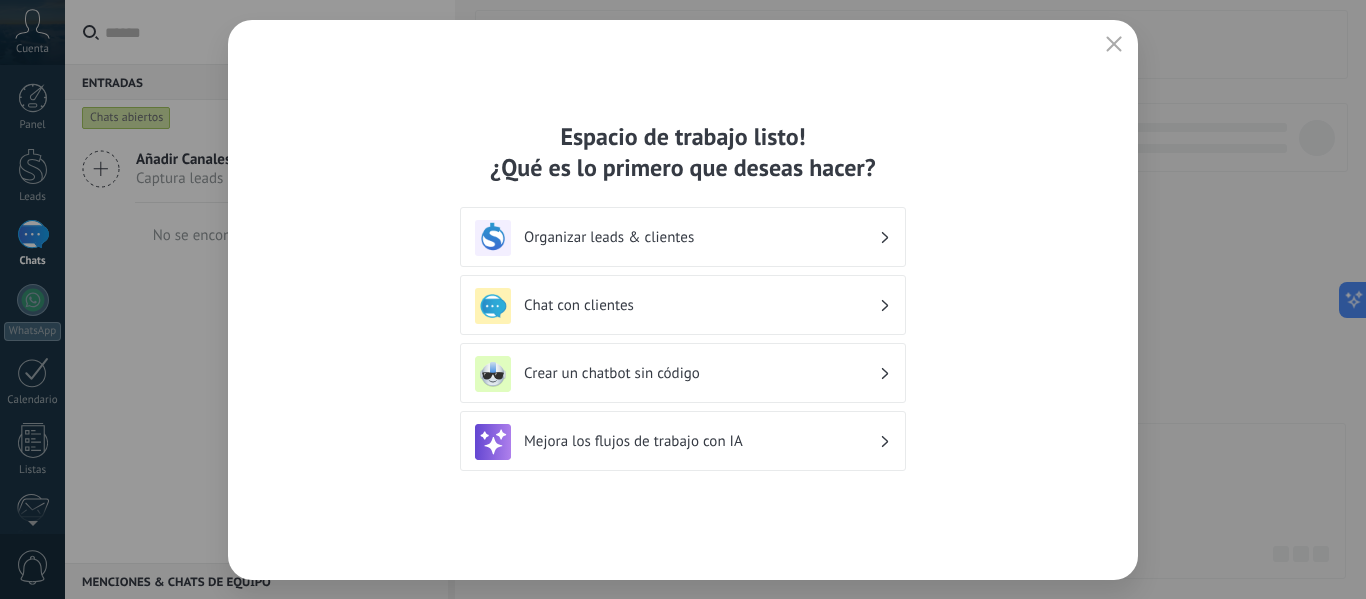 click on "Organizar leads & clientes" at bounding box center (683, 238) 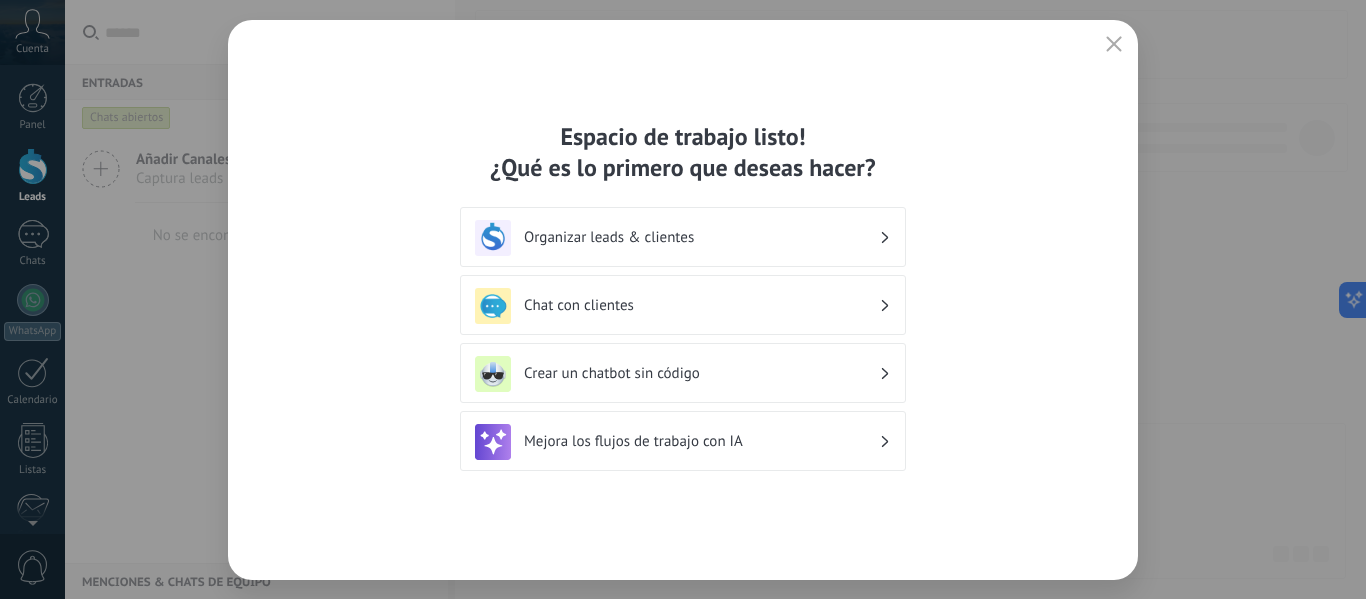 click on "Chat con clientes" at bounding box center (701, 305) 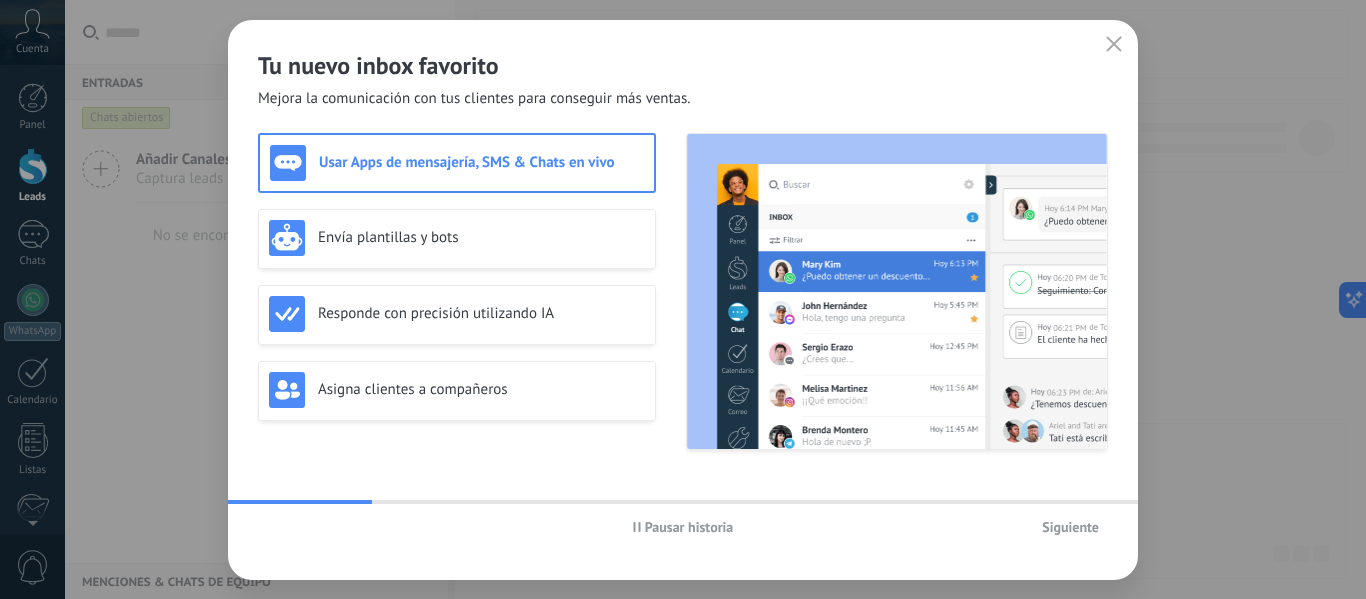 click on "Pausar historia" at bounding box center [689, 527] 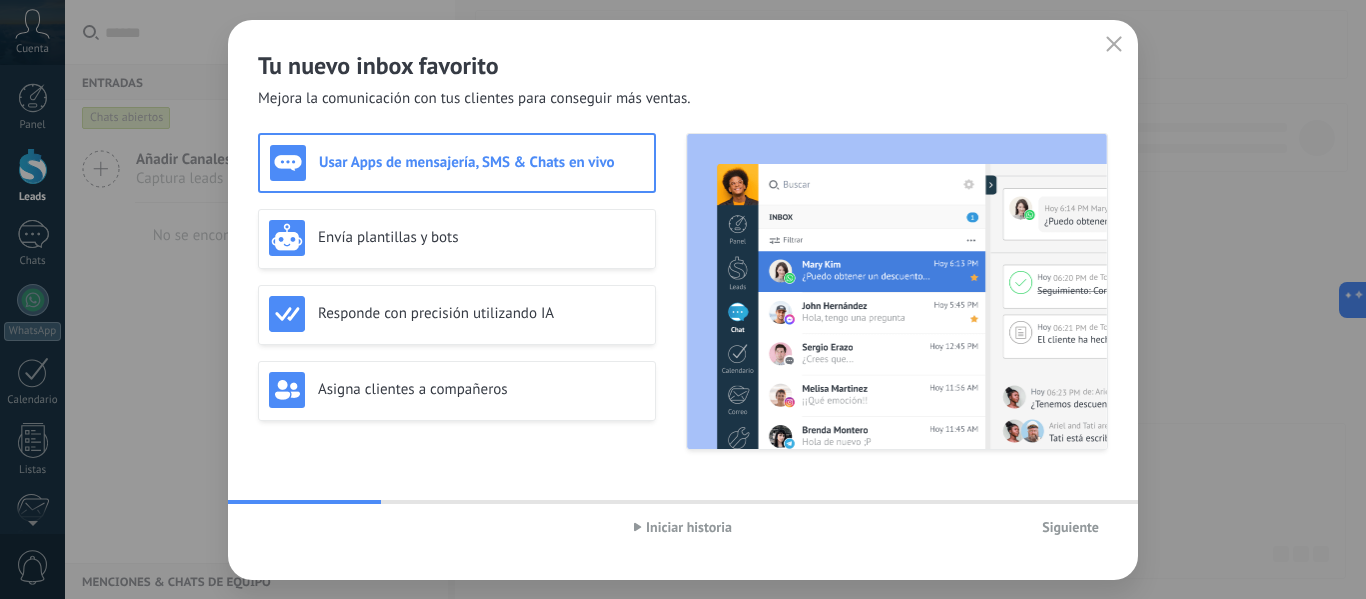 click 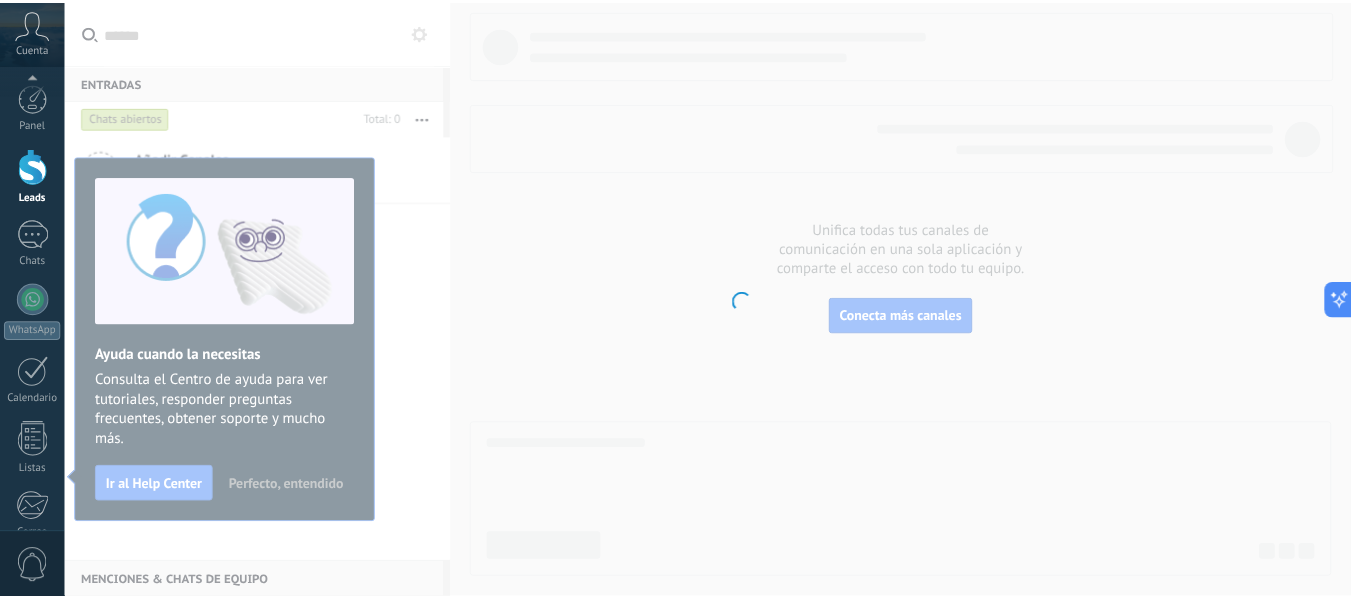 scroll, scrollTop: 233, scrollLeft: 0, axis: vertical 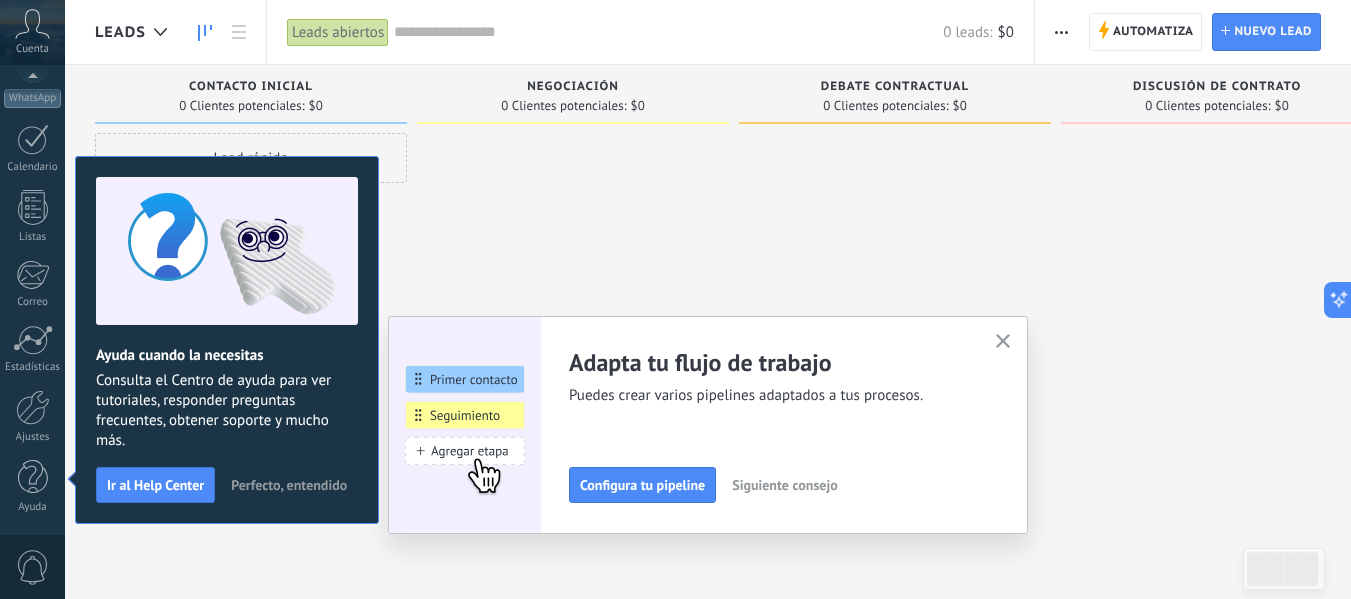 click 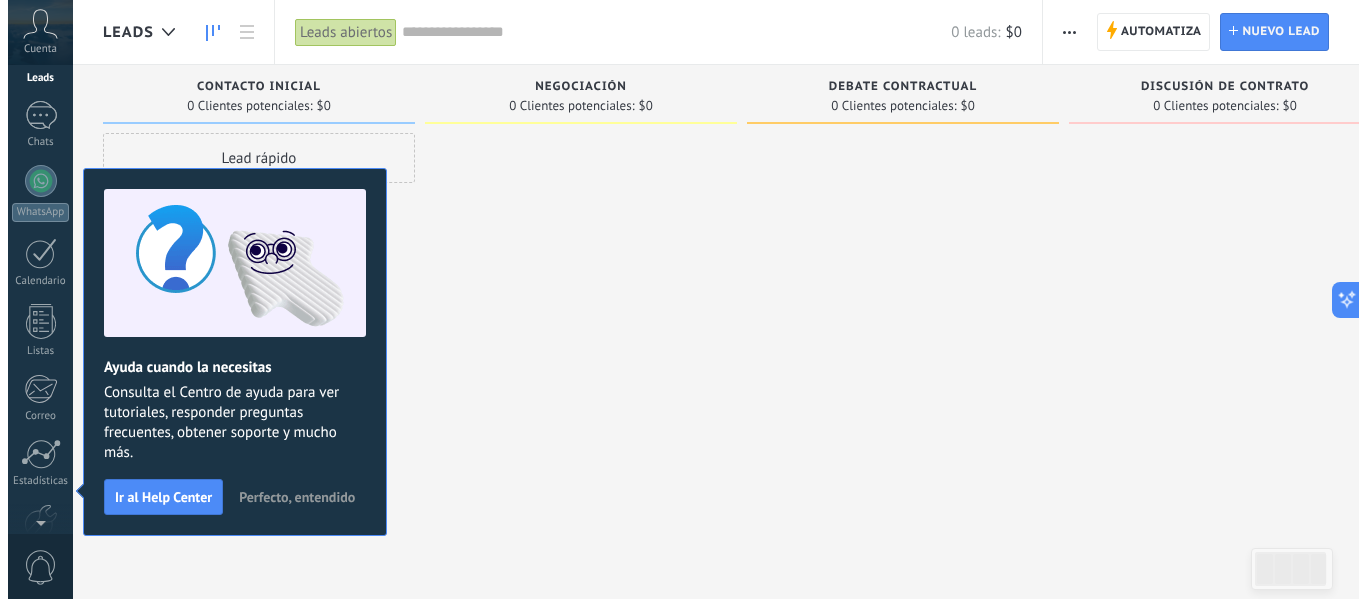 scroll, scrollTop: 0, scrollLeft: 0, axis: both 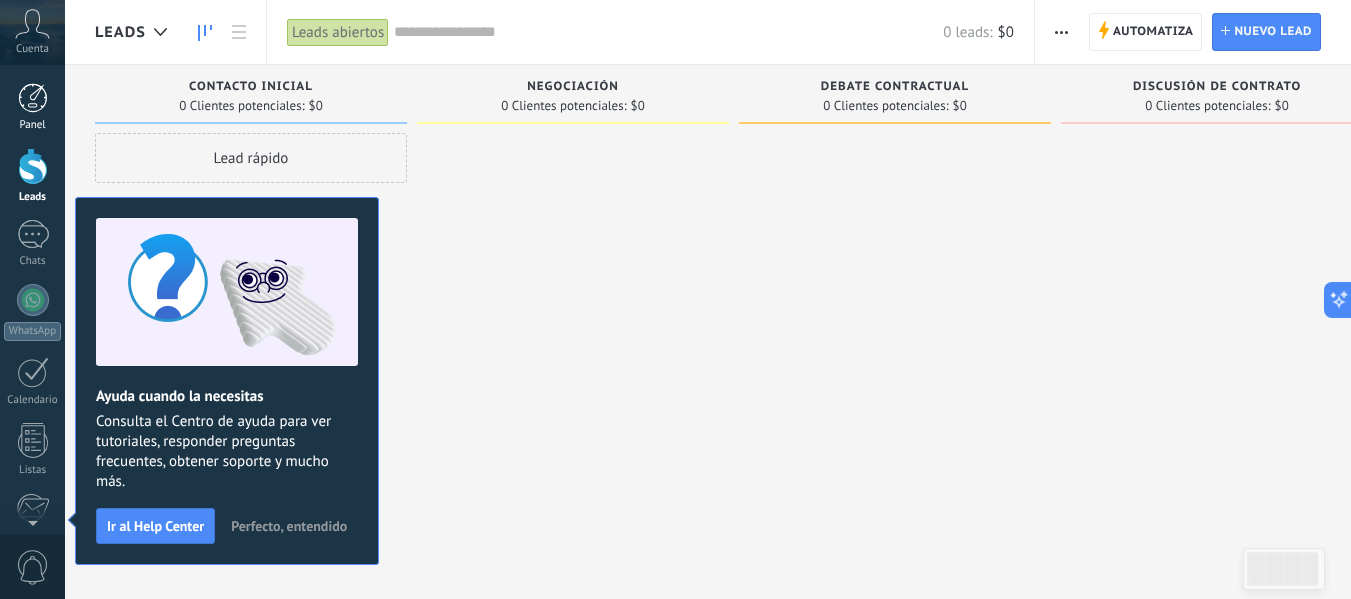 click at bounding box center [33, 98] 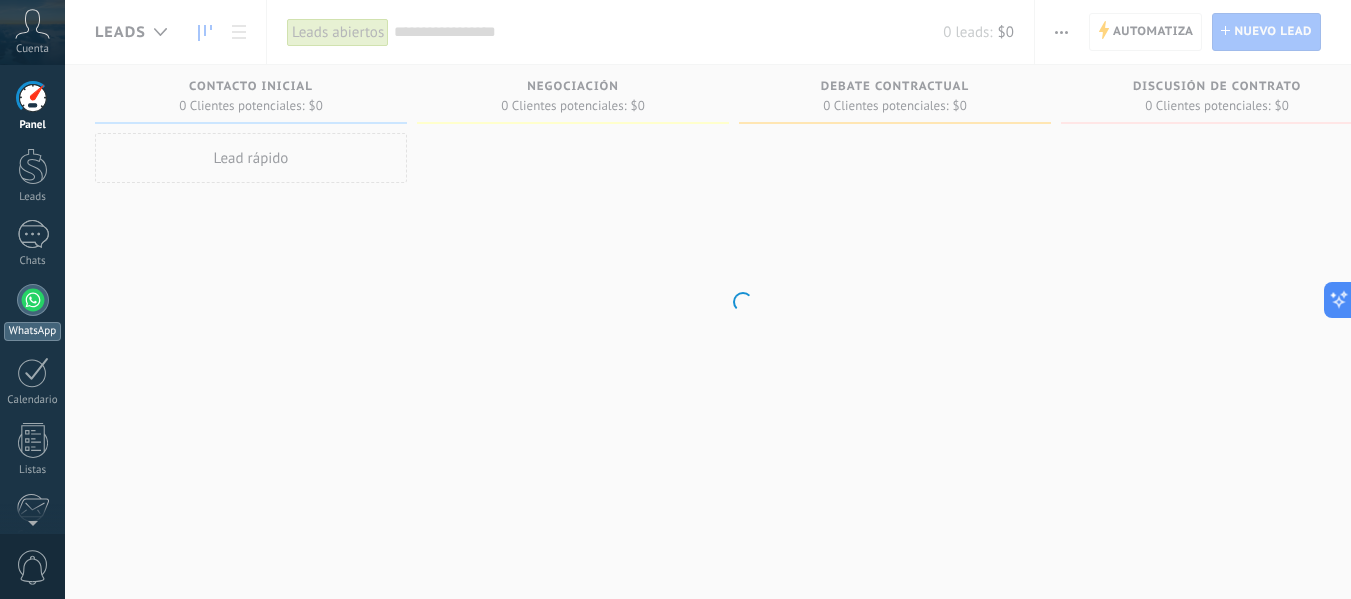 click on "WhatsApp" at bounding box center [32, 312] 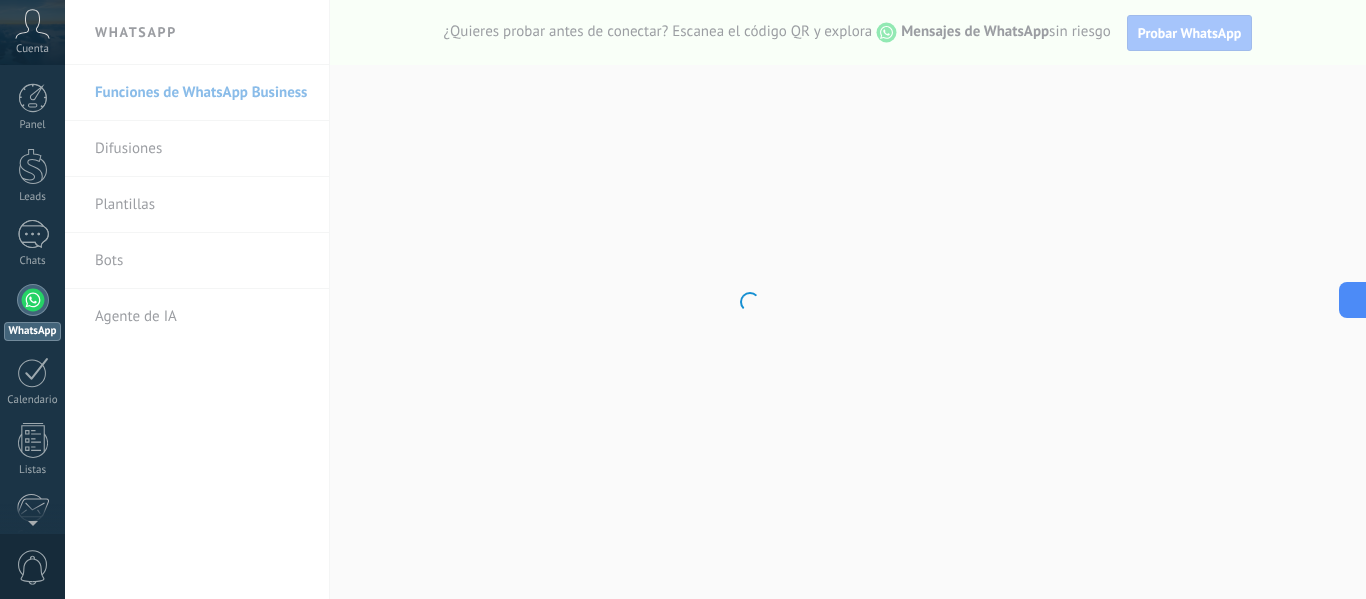 click at bounding box center (33, 300) 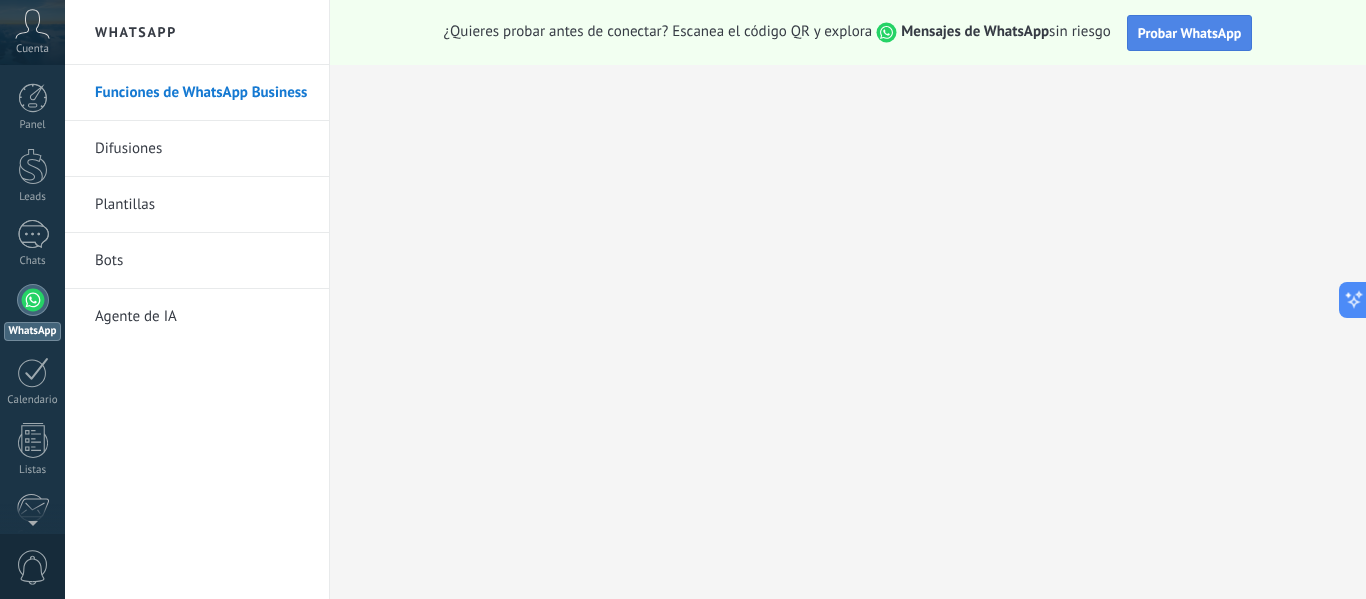 click on "Probar WhatsApp" at bounding box center (1190, 33) 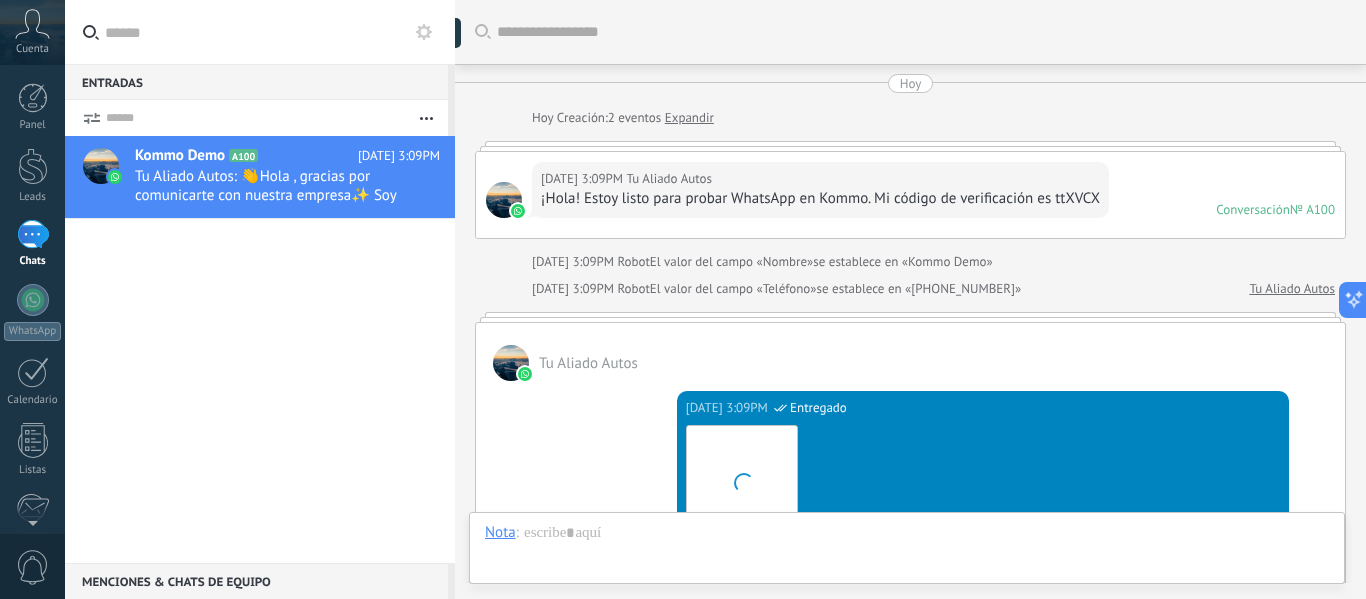 scroll, scrollTop: 1078, scrollLeft: 0, axis: vertical 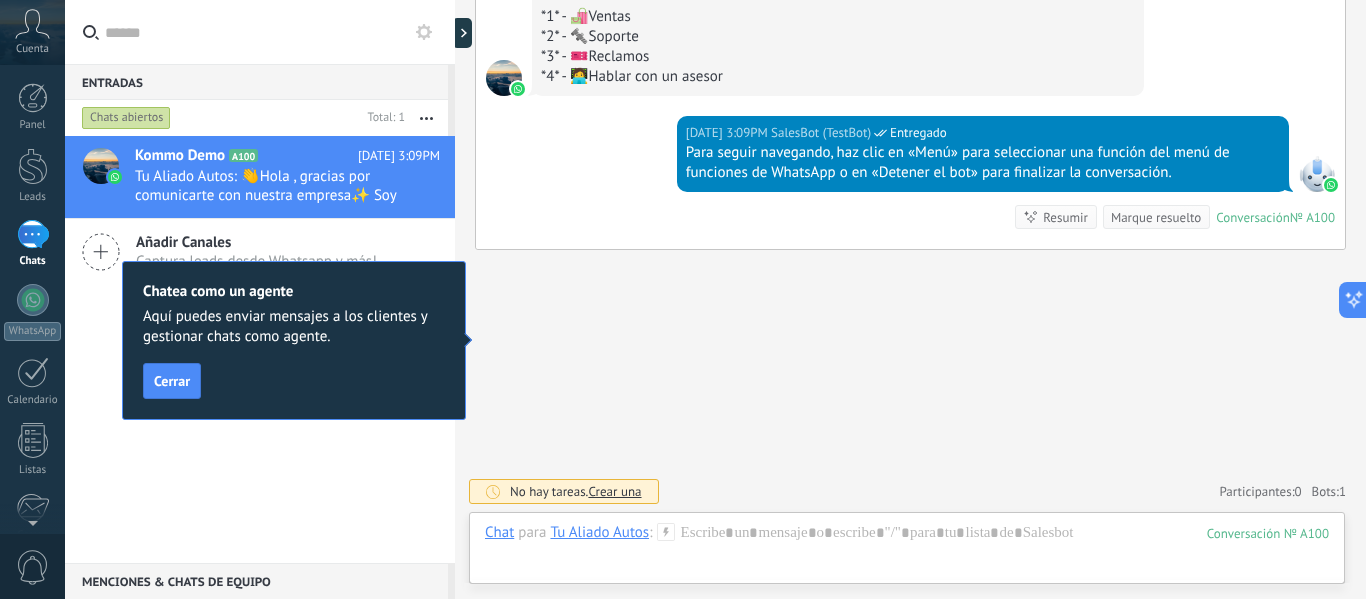 click on "Chatea como un agente Aquí puedes enviar mensajes a los clientes y gestionar chats como agente. Cerrar" at bounding box center (294, 340) 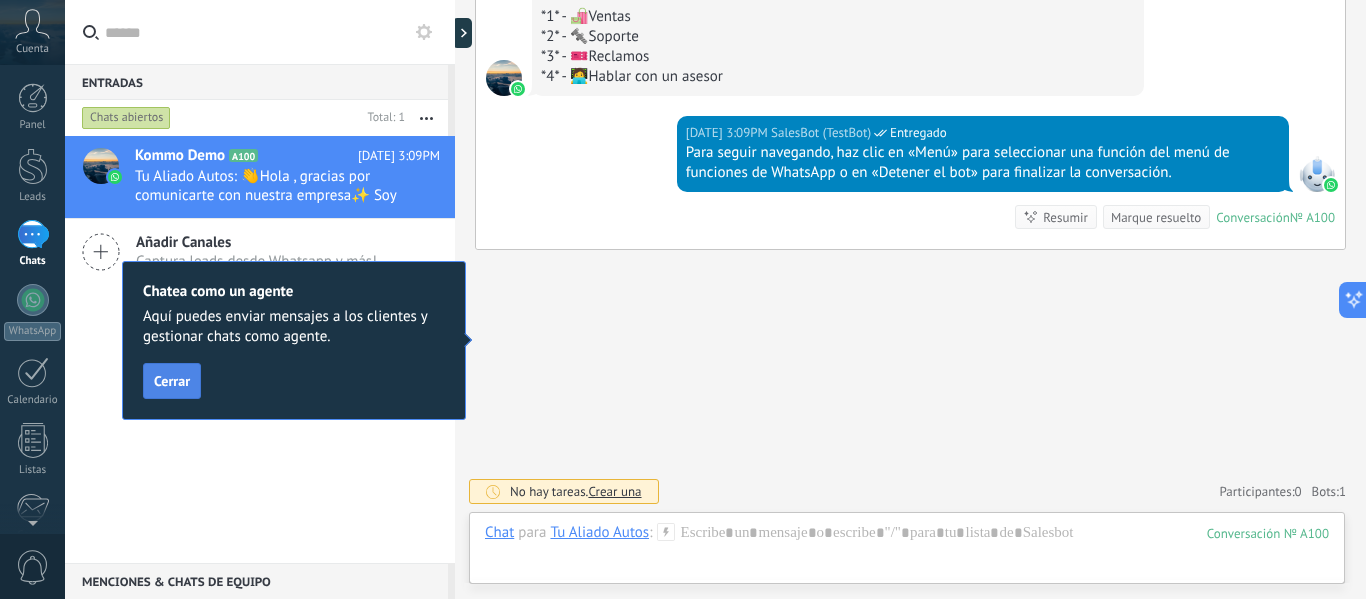 click on "Cerrar" at bounding box center (172, 381) 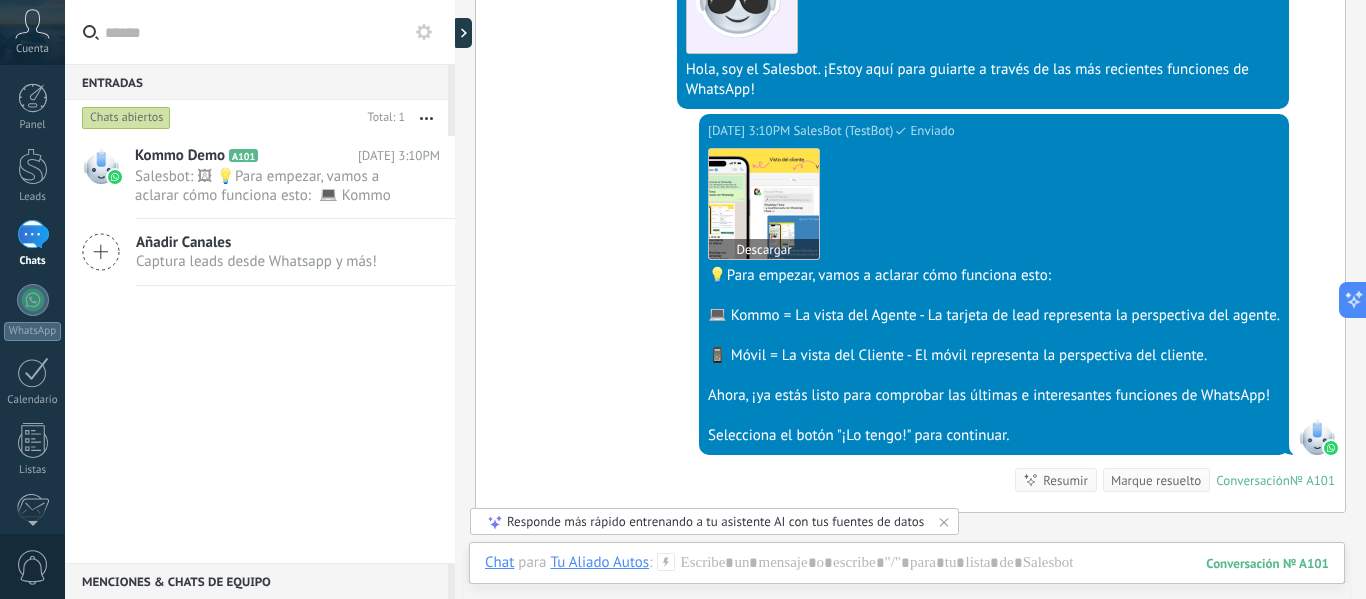 scroll, scrollTop: 2239, scrollLeft: 0, axis: vertical 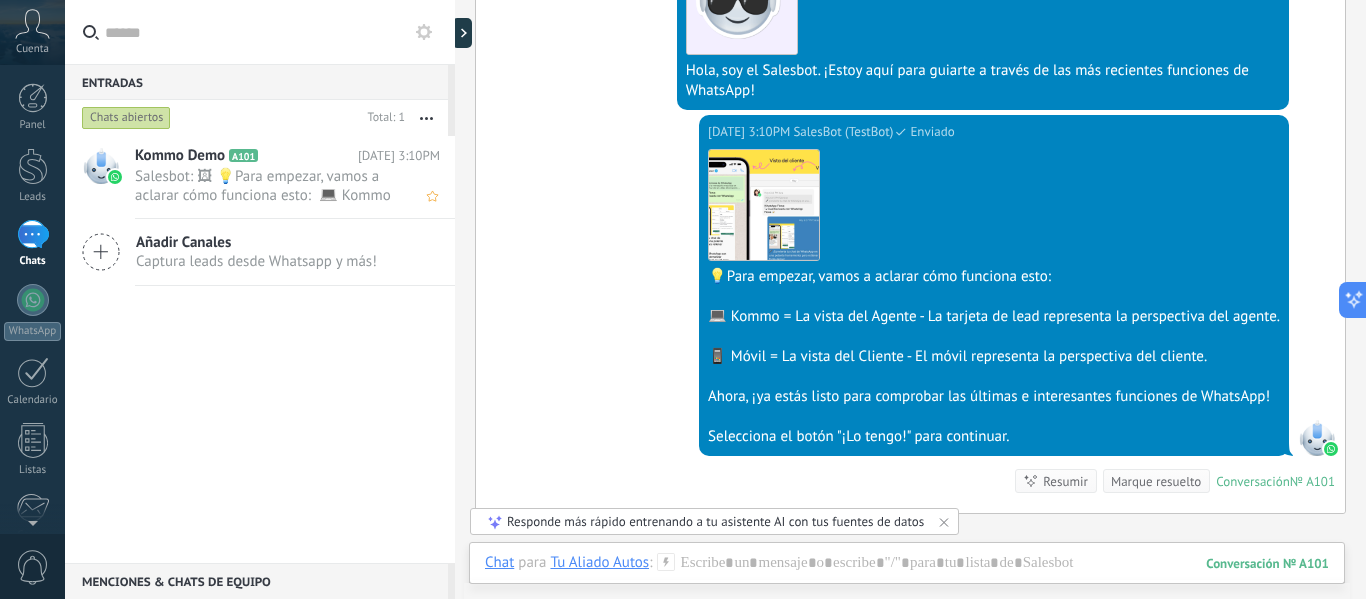 click on "Salesbot: 🖼 💡Para empezar, vamos a aclarar cómo funciona esto:
💻 Kommo = La vista del Agente - La tarjeta de lead representa la perspectiva del agente.
📱 Móvil = La vista del Cliente - El móvil representa la perspectiva del cliente.
Ahora, ¡ya estás listo para comprobar las últimas e interesantes funciones de WhatsApp!
Selecciona el botón "¡Lo tengo!" para continuar." at bounding box center [268, 186] 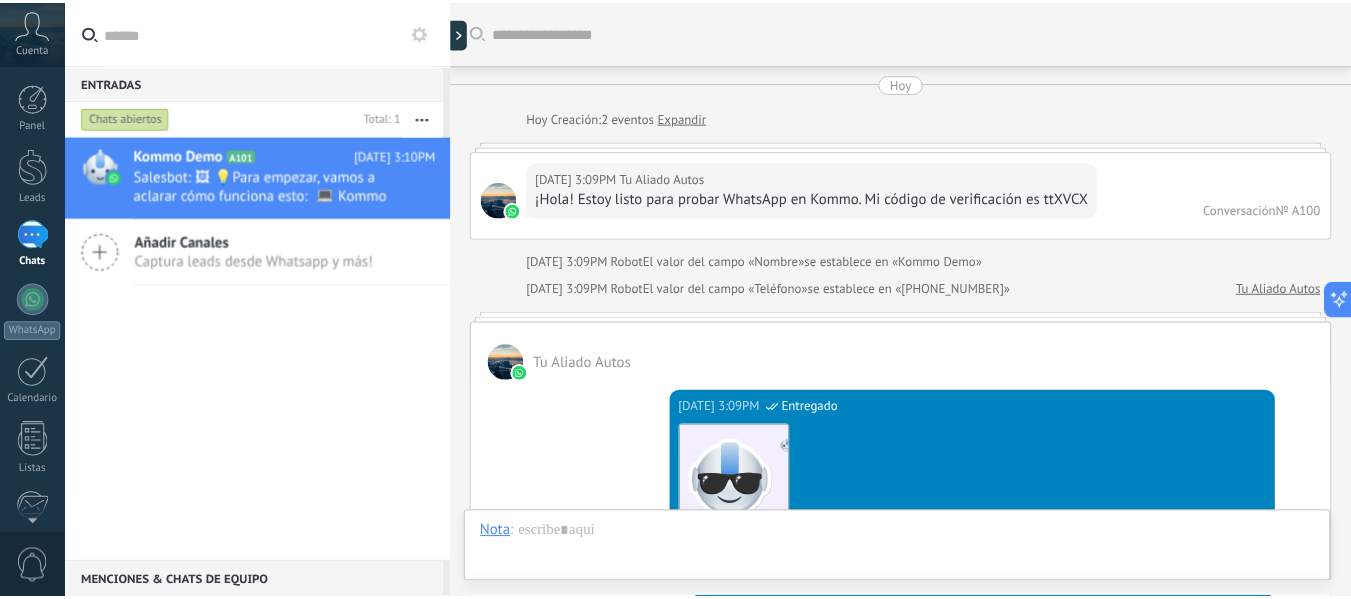 scroll, scrollTop: 2254, scrollLeft: 0, axis: vertical 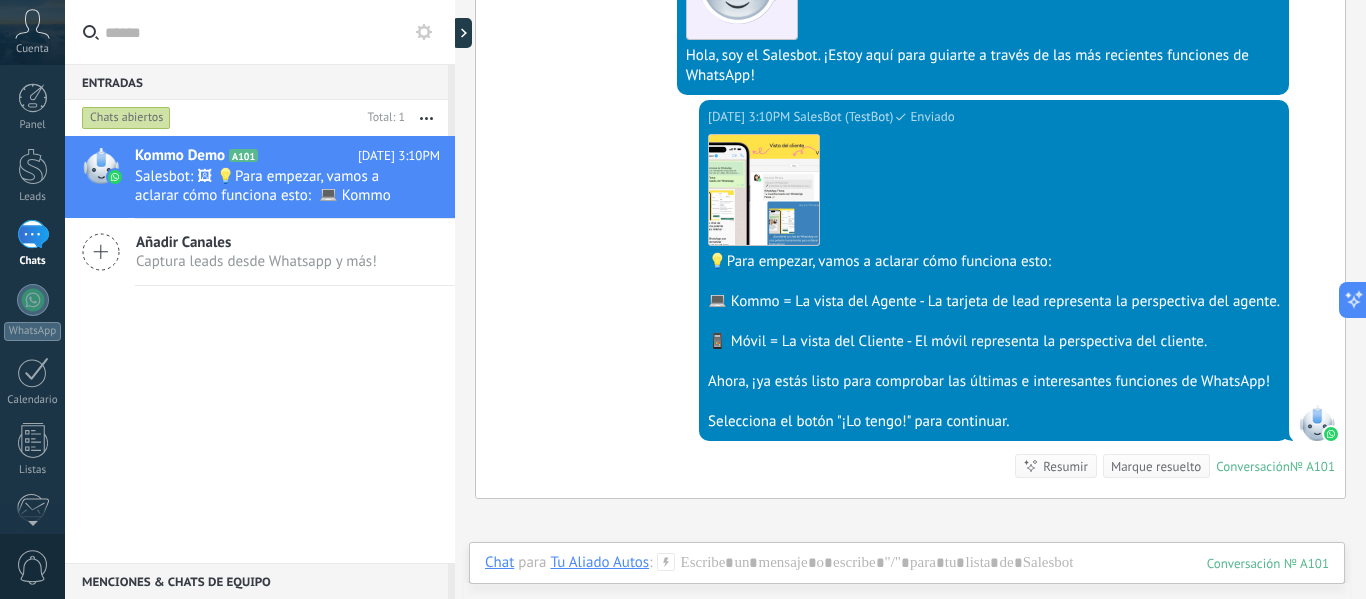 click on "1" at bounding box center (33, 234) 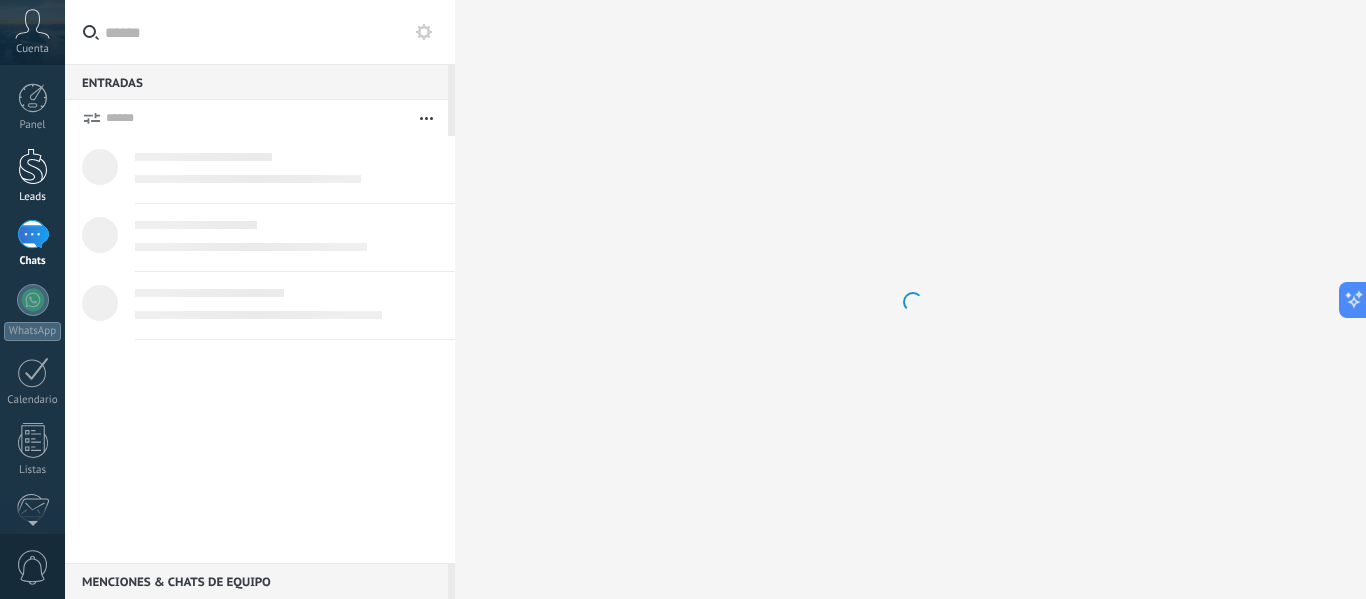 click at bounding box center (33, 166) 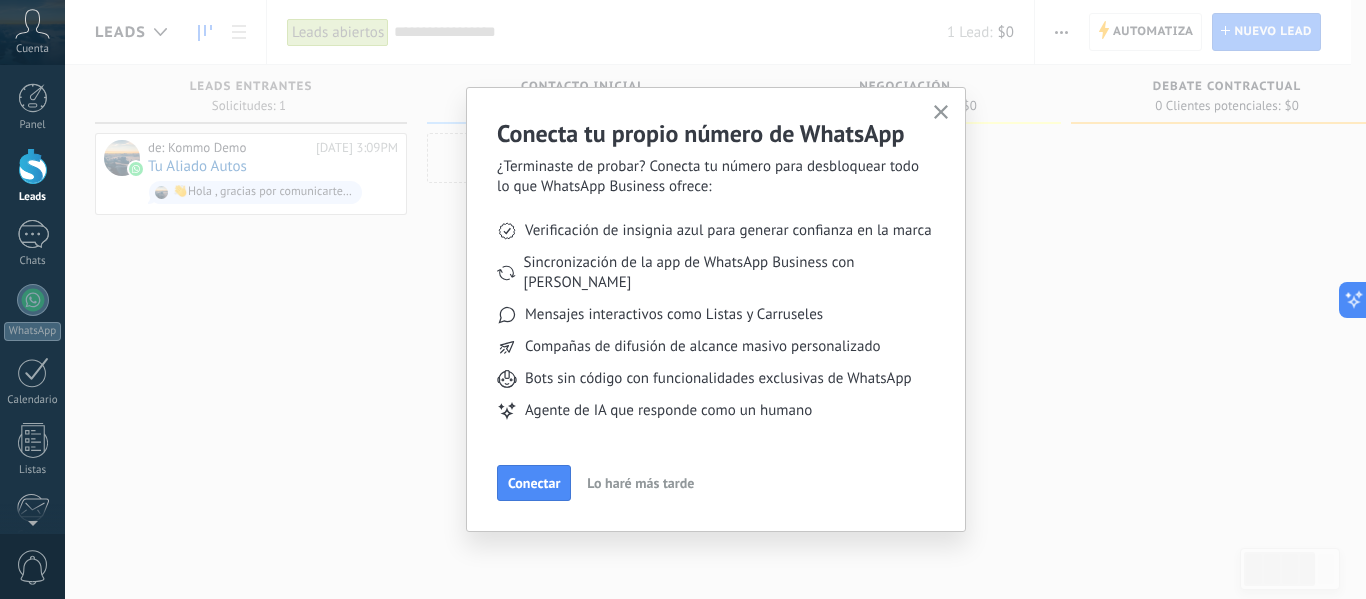 click on "Lo haré más tarde" at bounding box center [640, 483] 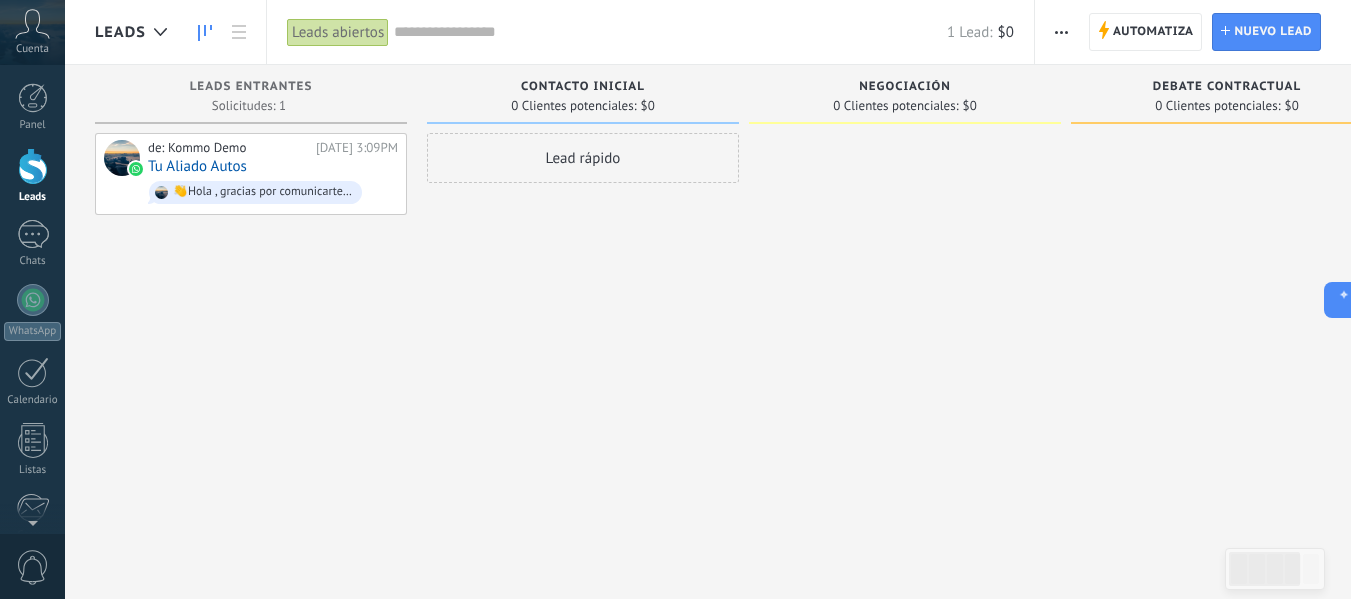 click 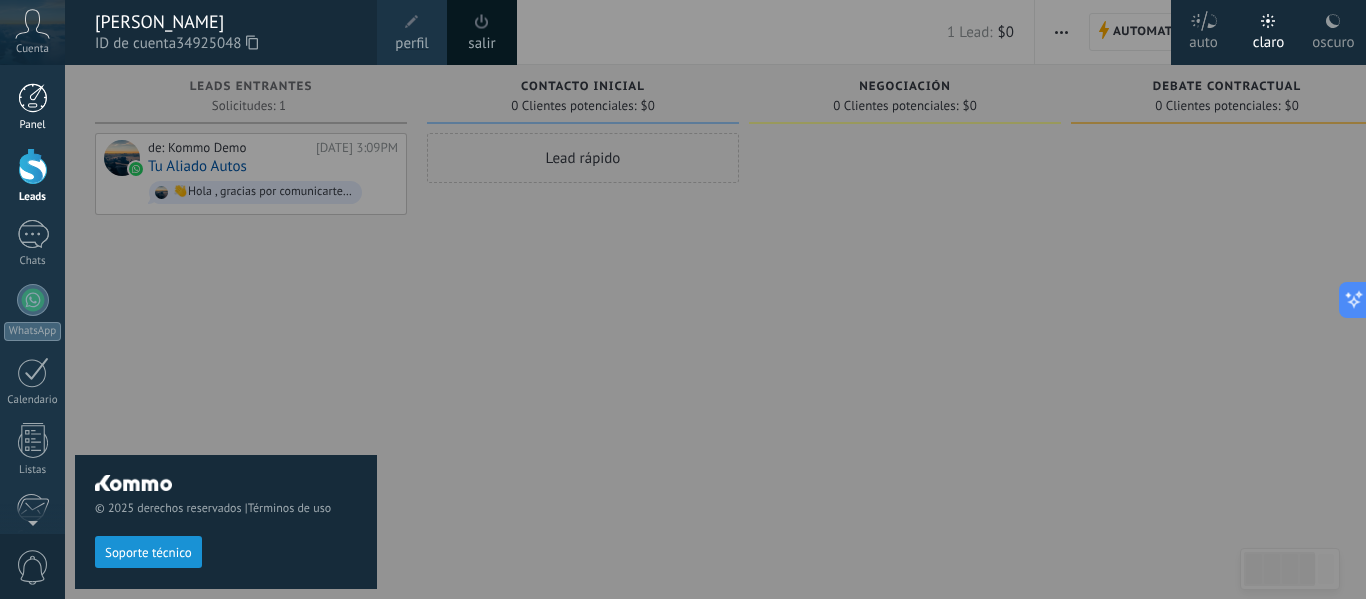 click at bounding box center [33, 98] 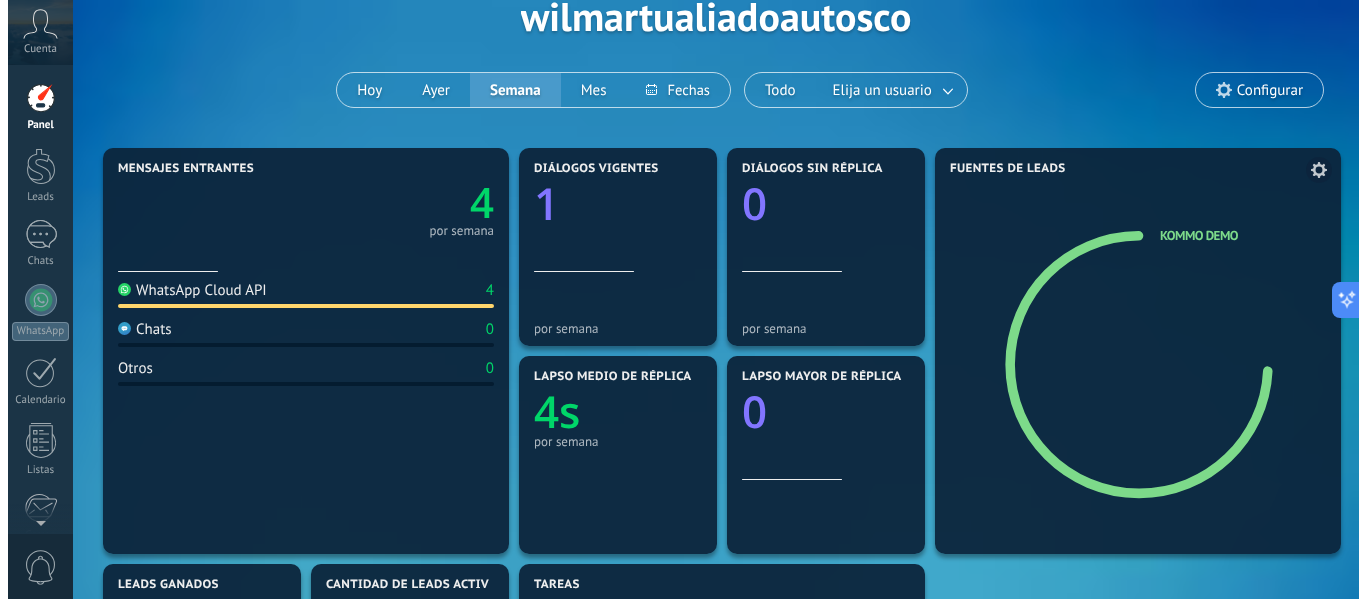 scroll, scrollTop: 0, scrollLeft: 0, axis: both 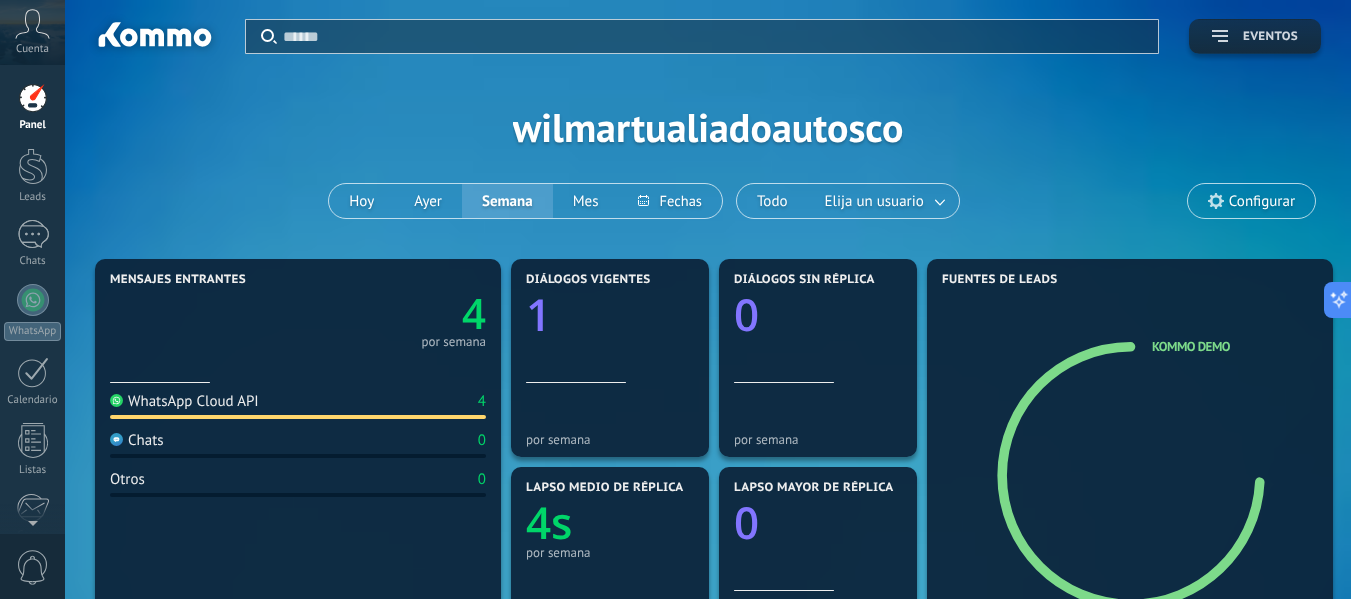 click 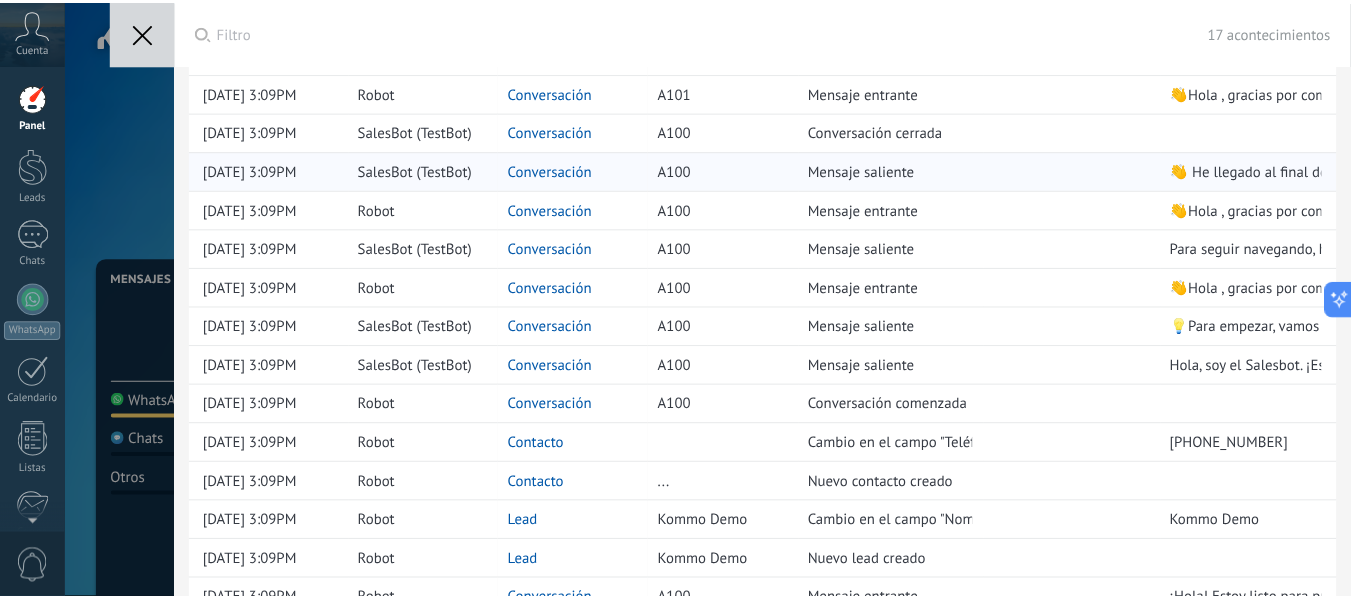 scroll, scrollTop: 168, scrollLeft: 0, axis: vertical 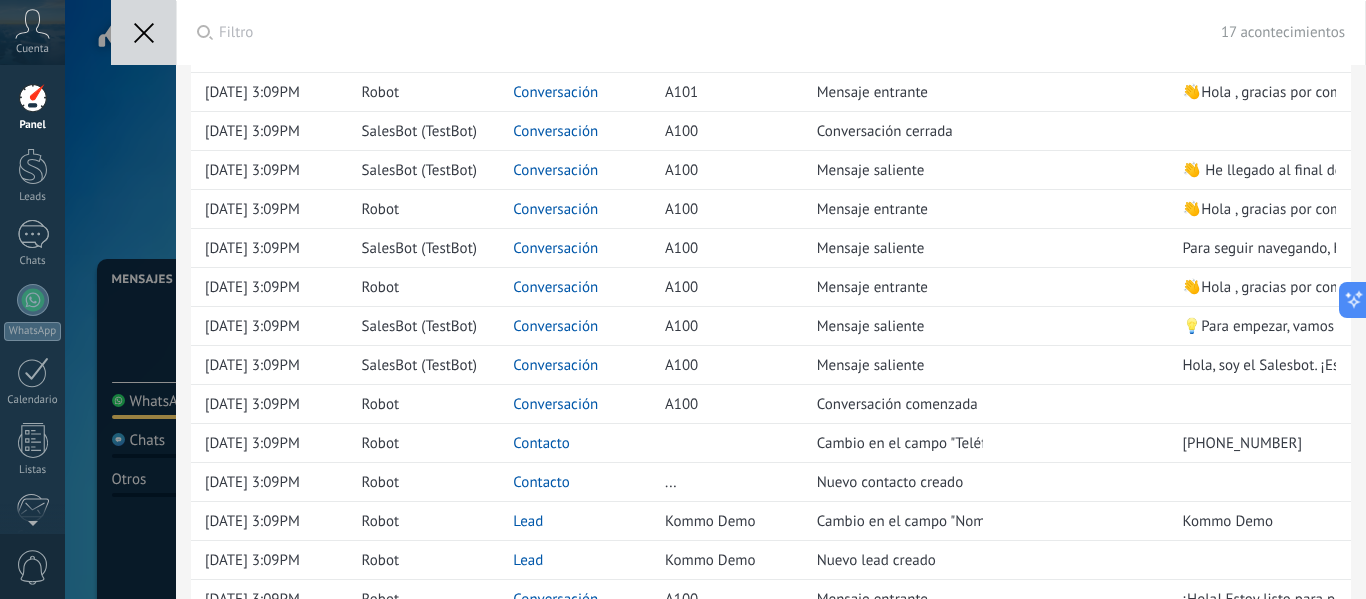 click at bounding box center [143, 32] 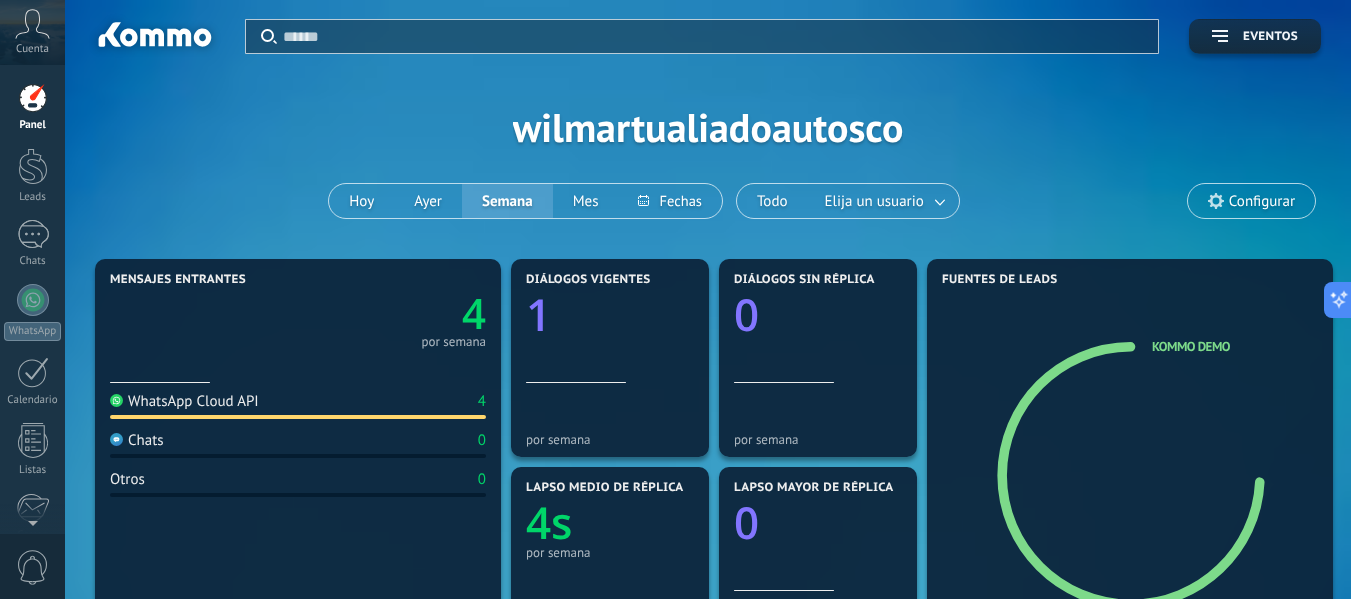 click at bounding box center [714, 36] 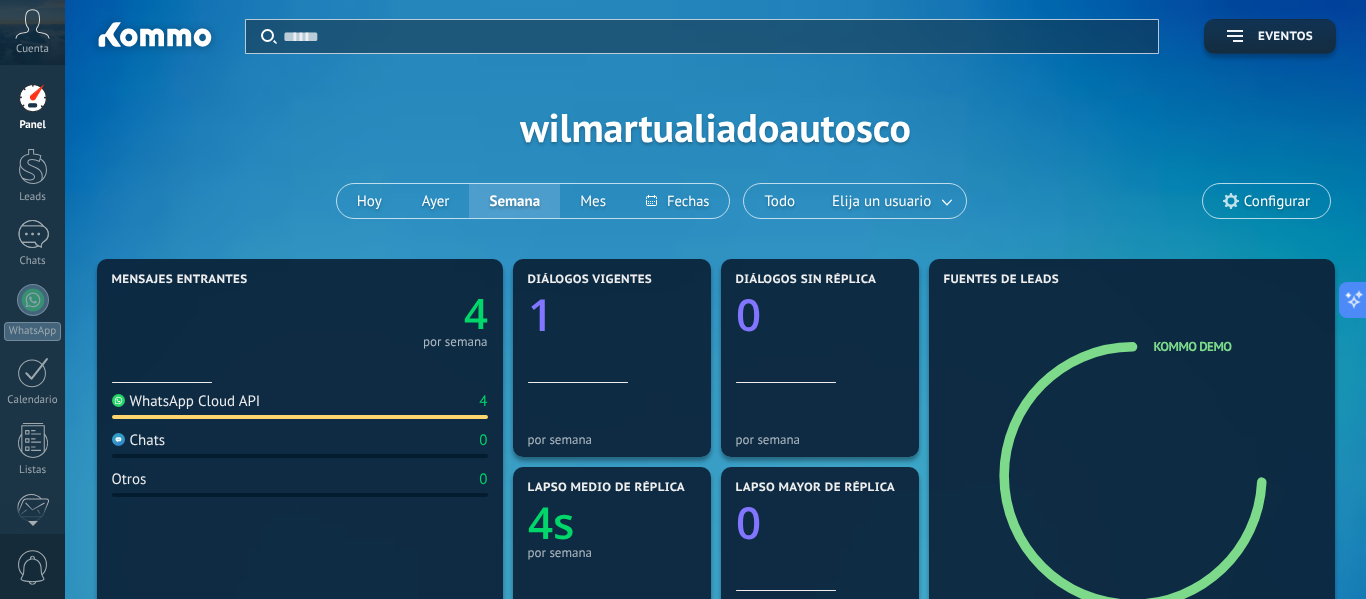 click at bounding box center [683, 299] 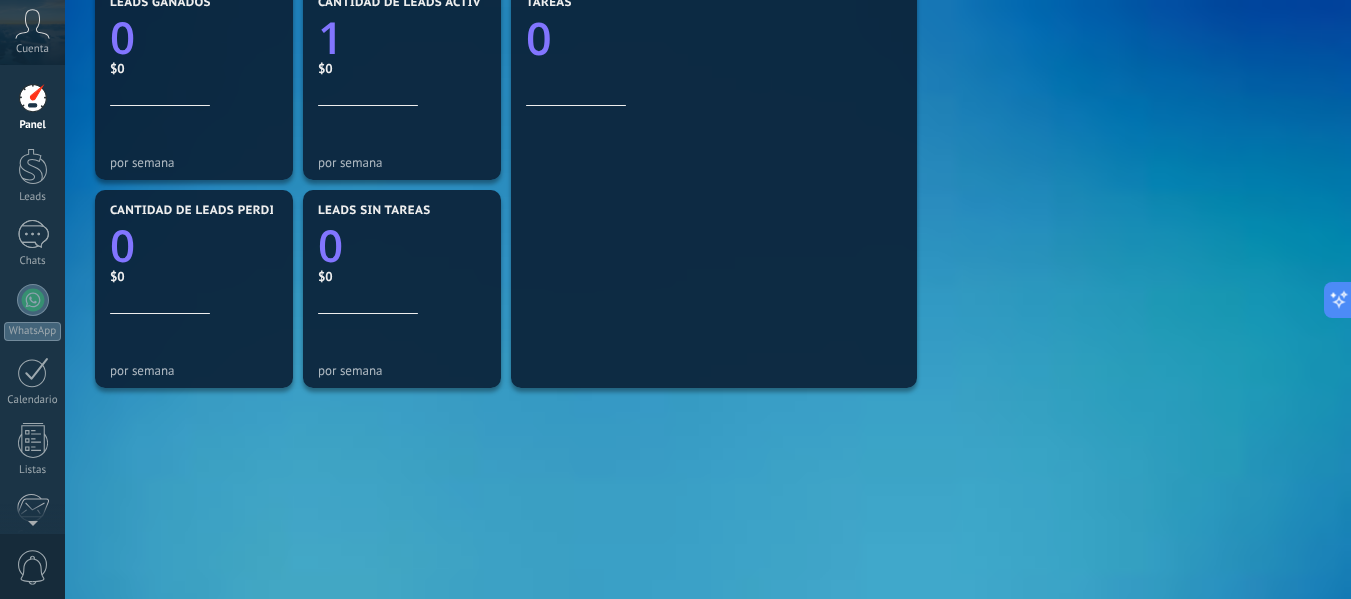 scroll, scrollTop: 692, scrollLeft: 0, axis: vertical 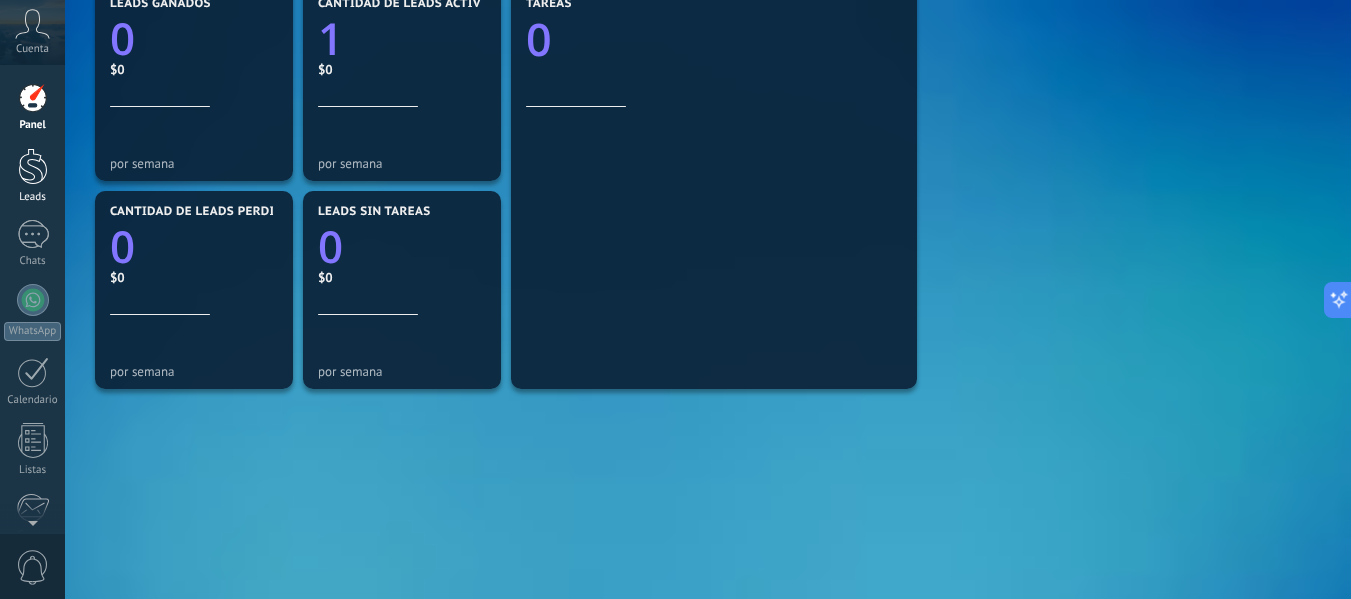 click at bounding box center [33, 166] 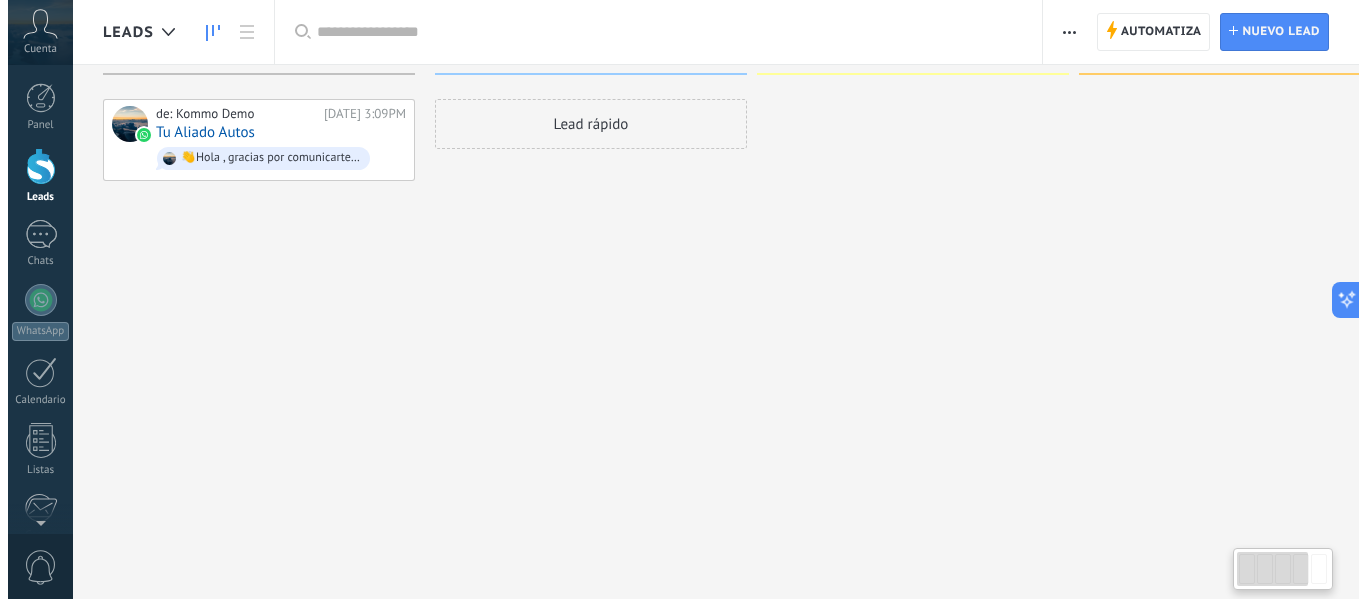 scroll, scrollTop: 0, scrollLeft: 0, axis: both 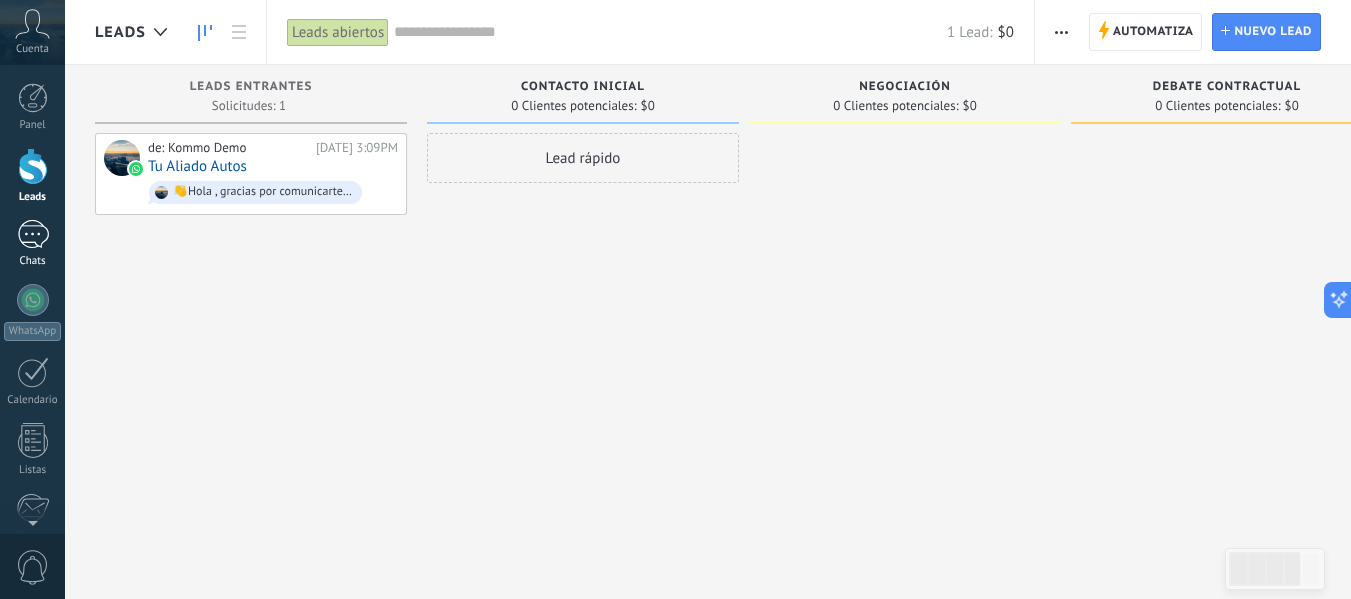 click on "1" at bounding box center (33, 234) 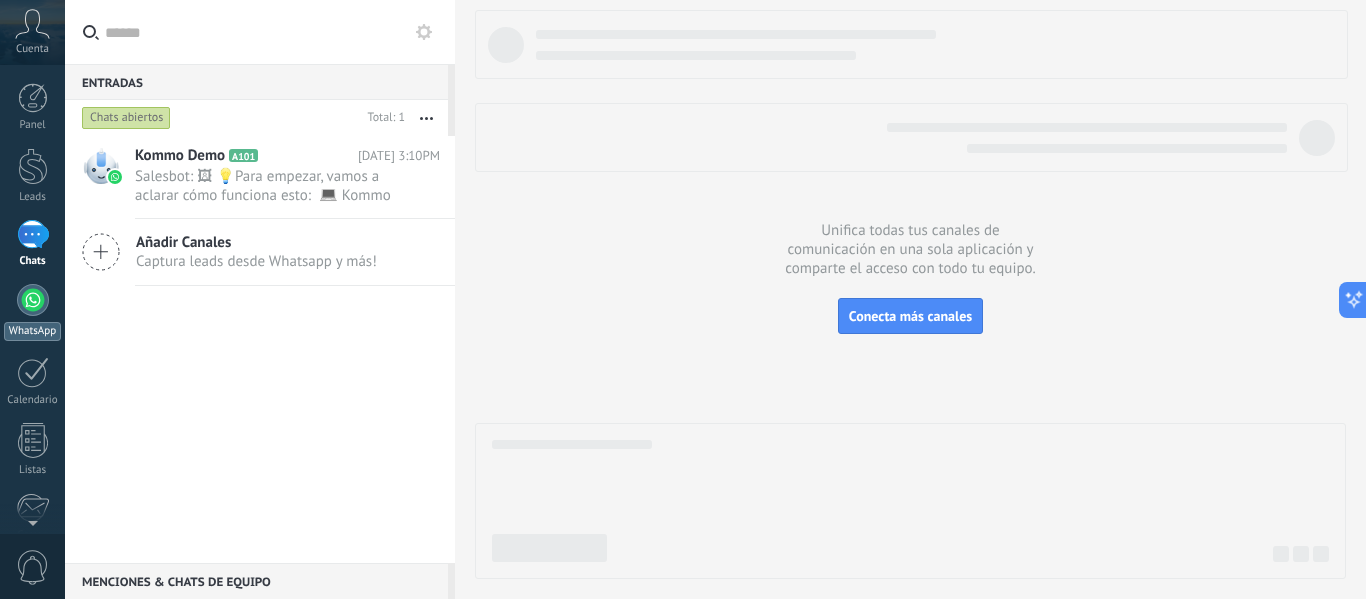 click on "WhatsApp" at bounding box center [32, 312] 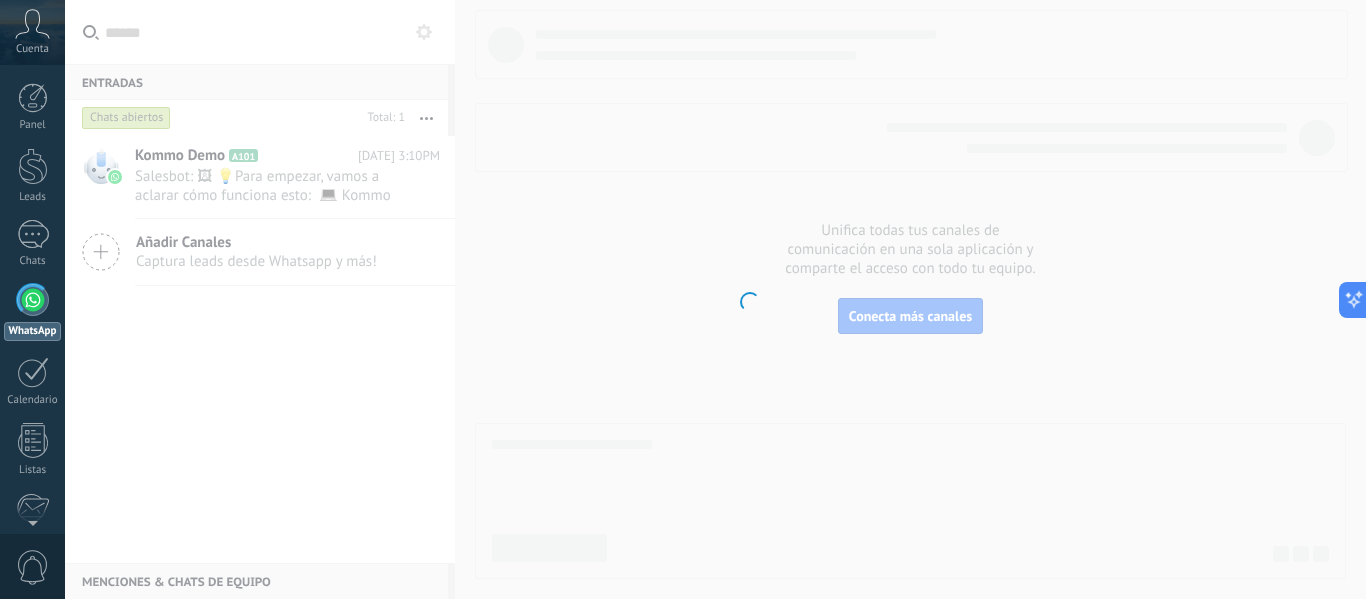click on "WhatsApp" at bounding box center (32, 312) 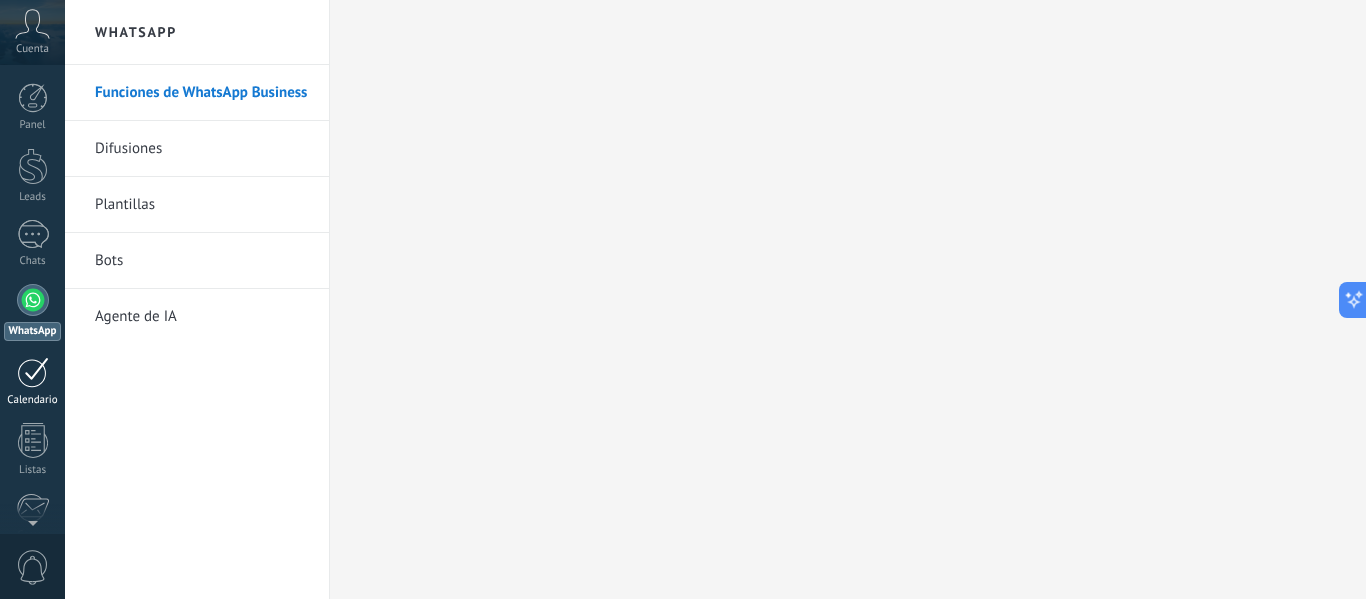 click on "Calendario" at bounding box center (32, 382) 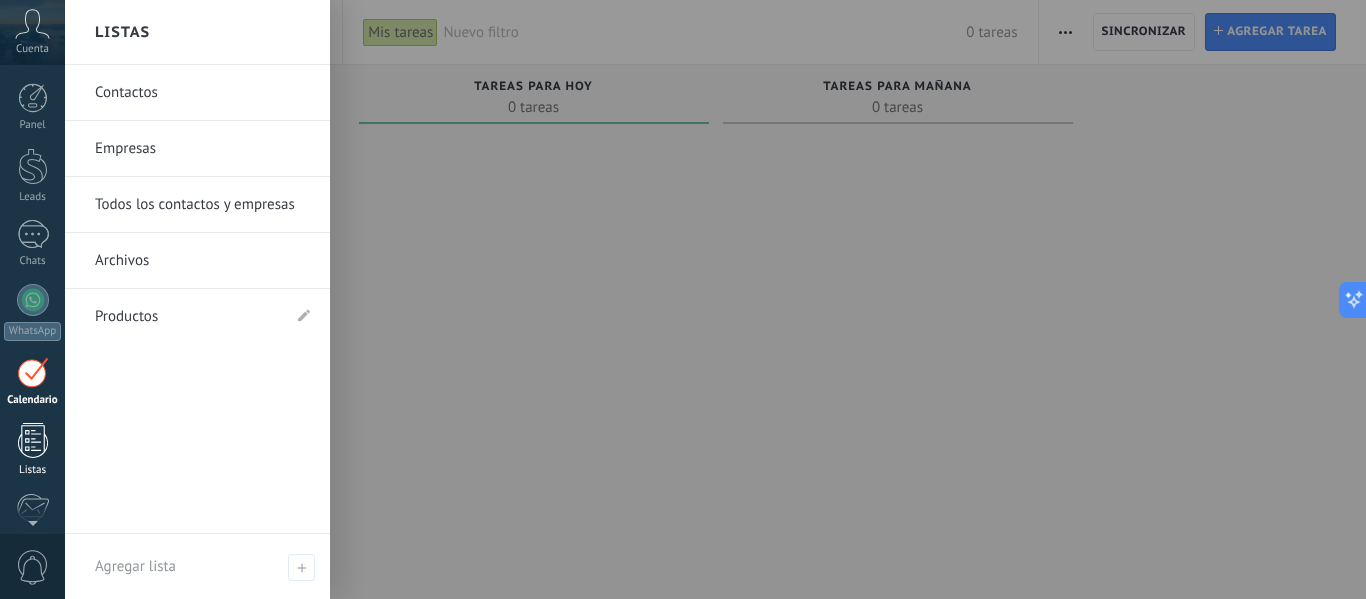 click at bounding box center [33, 440] 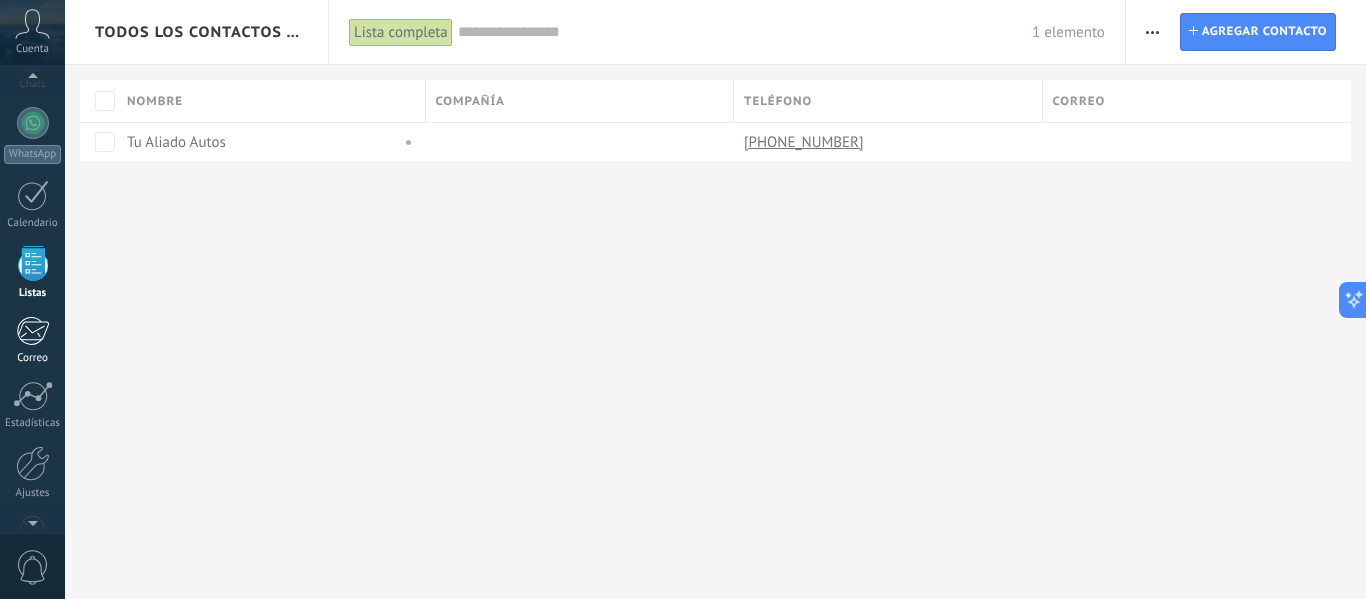 scroll, scrollTop: 186, scrollLeft: 0, axis: vertical 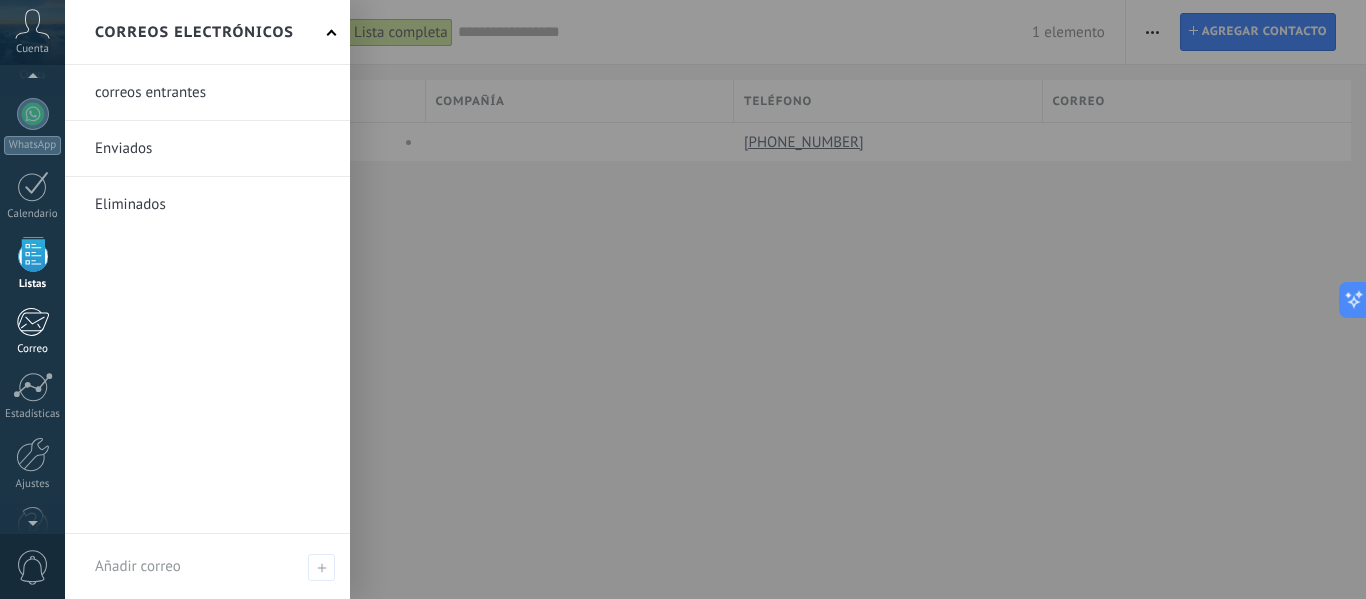 click at bounding box center (32, 322) 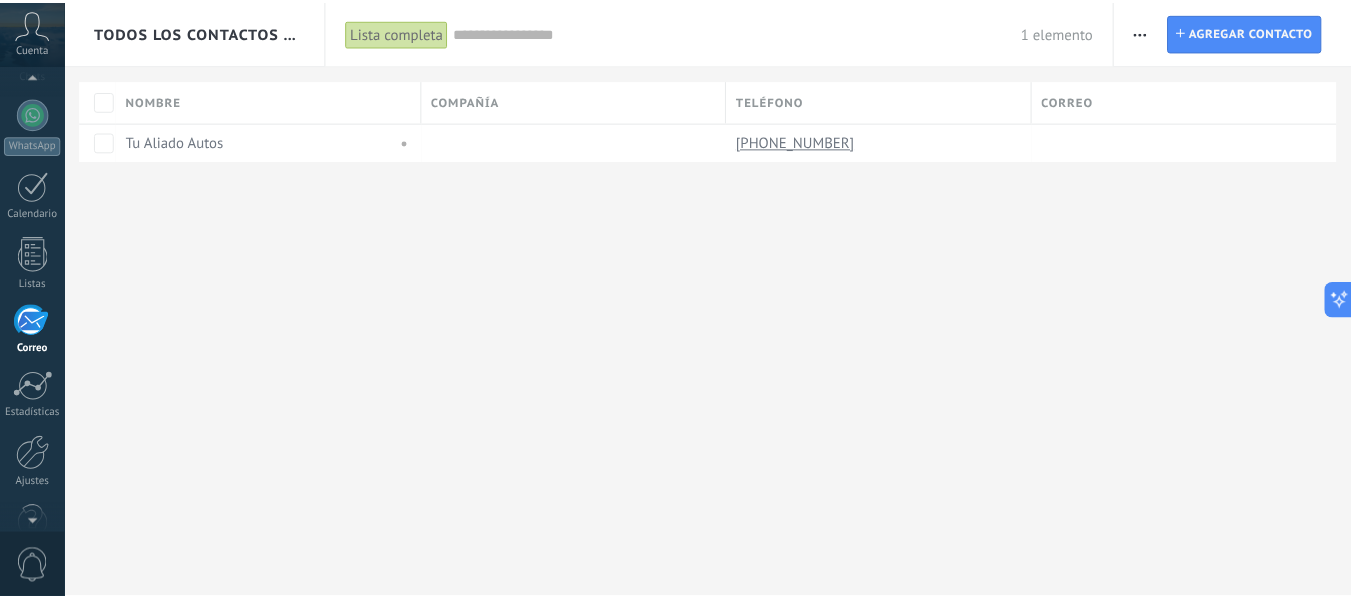 scroll, scrollTop: 194, scrollLeft: 0, axis: vertical 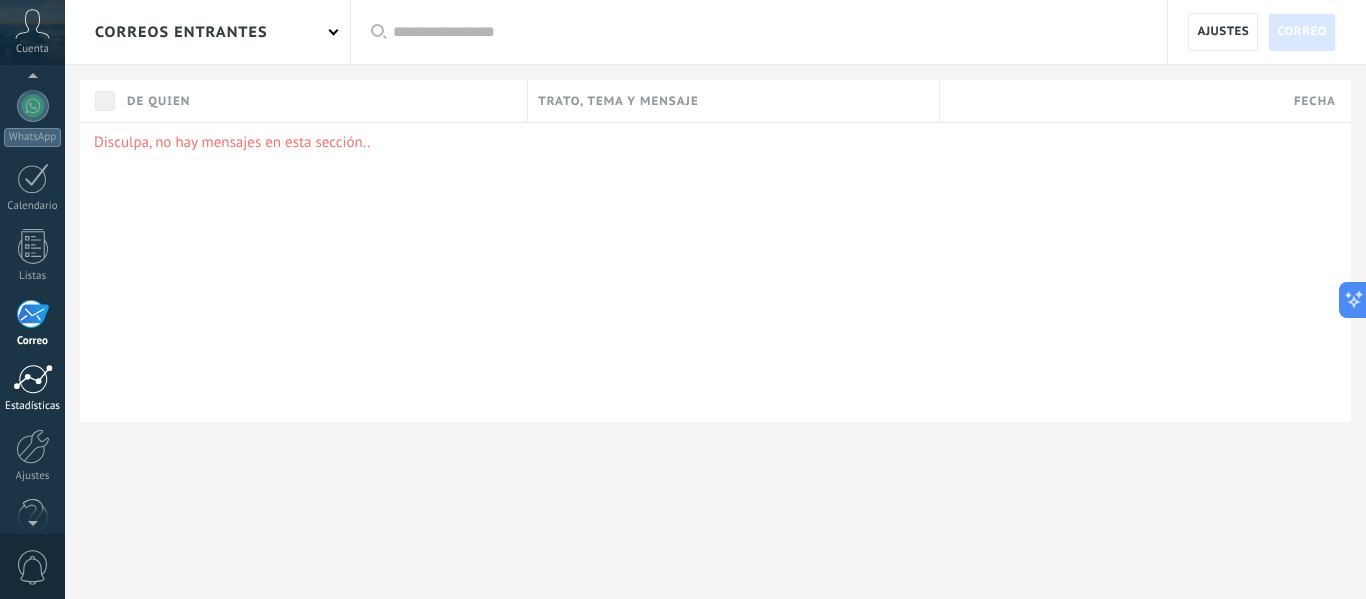click at bounding box center (33, 379) 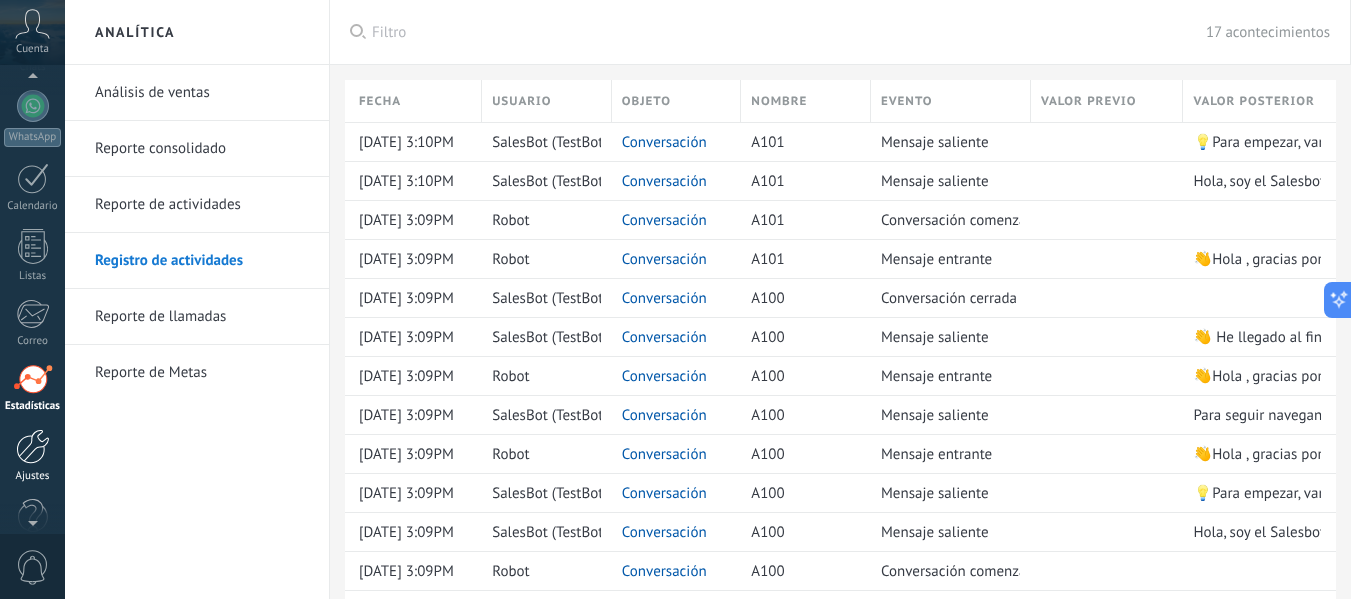 click at bounding box center (33, 446) 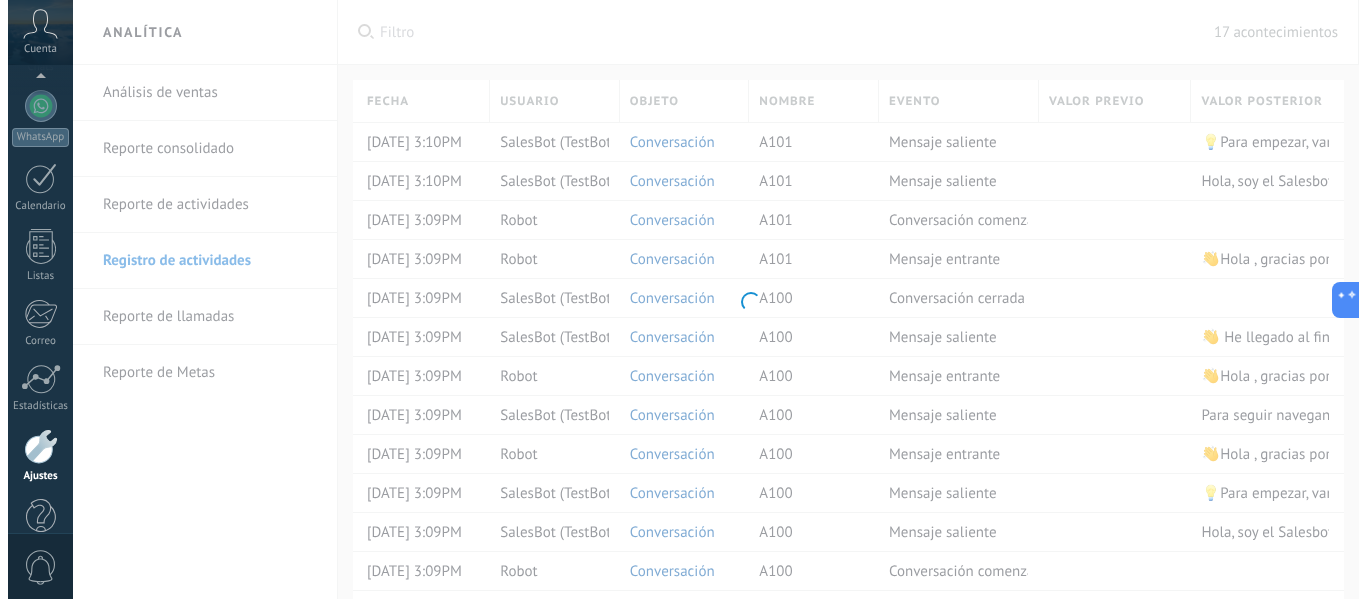 scroll, scrollTop: 233, scrollLeft: 0, axis: vertical 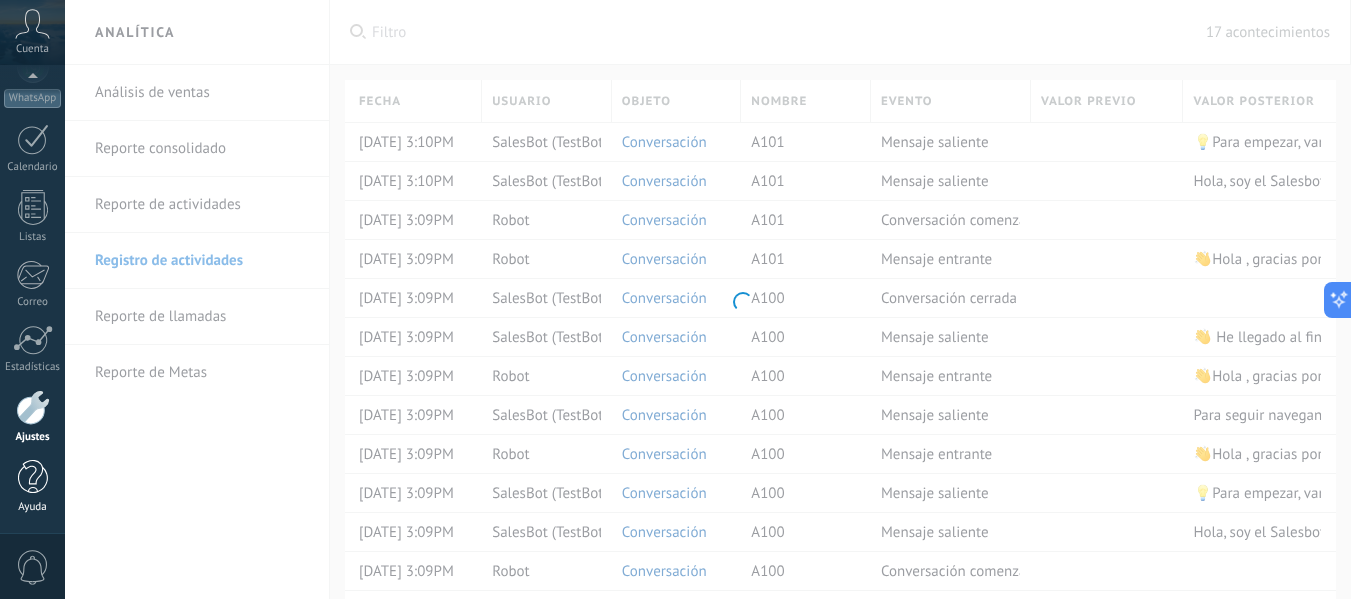 click at bounding box center (33, 477) 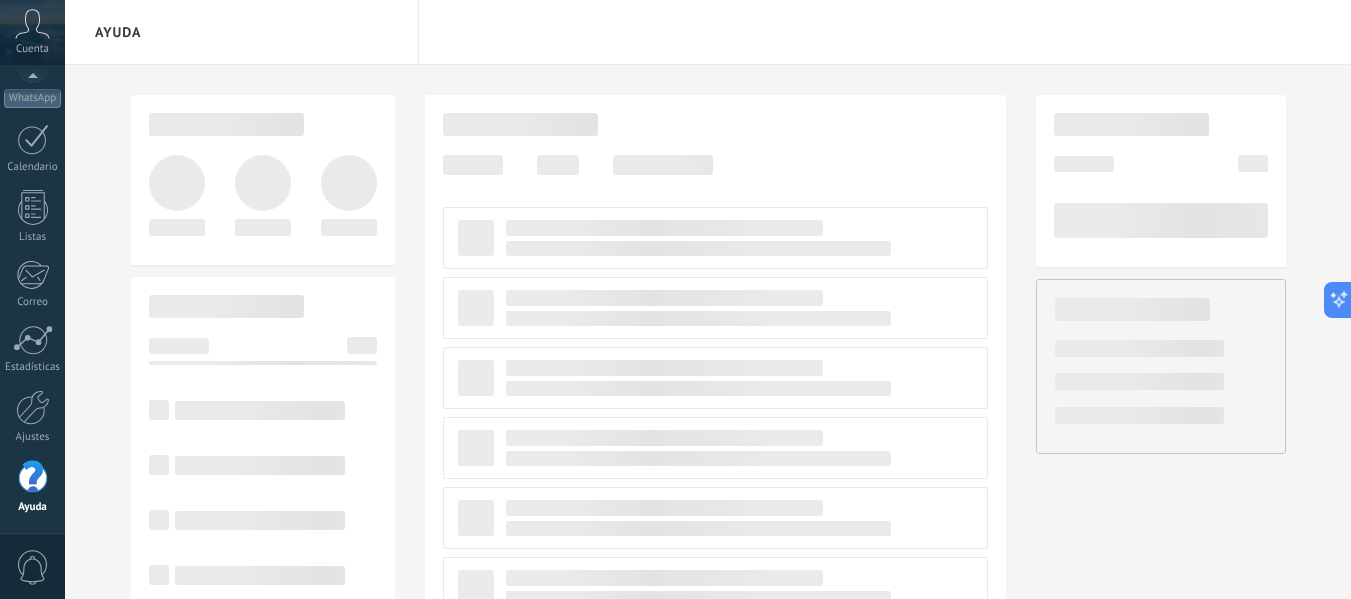 click on "0" at bounding box center (33, 567) 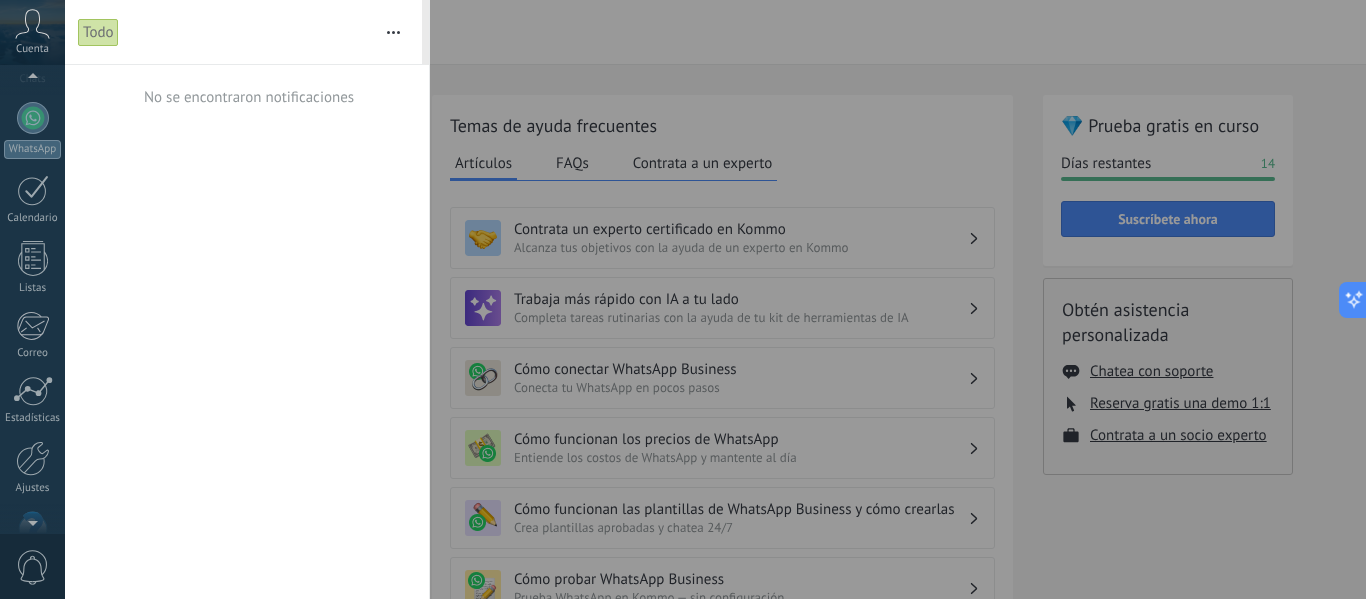 scroll, scrollTop: 131, scrollLeft: 0, axis: vertical 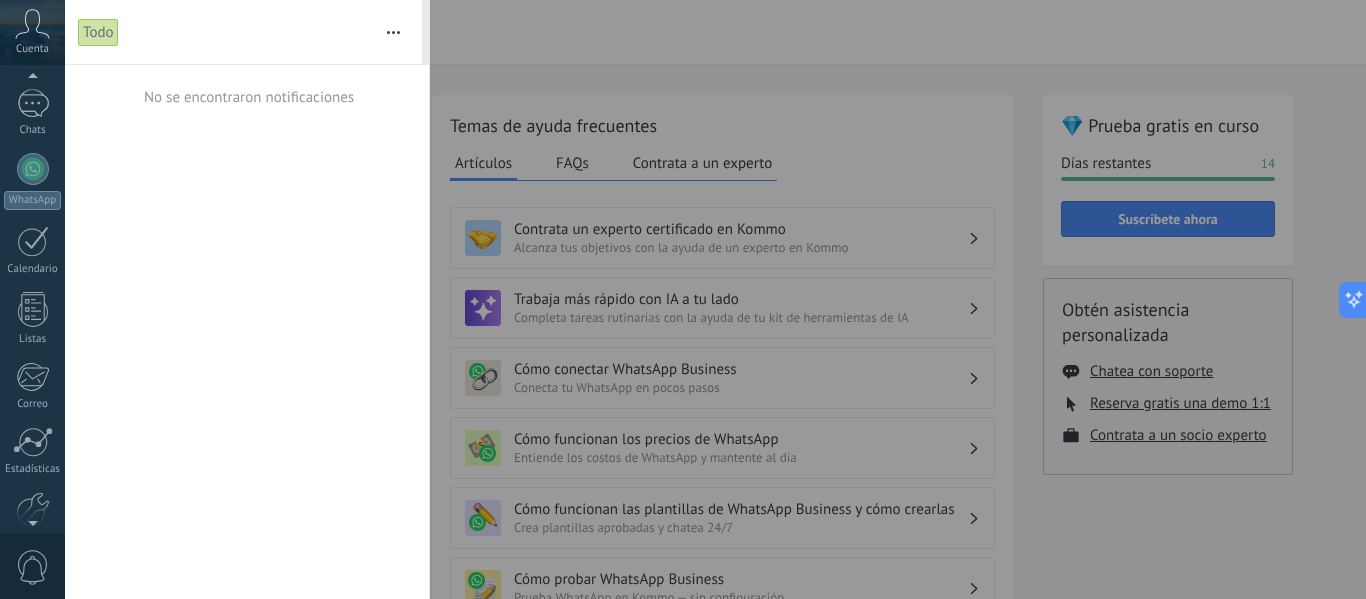 click on "Cuenta" at bounding box center [32, 49] 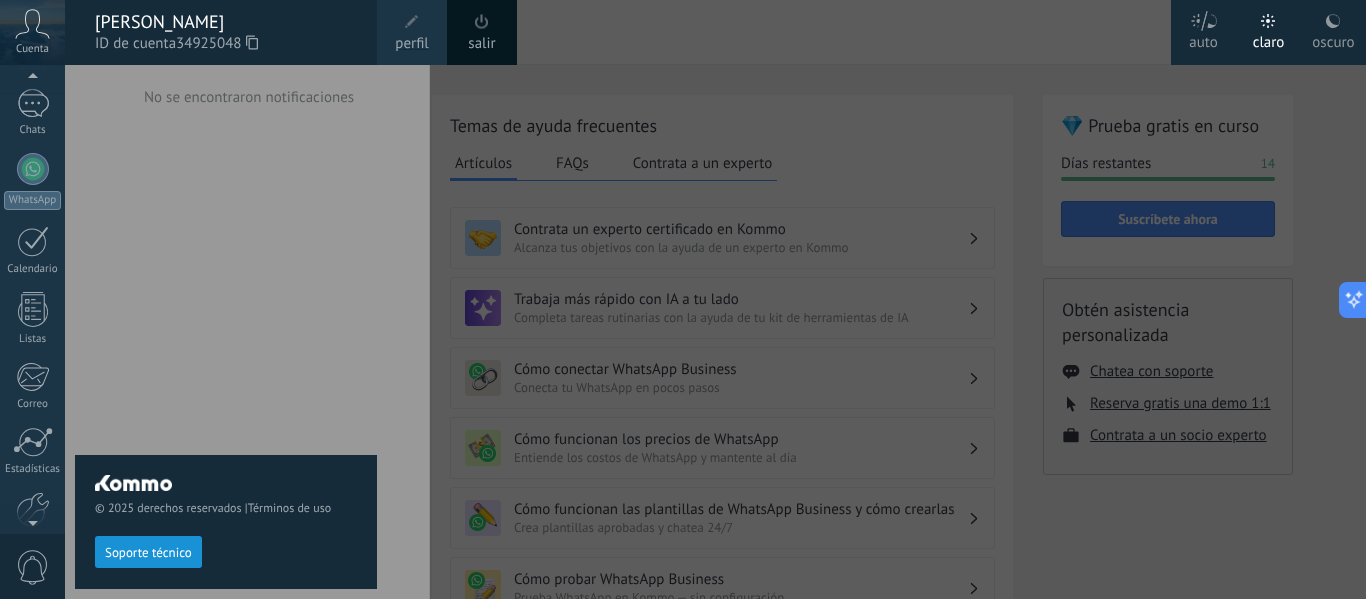 click at bounding box center (748, 299) 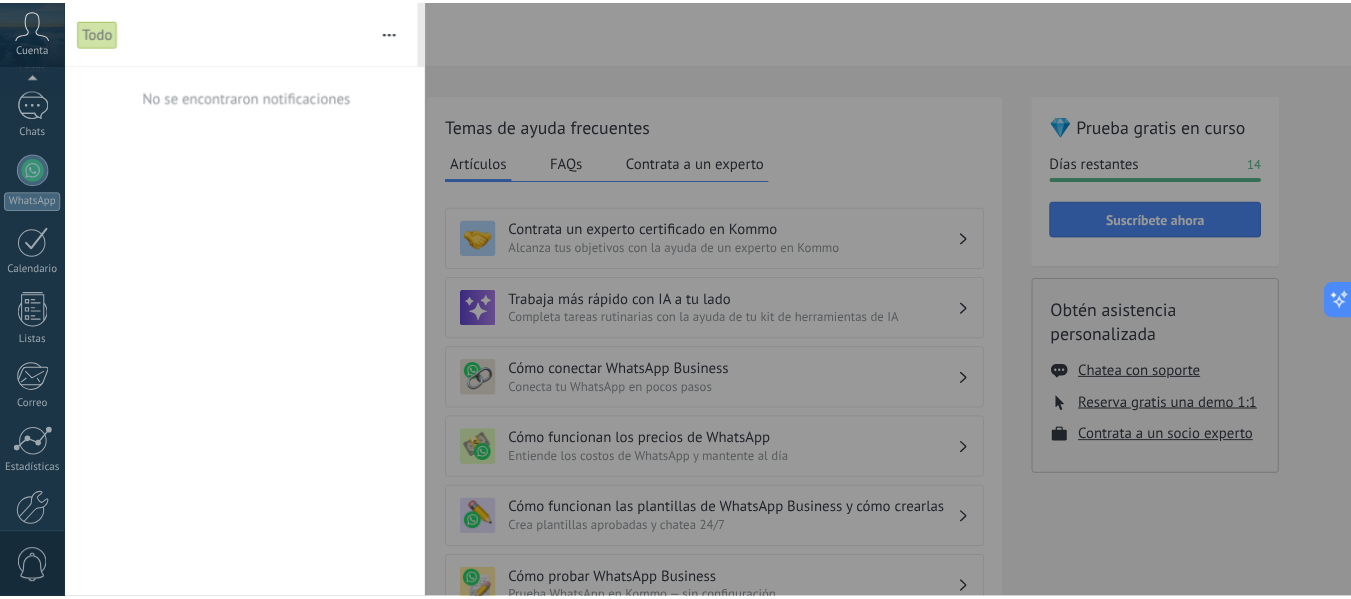 scroll, scrollTop: 233, scrollLeft: 0, axis: vertical 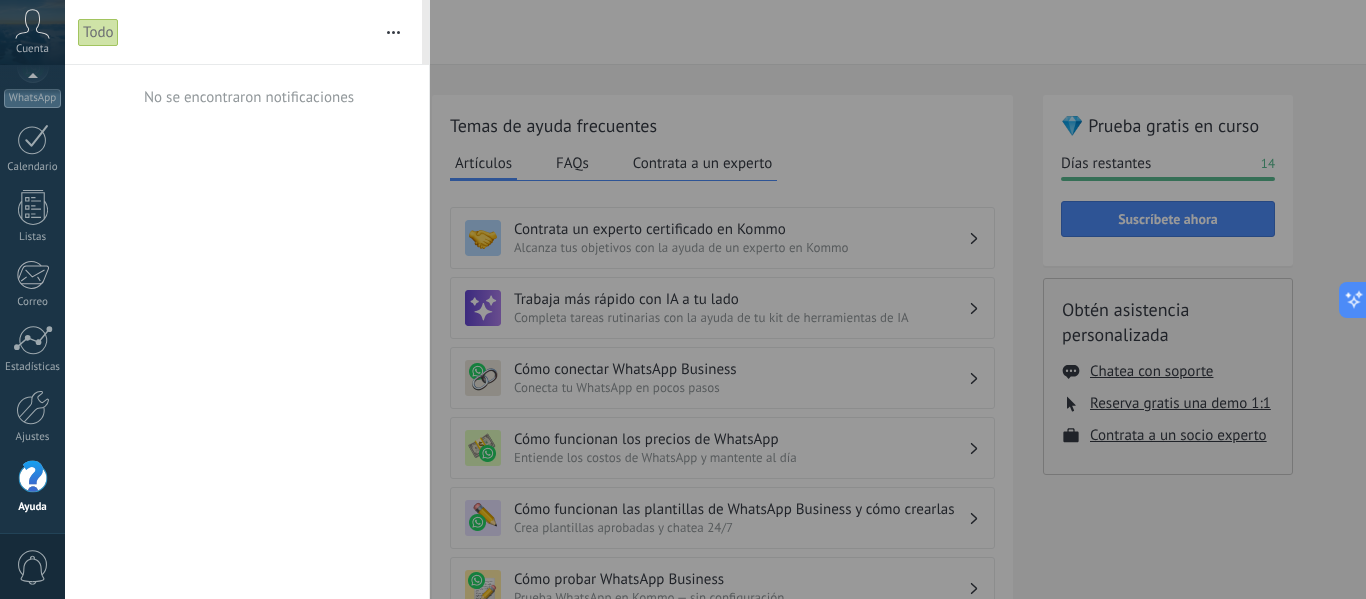 click at bounding box center [683, 299] 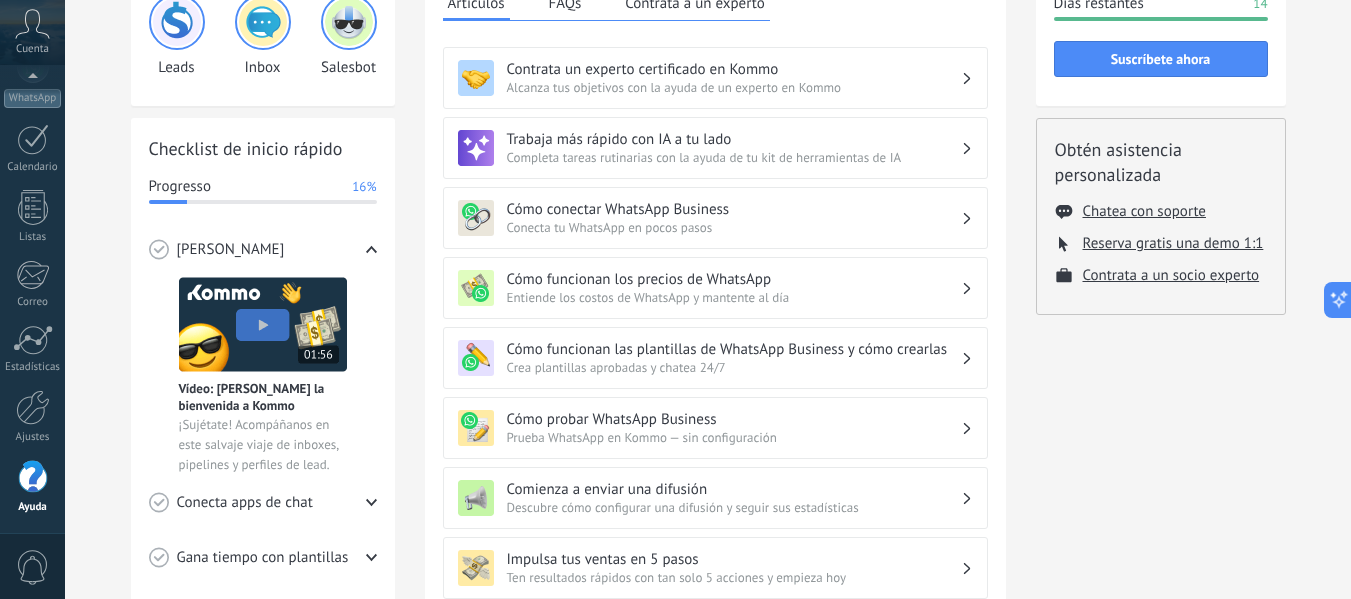 scroll, scrollTop: 0, scrollLeft: 0, axis: both 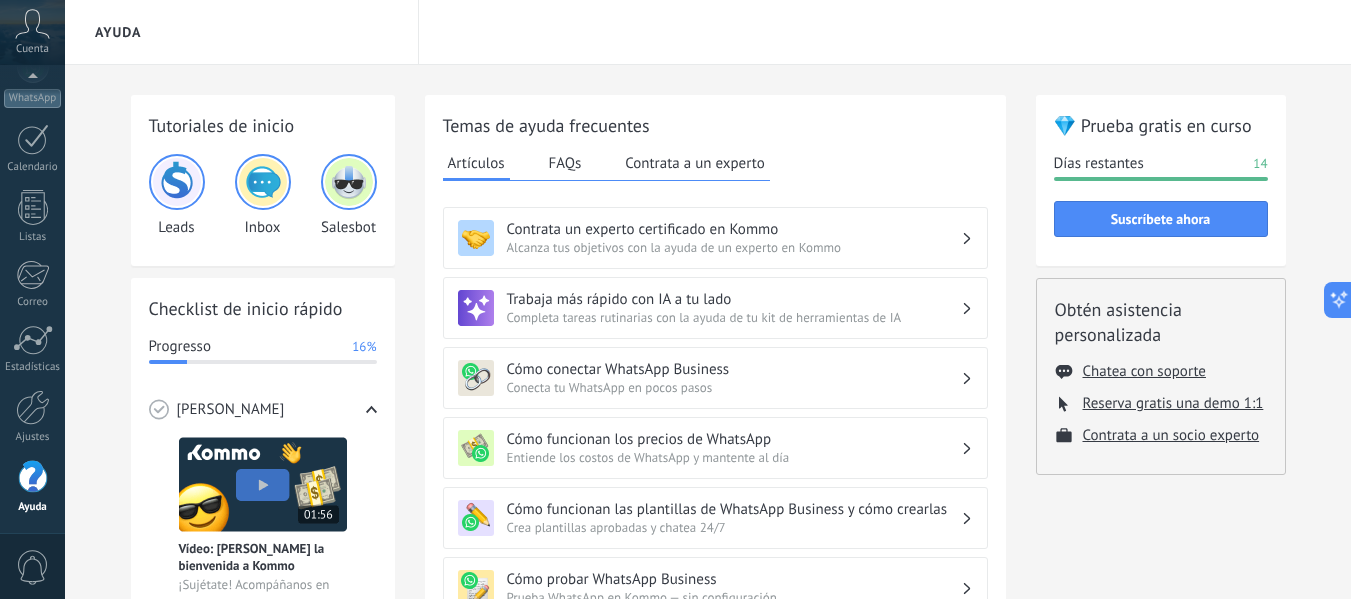 click on "Cuenta" at bounding box center (32, 32) 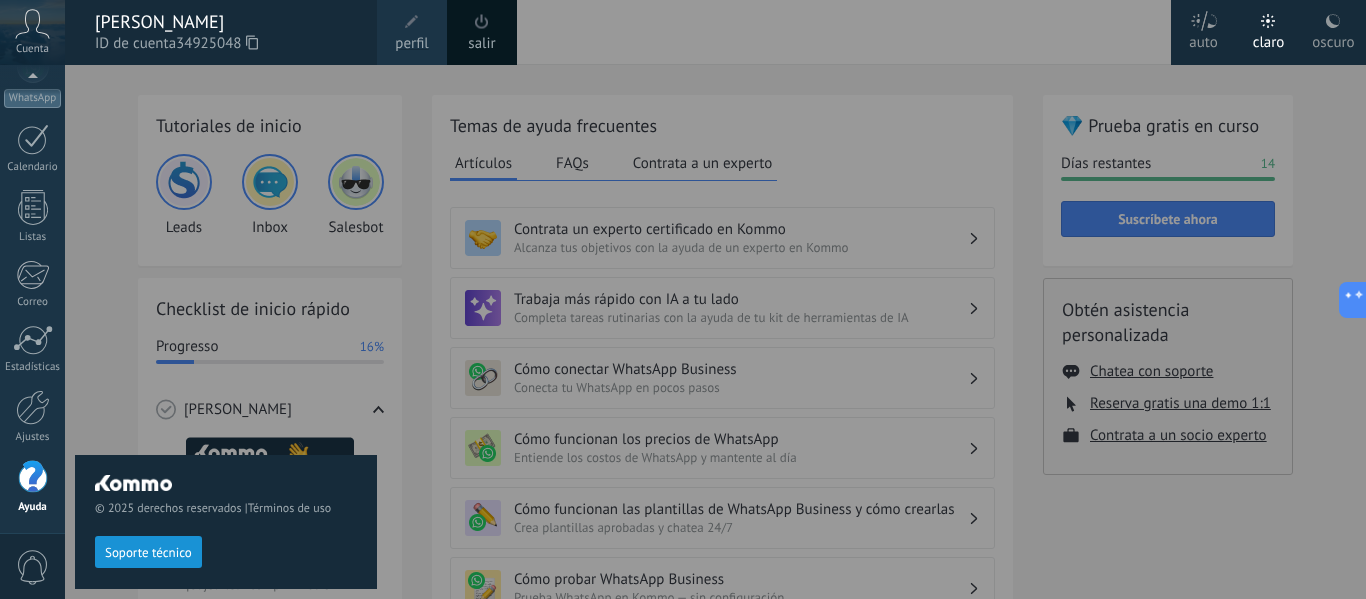 click on "©  2025  derechos reservados |  Términos de uso
Soporte técnico" at bounding box center [226, 332] 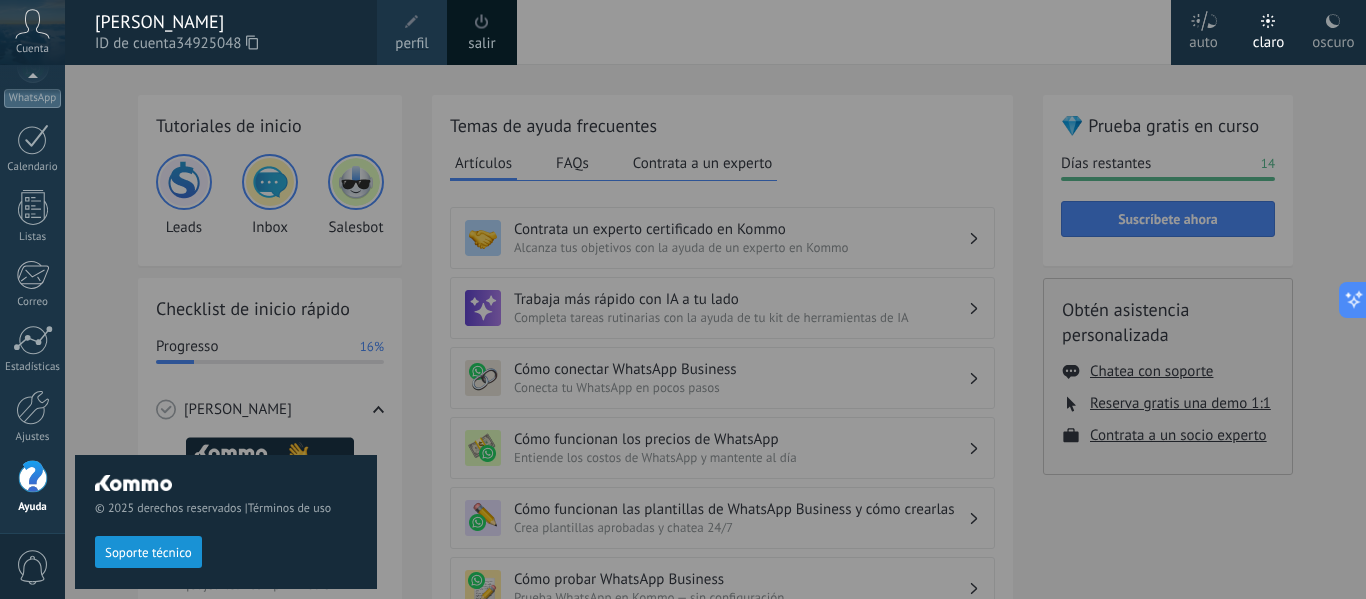 click at bounding box center (748, 299) 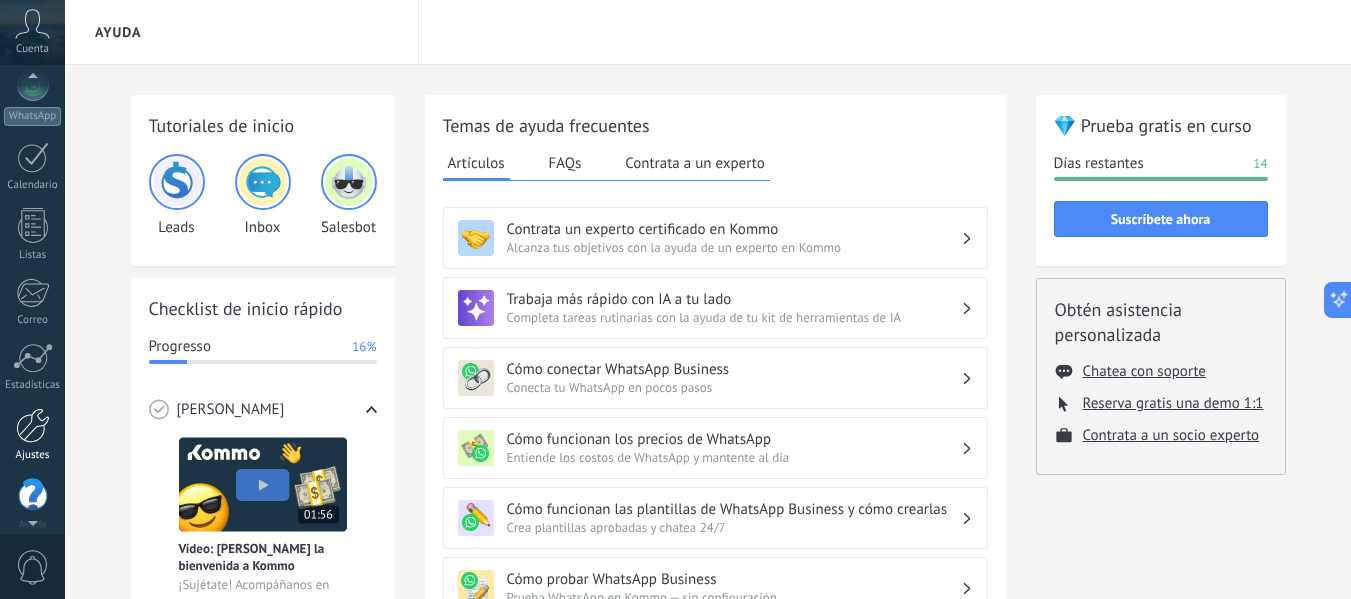 scroll, scrollTop: 233, scrollLeft: 0, axis: vertical 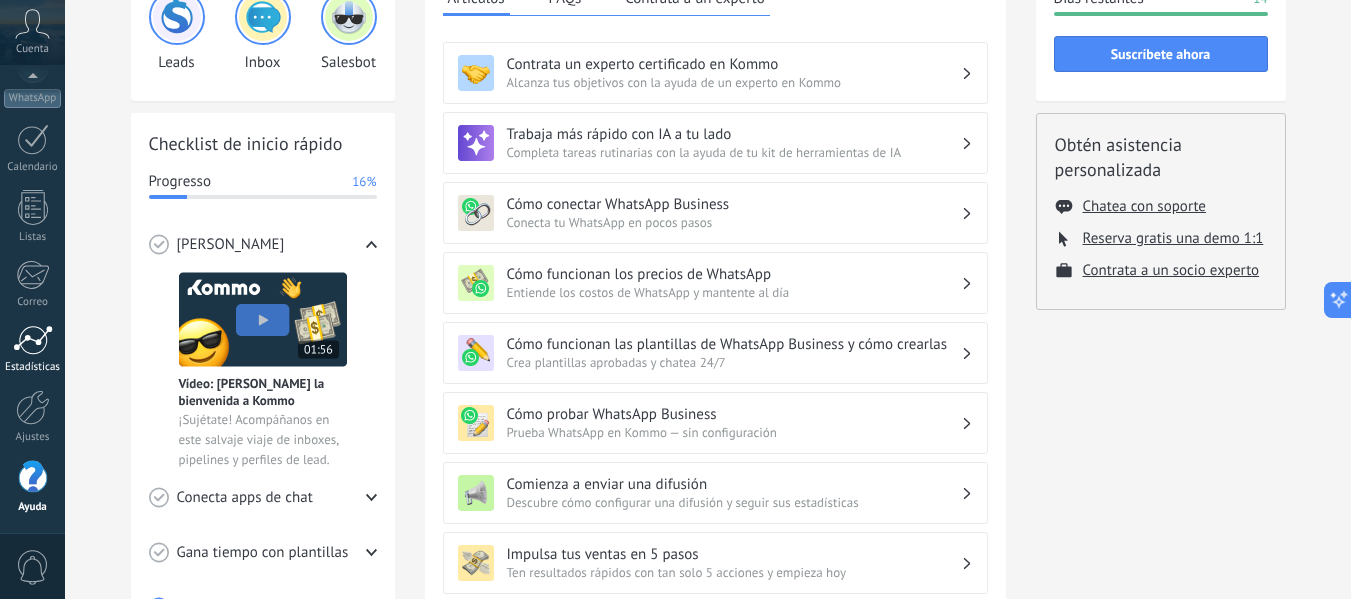 click at bounding box center [33, 340] 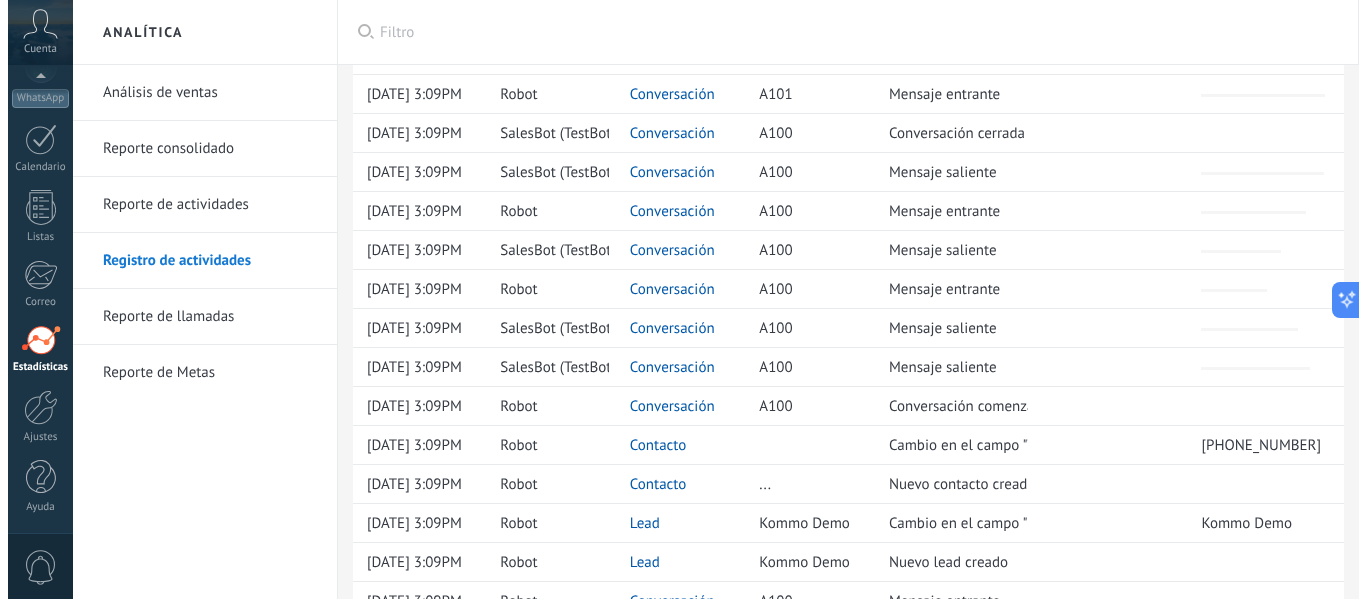 scroll, scrollTop: 0, scrollLeft: 0, axis: both 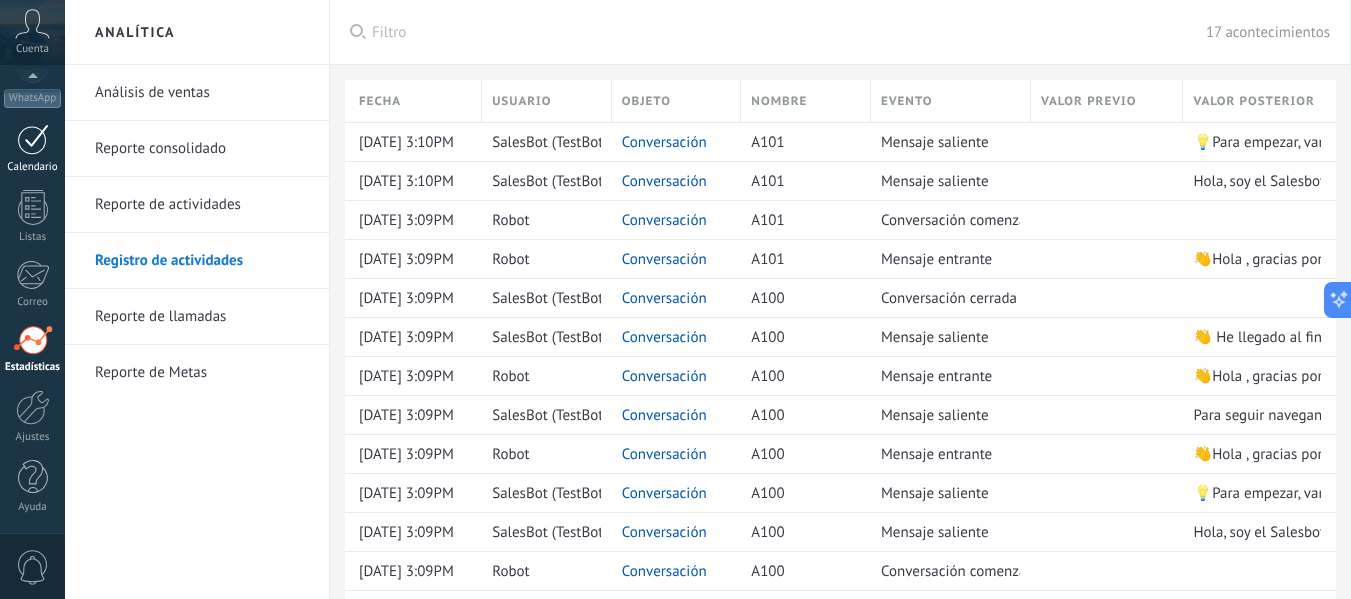 click on "Calendario" at bounding box center (32, 149) 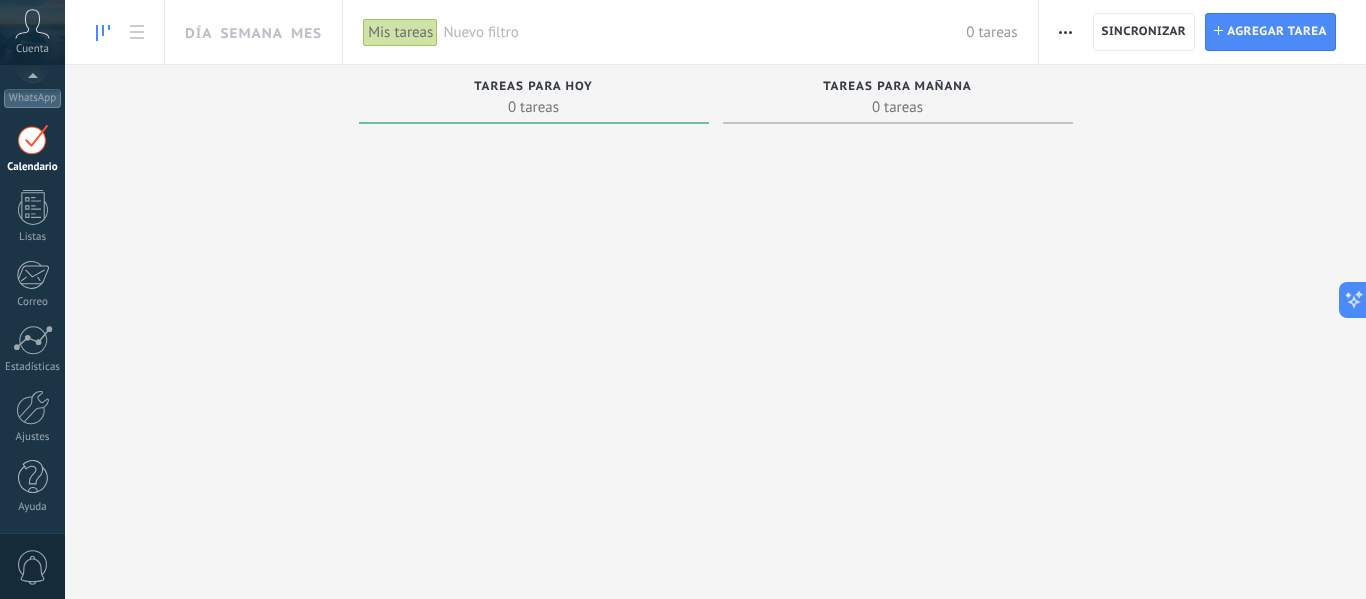 click 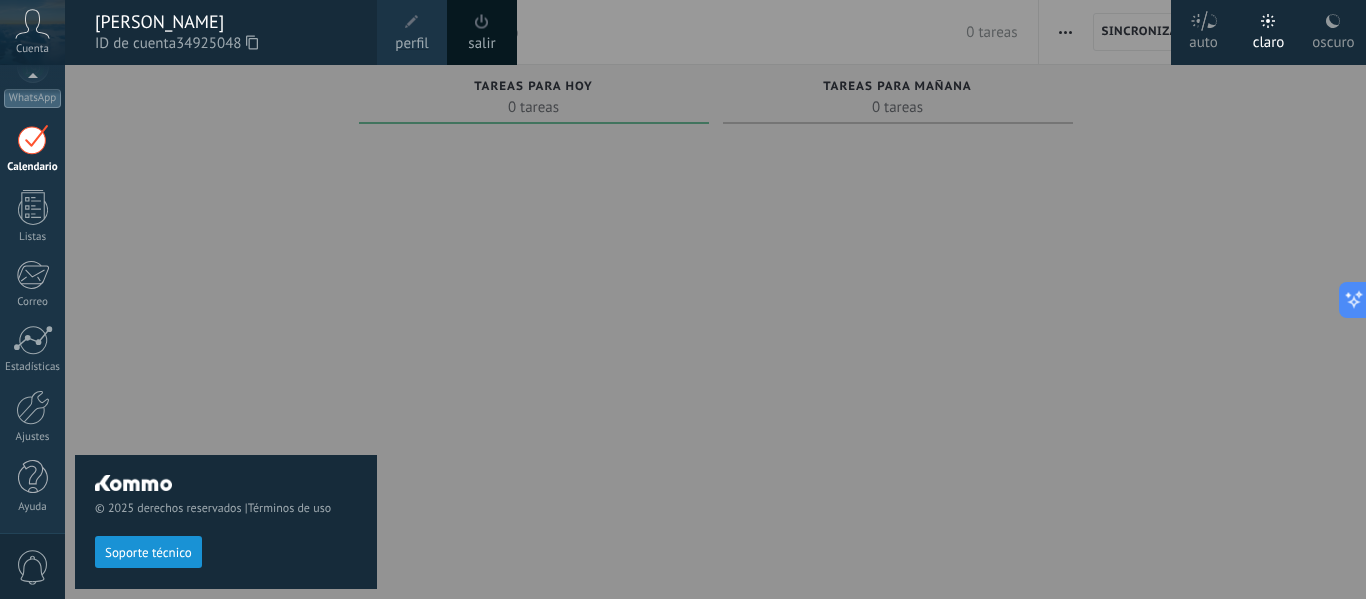 click 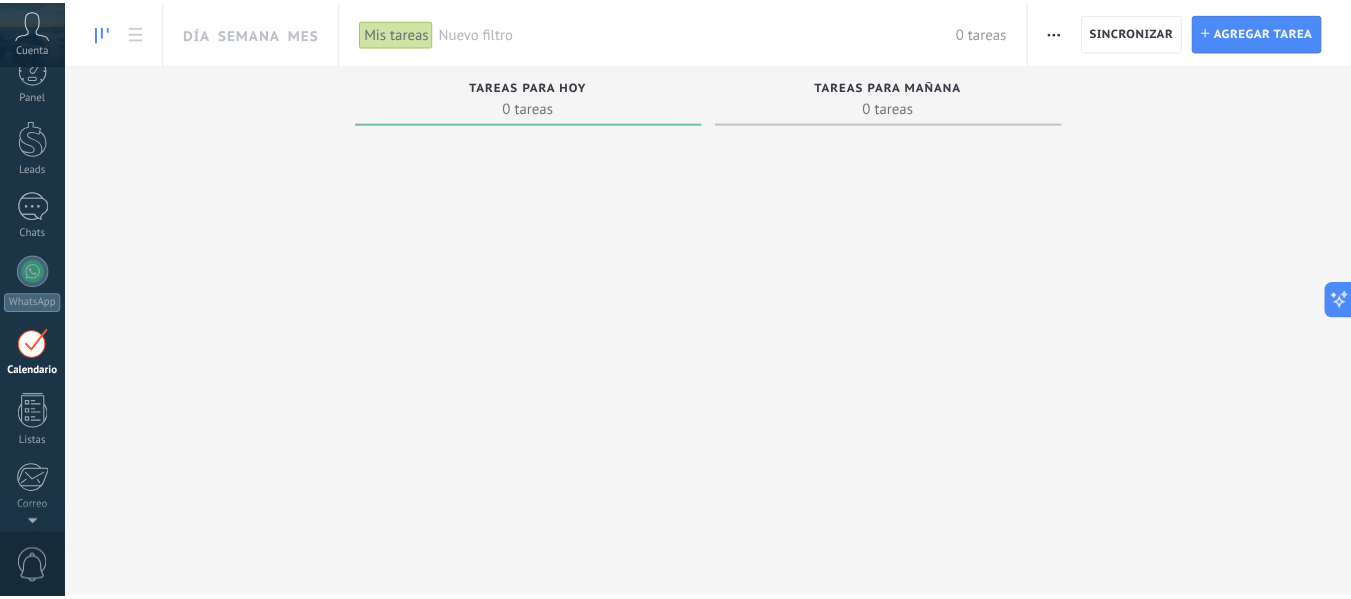 scroll, scrollTop: 0, scrollLeft: 0, axis: both 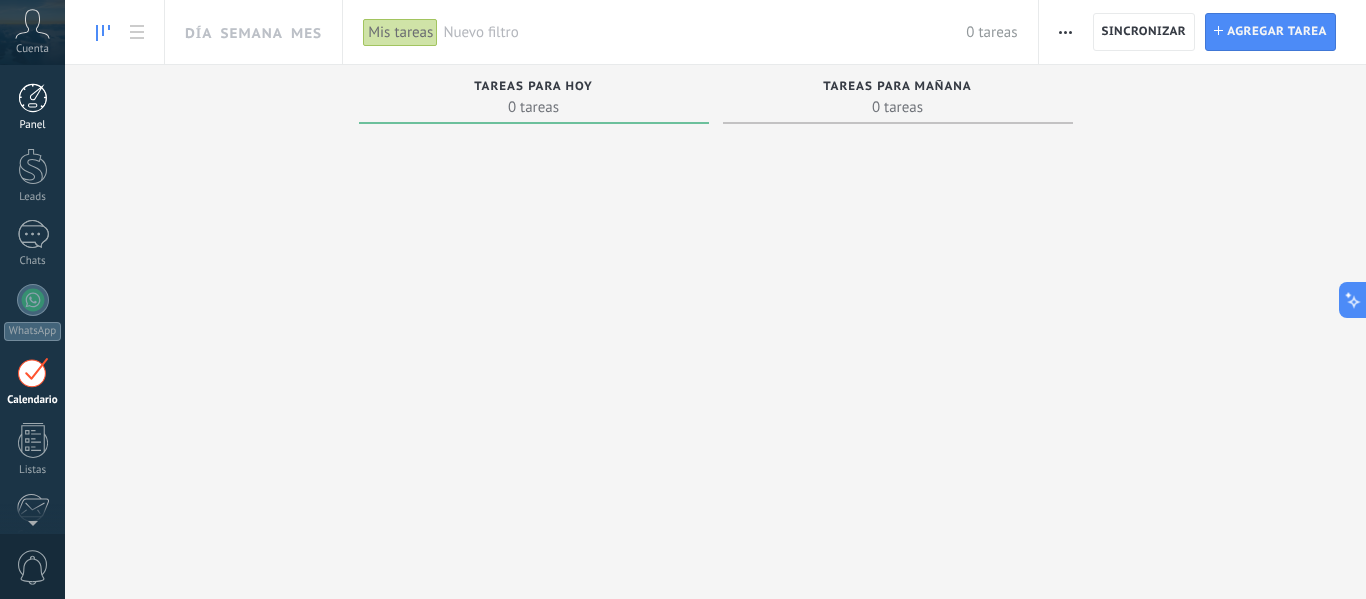 click at bounding box center (33, 98) 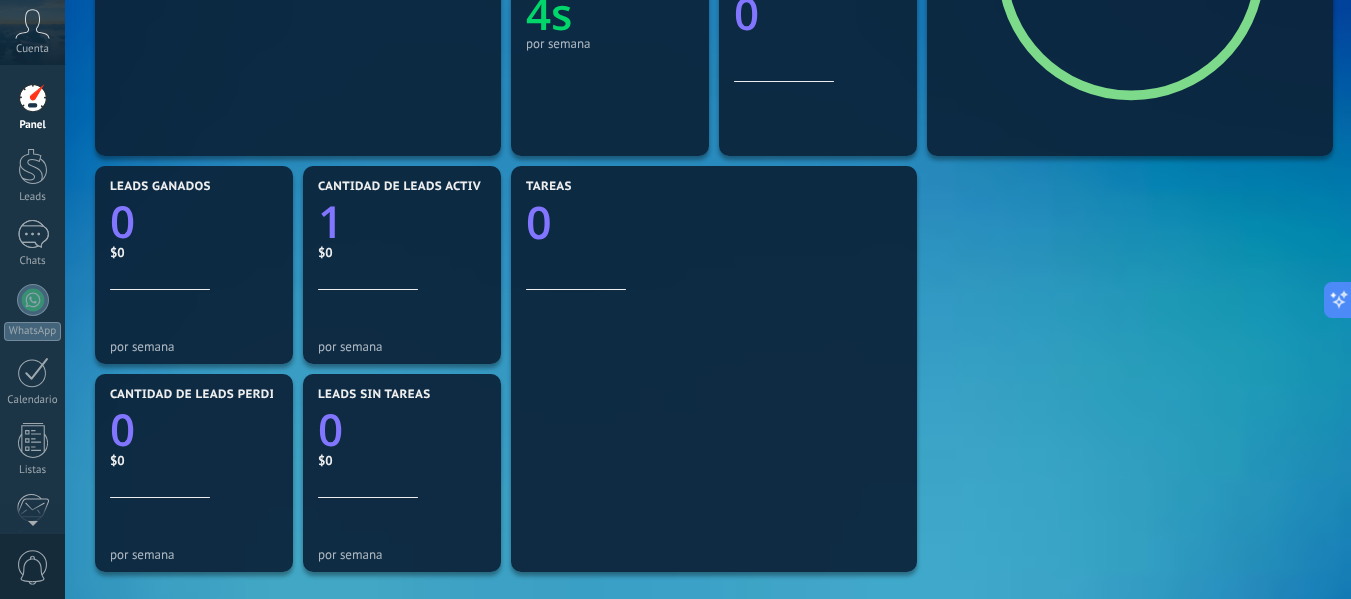 scroll, scrollTop: 511, scrollLeft: 0, axis: vertical 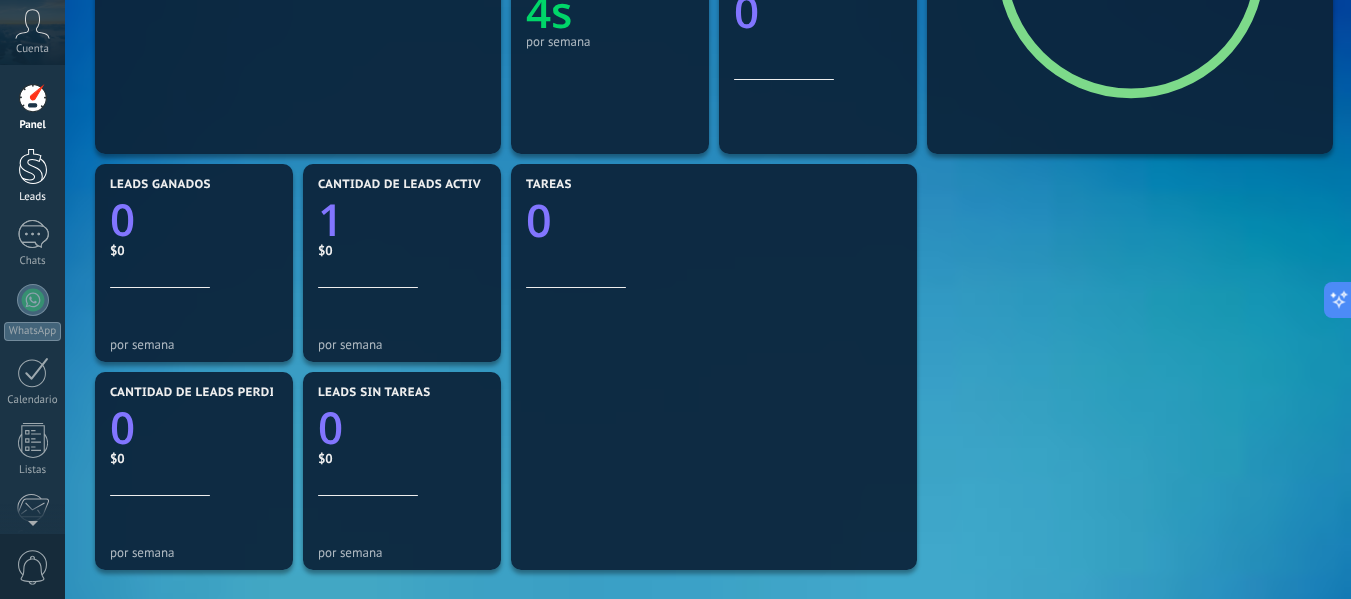 click at bounding box center (33, 166) 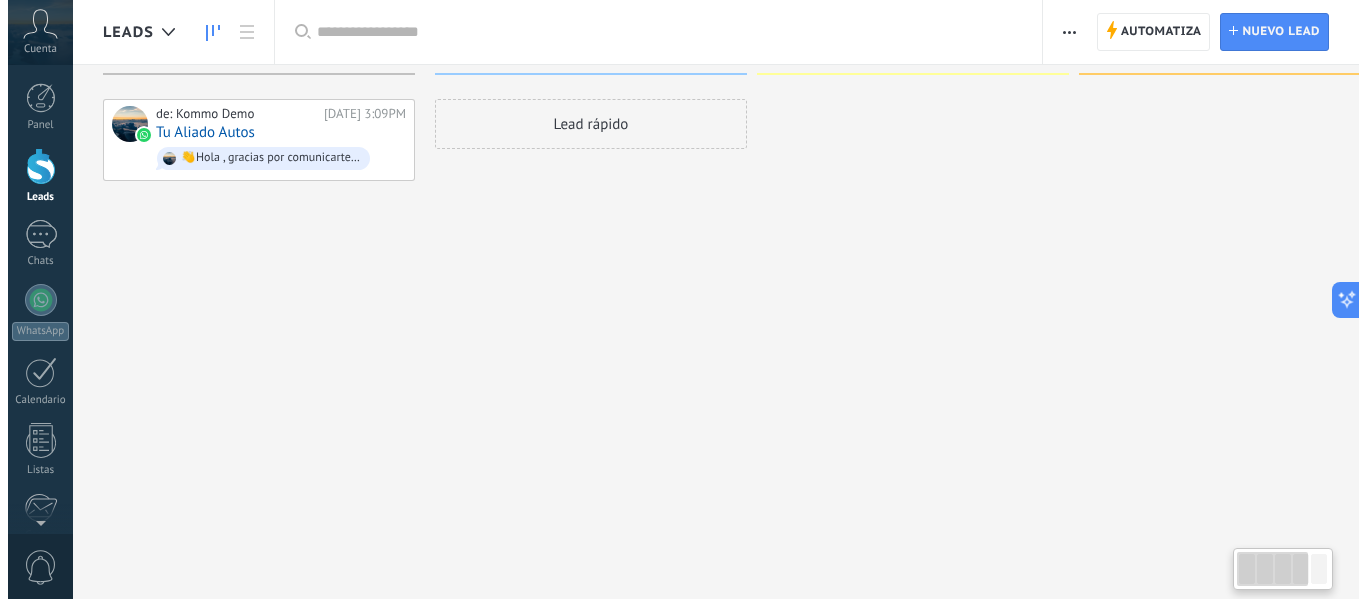 scroll, scrollTop: 0, scrollLeft: 0, axis: both 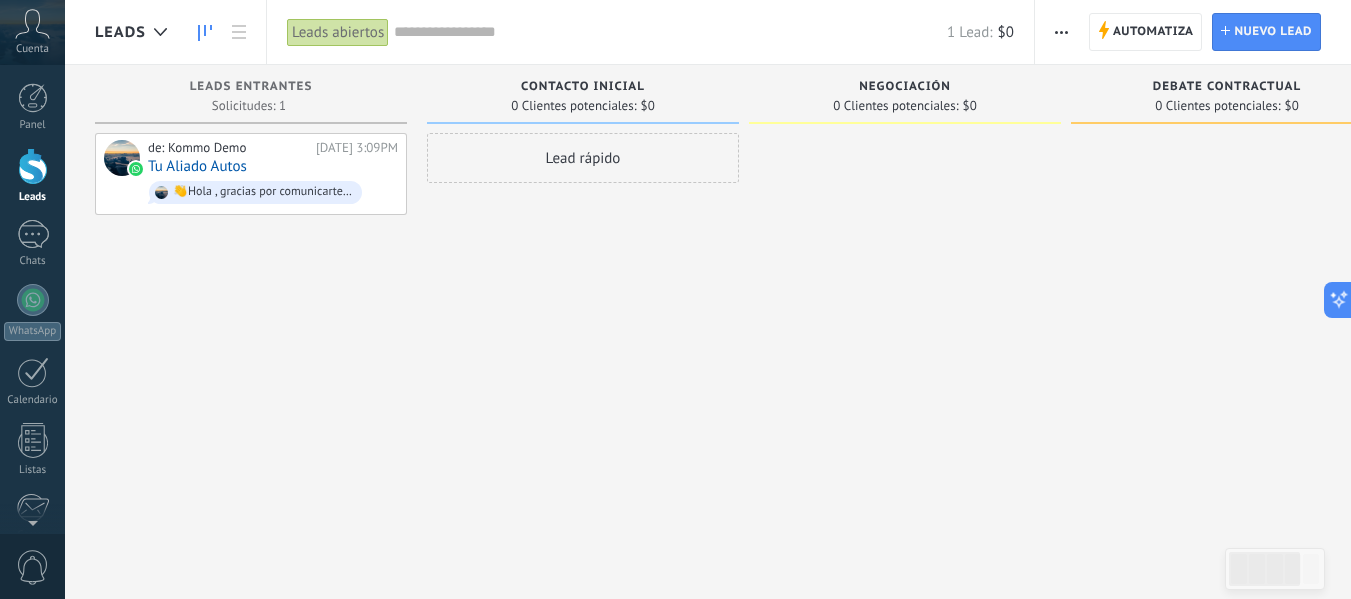 click on "Panel
Leads
1
Chats
WhatsApp
Clientes" at bounding box center (65, 299) 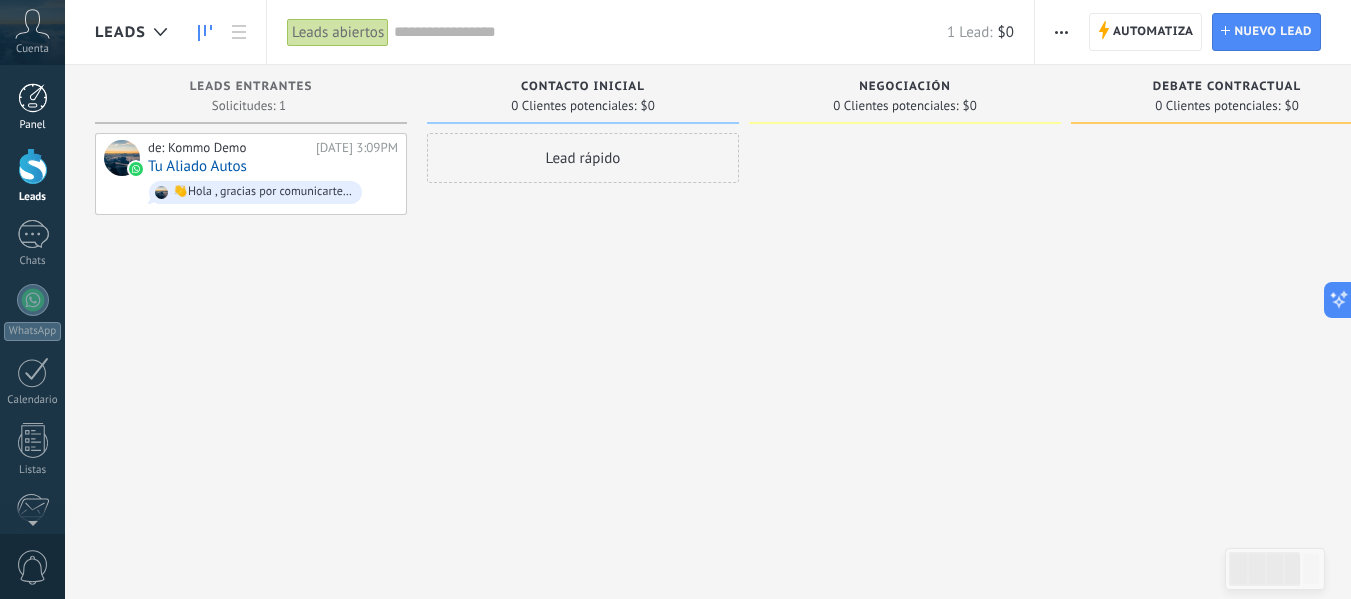 click at bounding box center [33, 98] 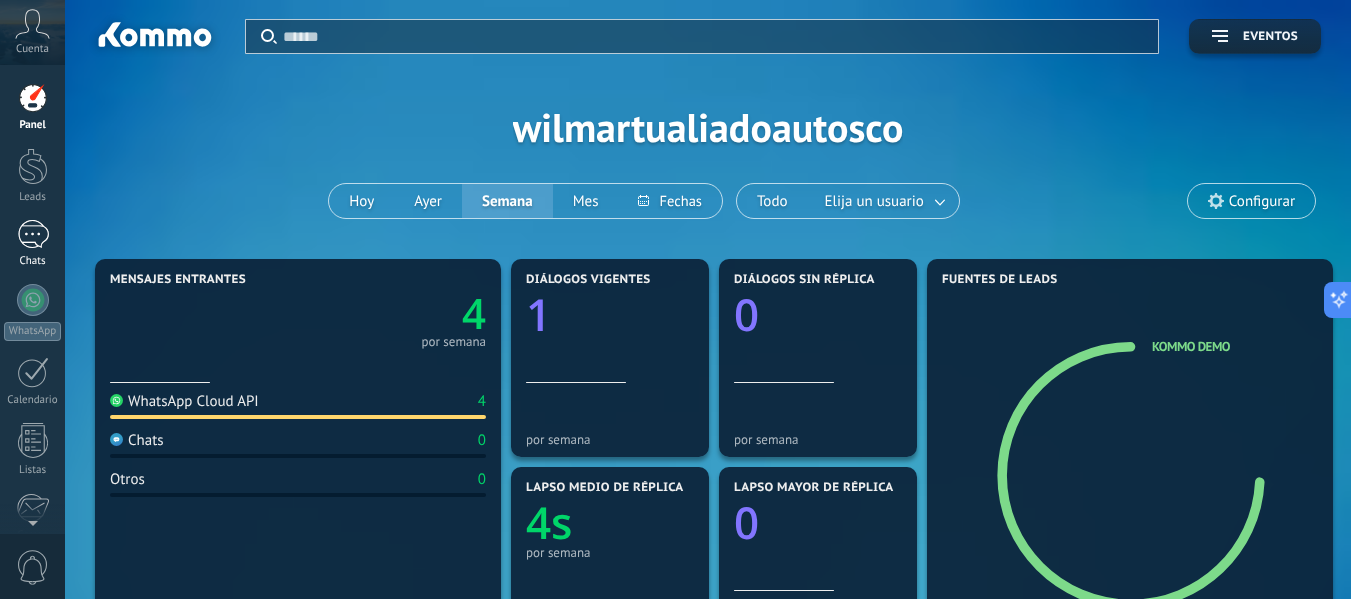 click on "1
Chats" at bounding box center [32, 244] 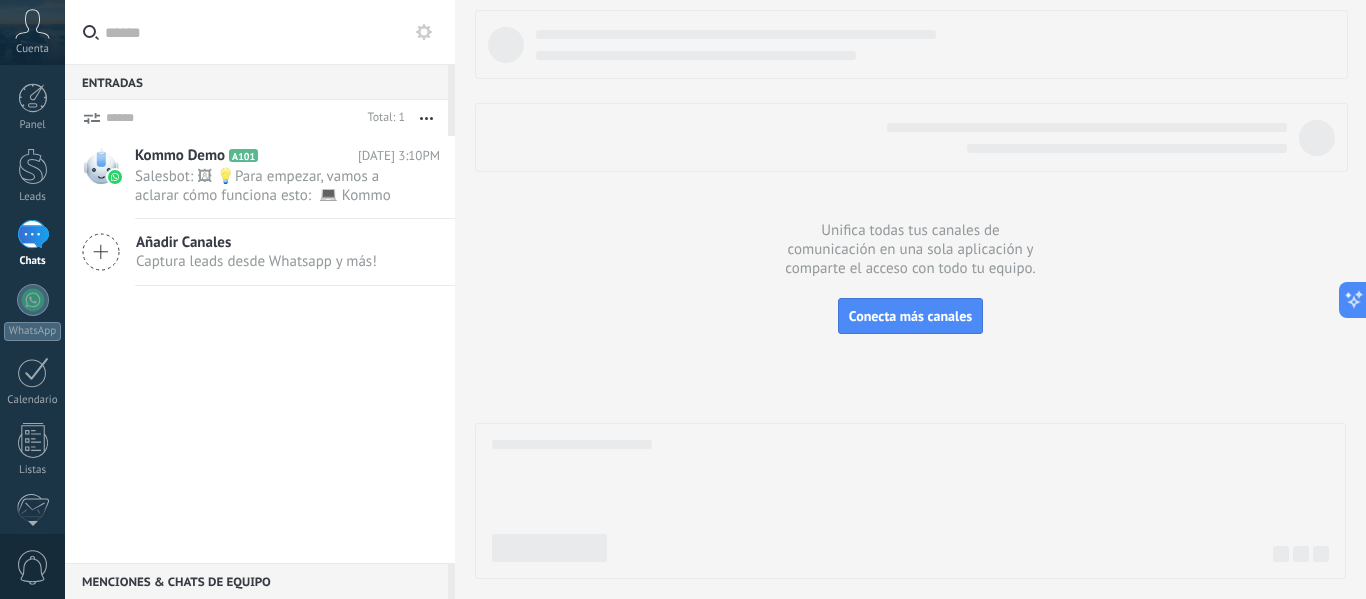 click on "1
Chats" at bounding box center [32, 244] 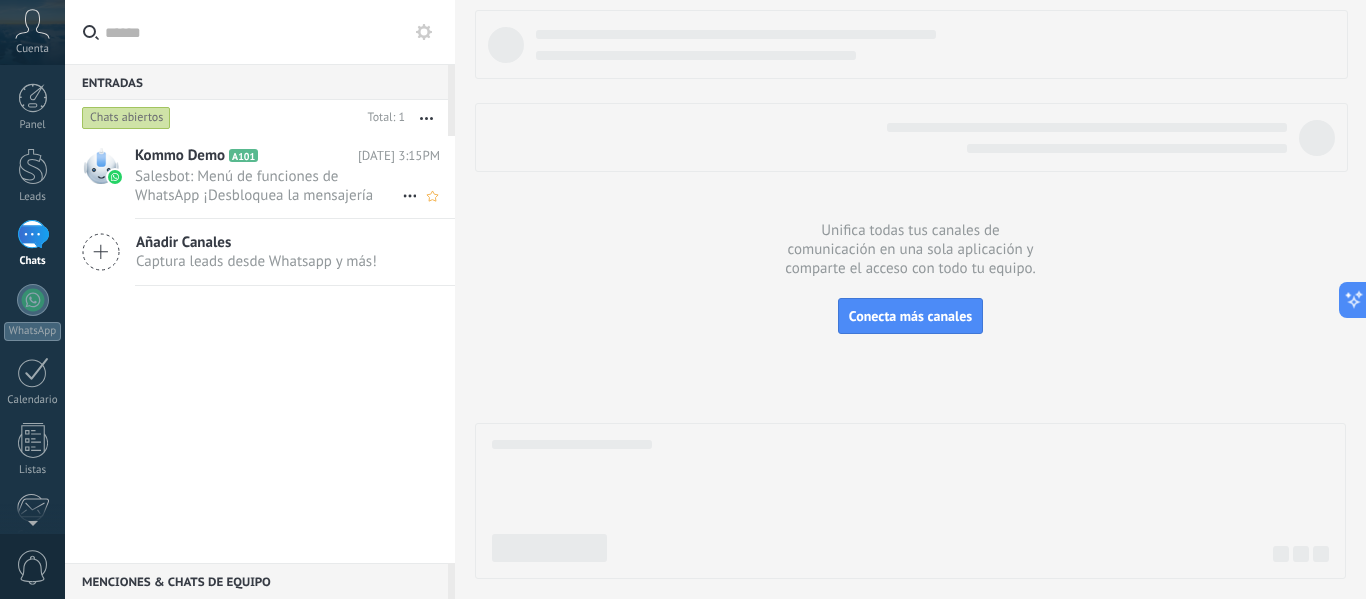 click on "Salesbot: Menú de funciones de WhatsApp
¡Desbloquea la mensajería mejorada en WhatsApp! Haz clic en «Más información» para explorar las funciones premium. 💬✨
Para detener el bot, escribe «Parar»." at bounding box center (268, 186) 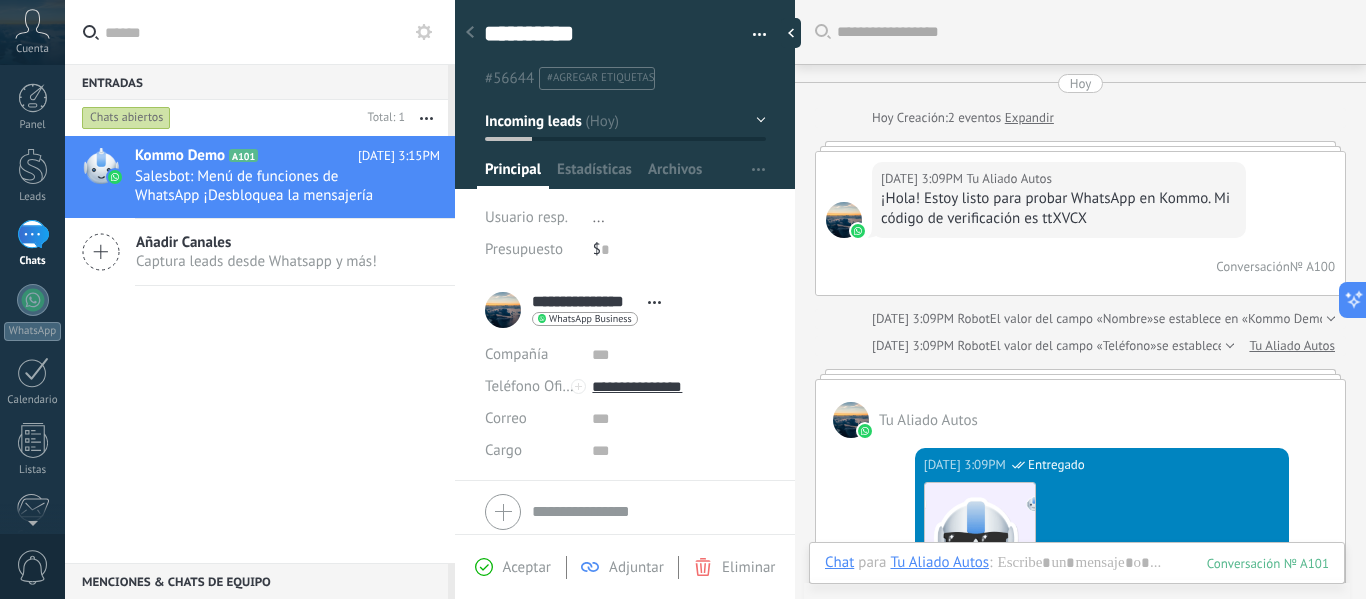 scroll, scrollTop: 2934, scrollLeft: 0, axis: vertical 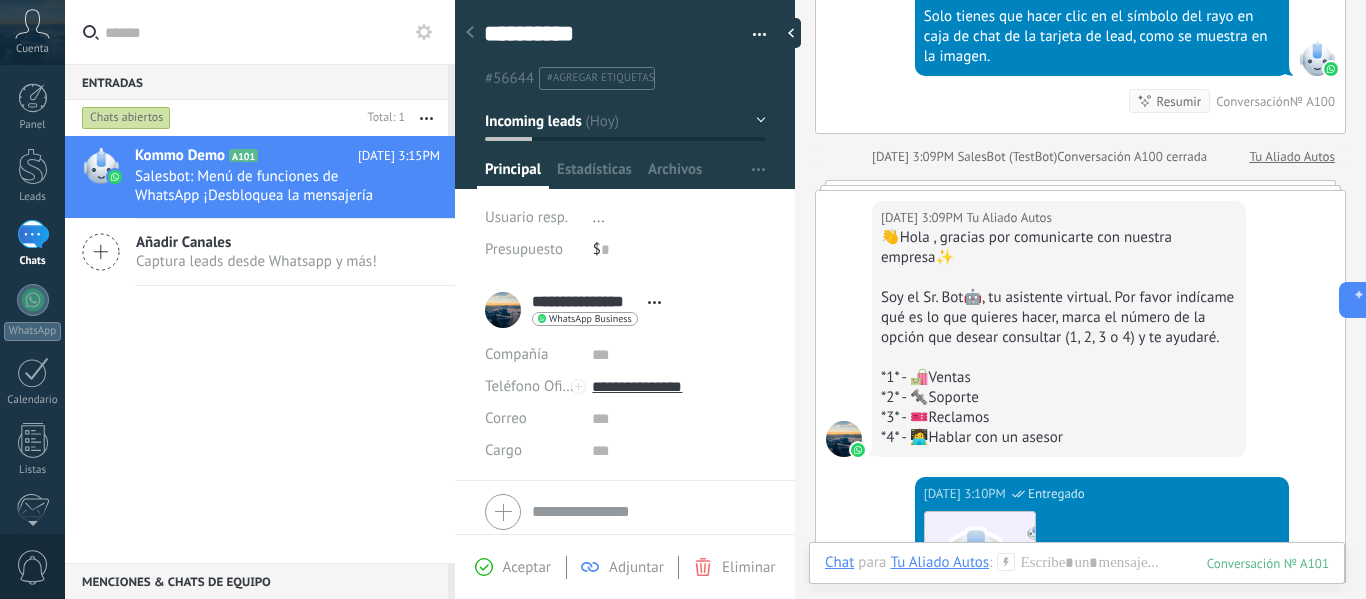 click on "[DATE] 3:09PM Tu Aliado Autos  👋Hola , gracias por comunicarte con nuestra empresa✨   Soy el Sr. Bot🤖, tu asistente virtual. Por favor indícame qué es lo que quieres hacer, marca el número de la opción que desear consultar (1, 2, 3 o 4) y te ayudaré.   *1* - 🛍️Ventas *2* - 🔩Soporte *3* - 🎫Reclamos *4* - 🧑‍💻Hablar con un asesor" at bounding box center [1080, 334] 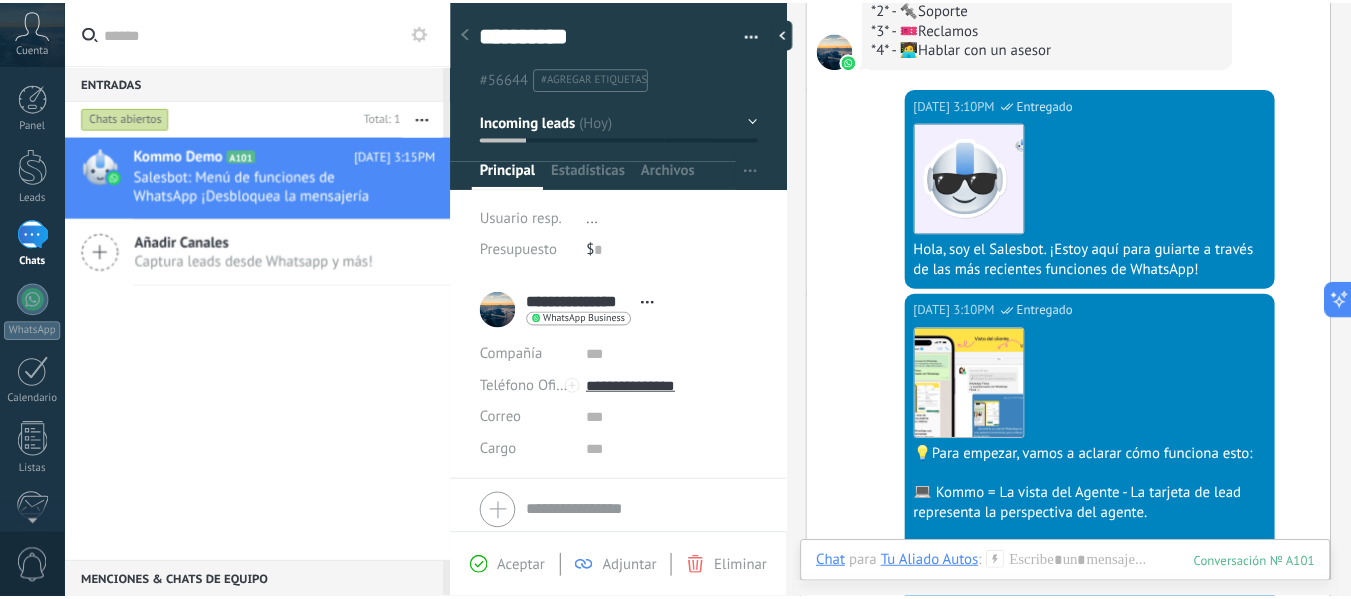 scroll, scrollTop: 3081, scrollLeft: 0, axis: vertical 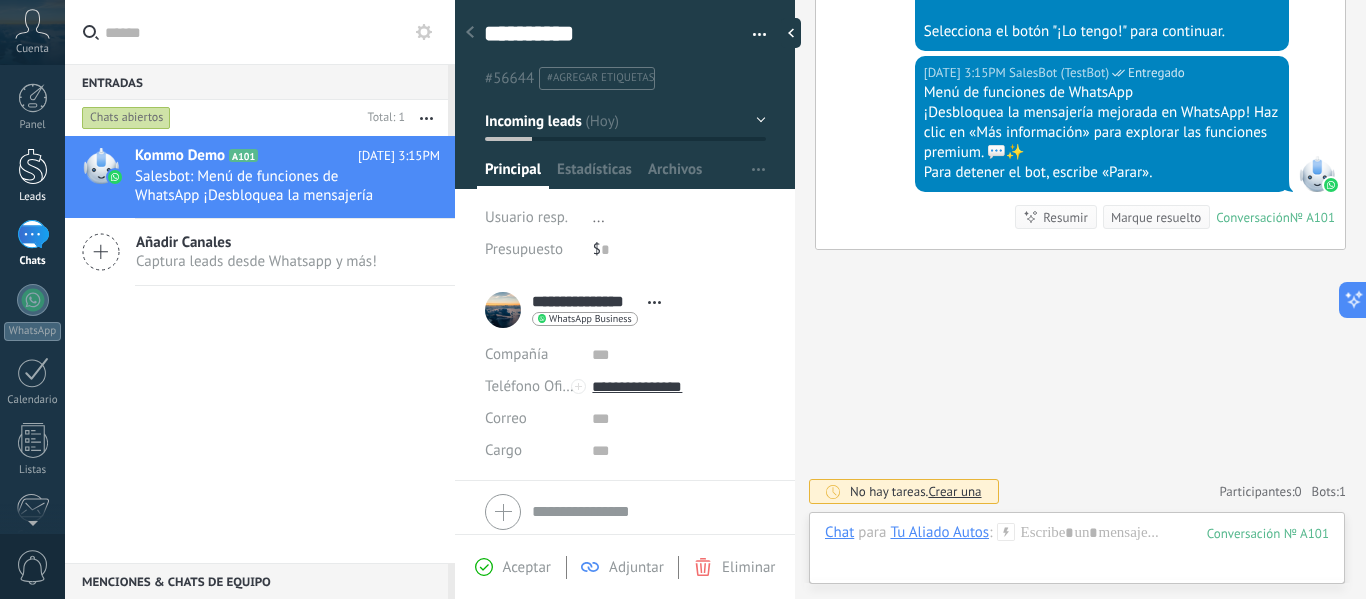 click at bounding box center (33, 166) 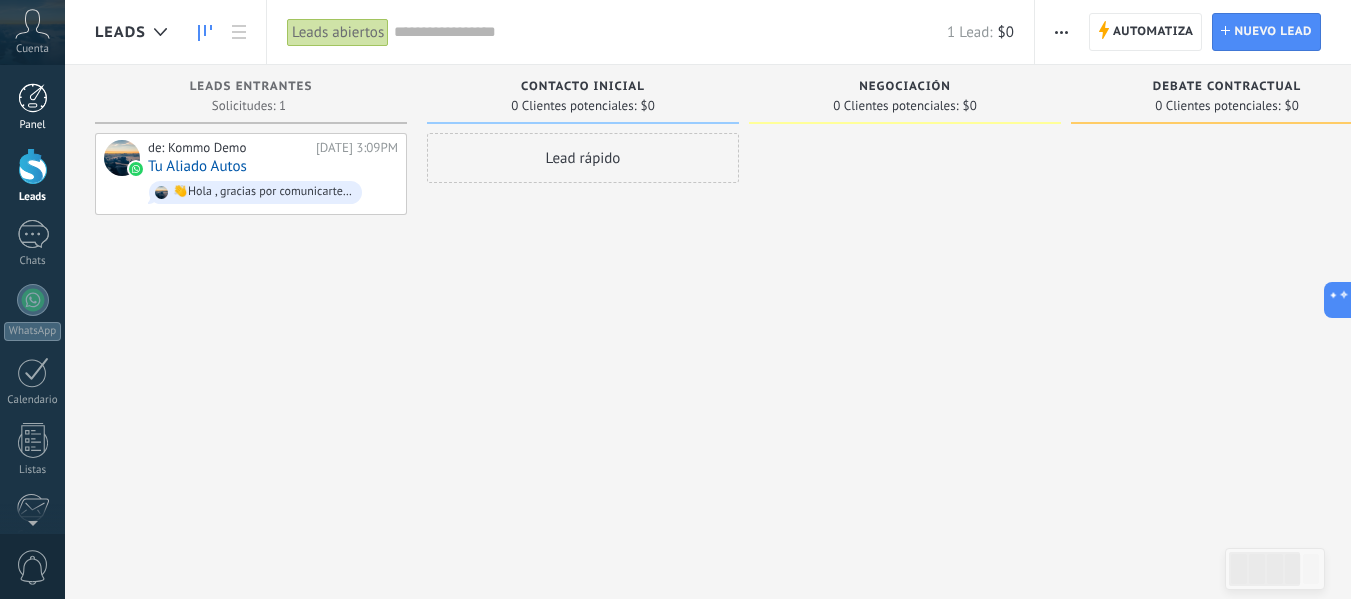click at bounding box center (33, 98) 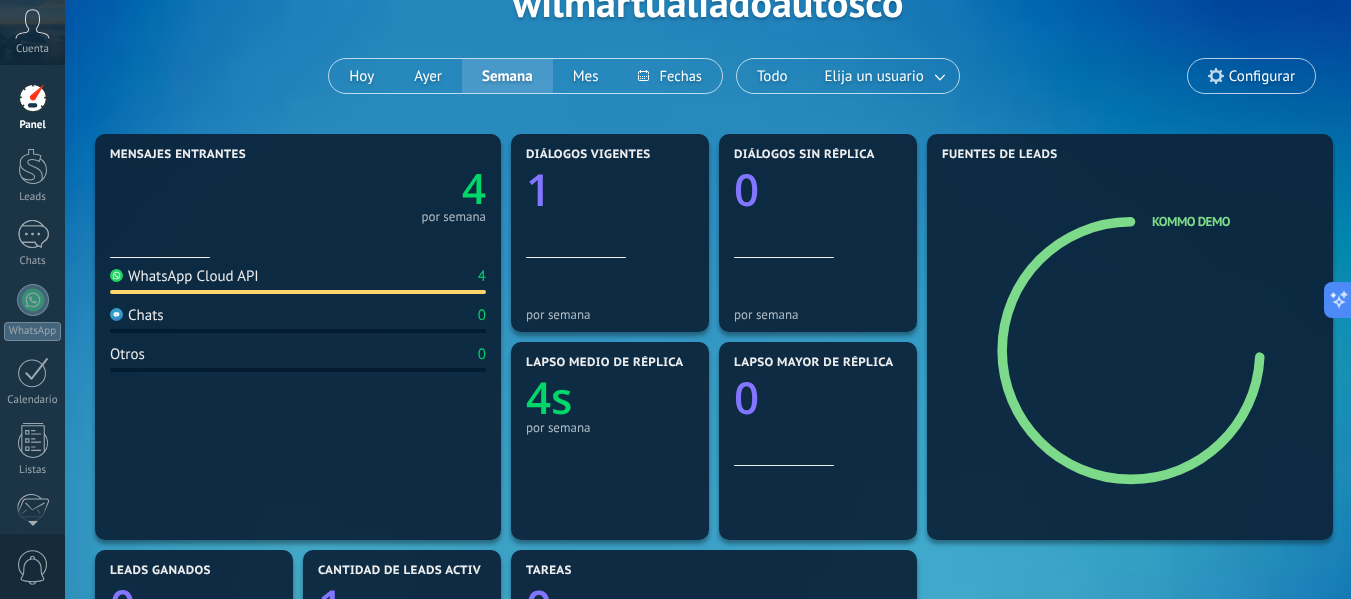 scroll, scrollTop: 48, scrollLeft: 0, axis: vertical 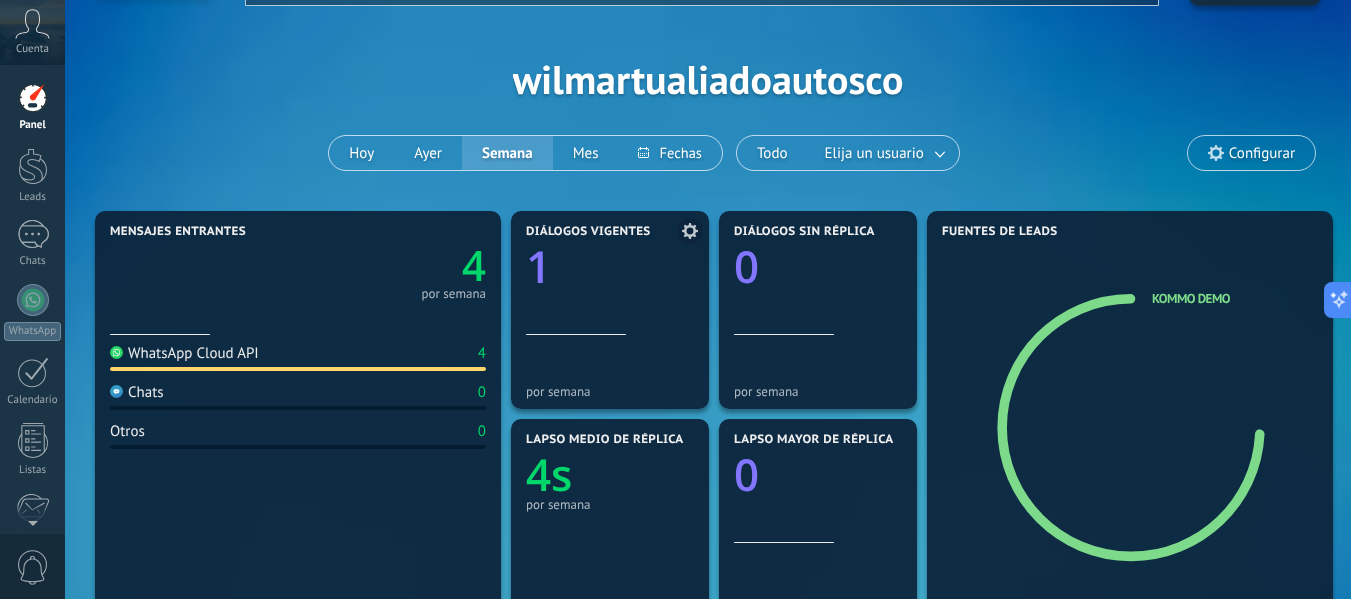 click on "1" 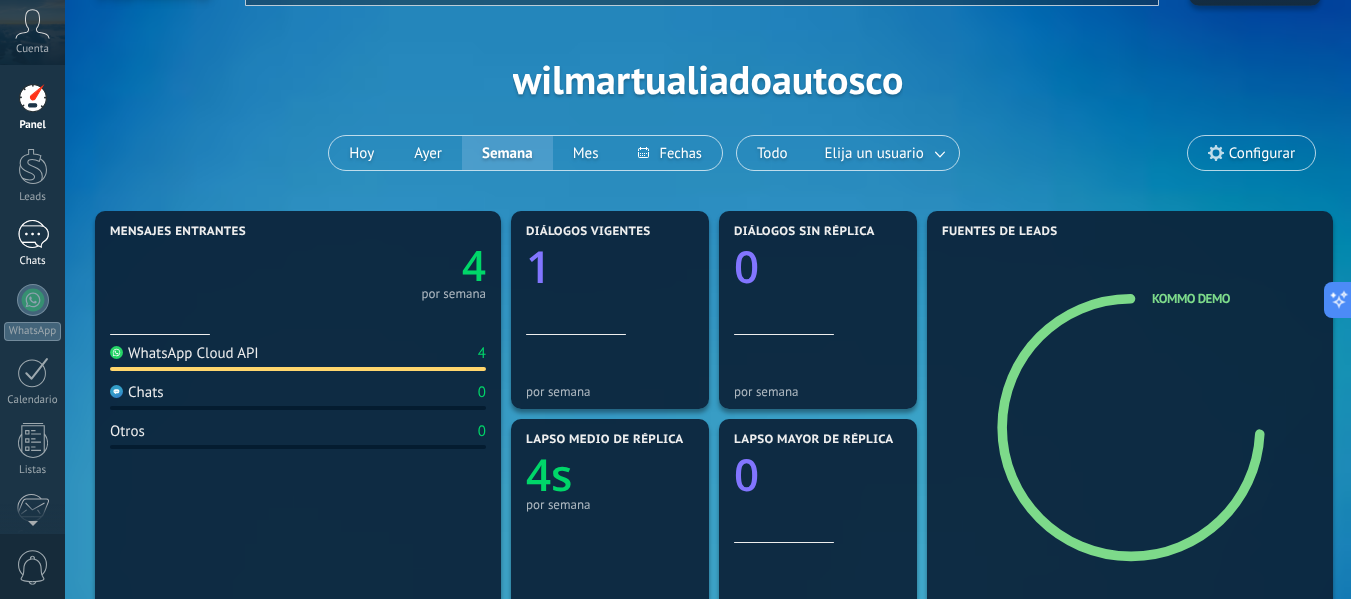 click on "1" at bounding box center [33, 234] 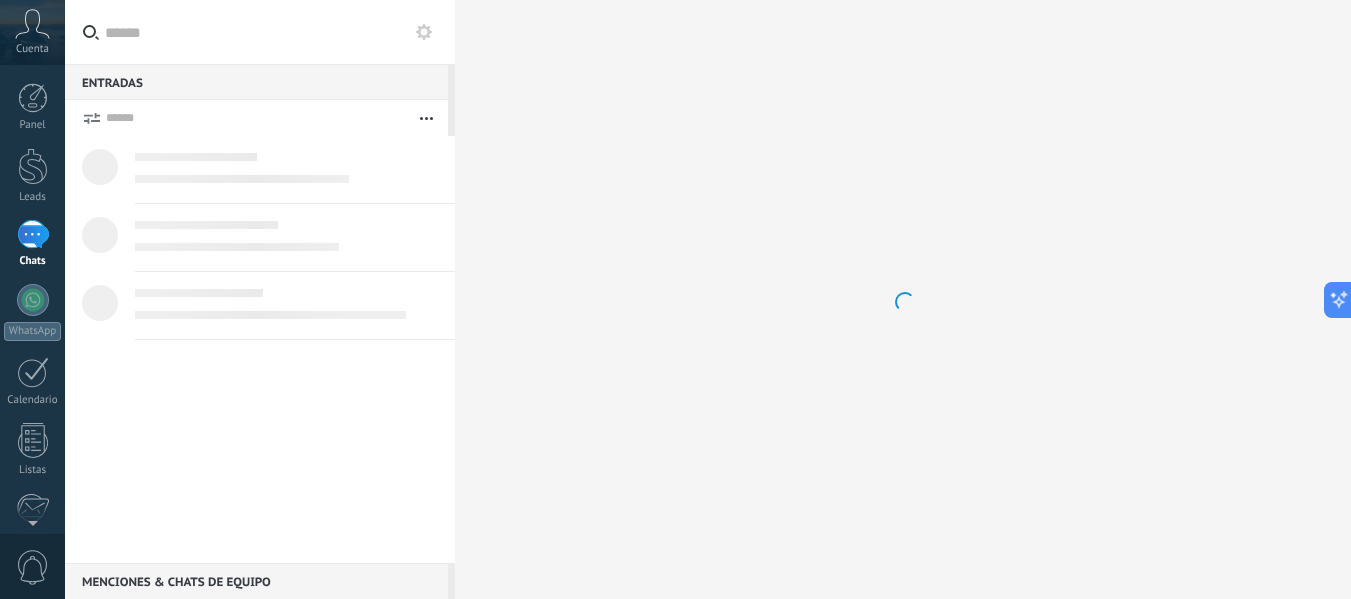 scroll, scrollTop: 0, scrollLeft: 0, axis: both 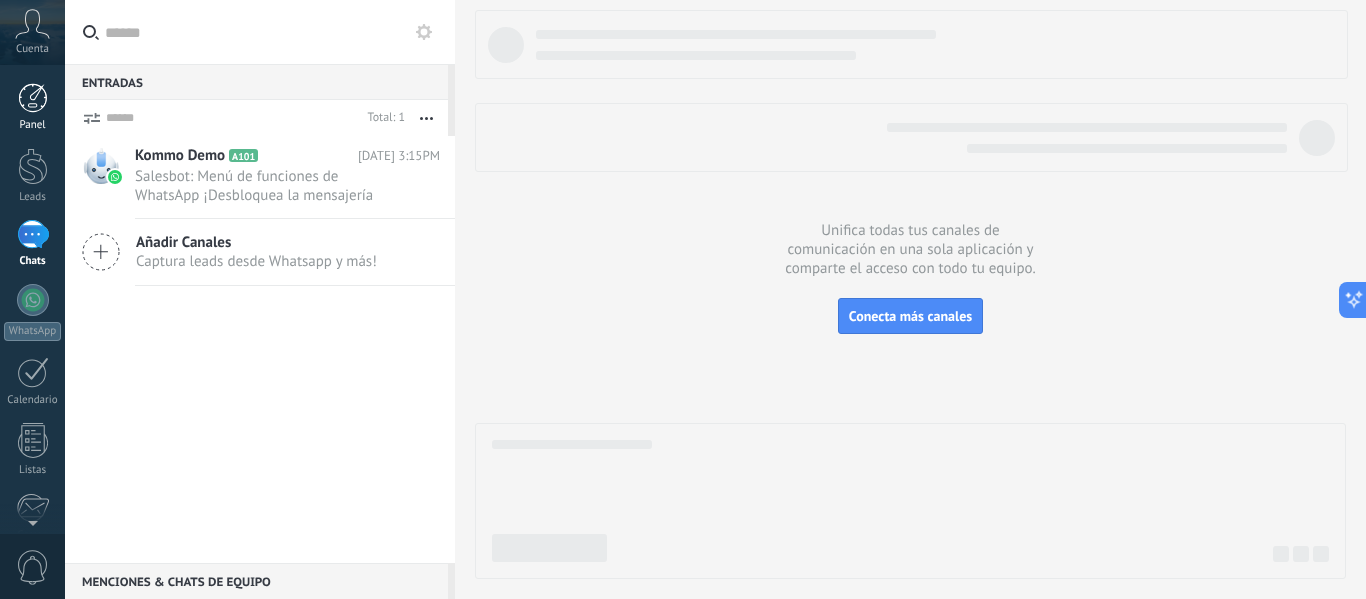 click at bounding box center [33, 98] 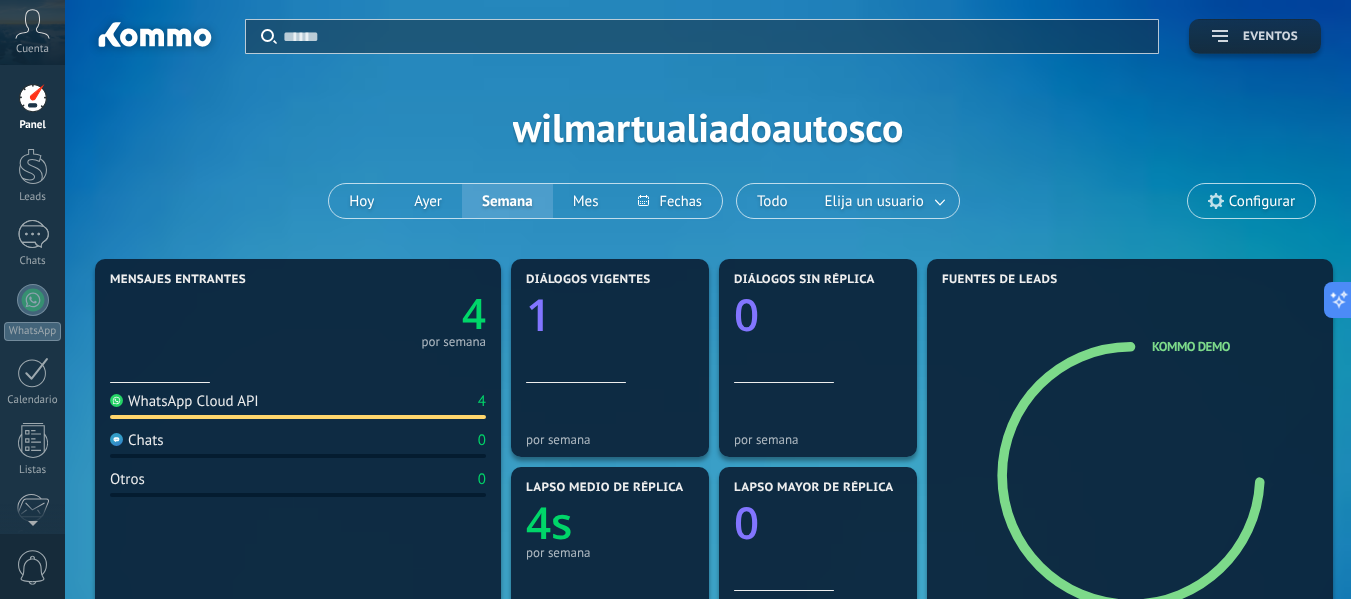click on "Eventos" at bounding box center (1270, 37) 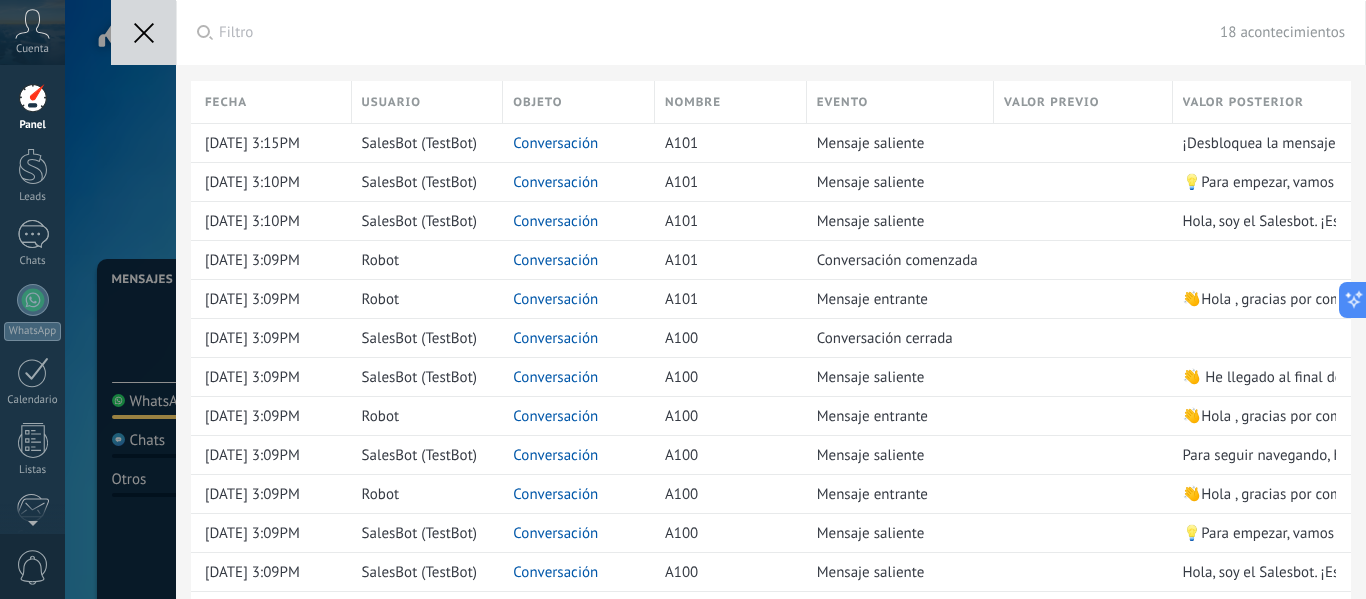 click at bounding box center (143, 32) 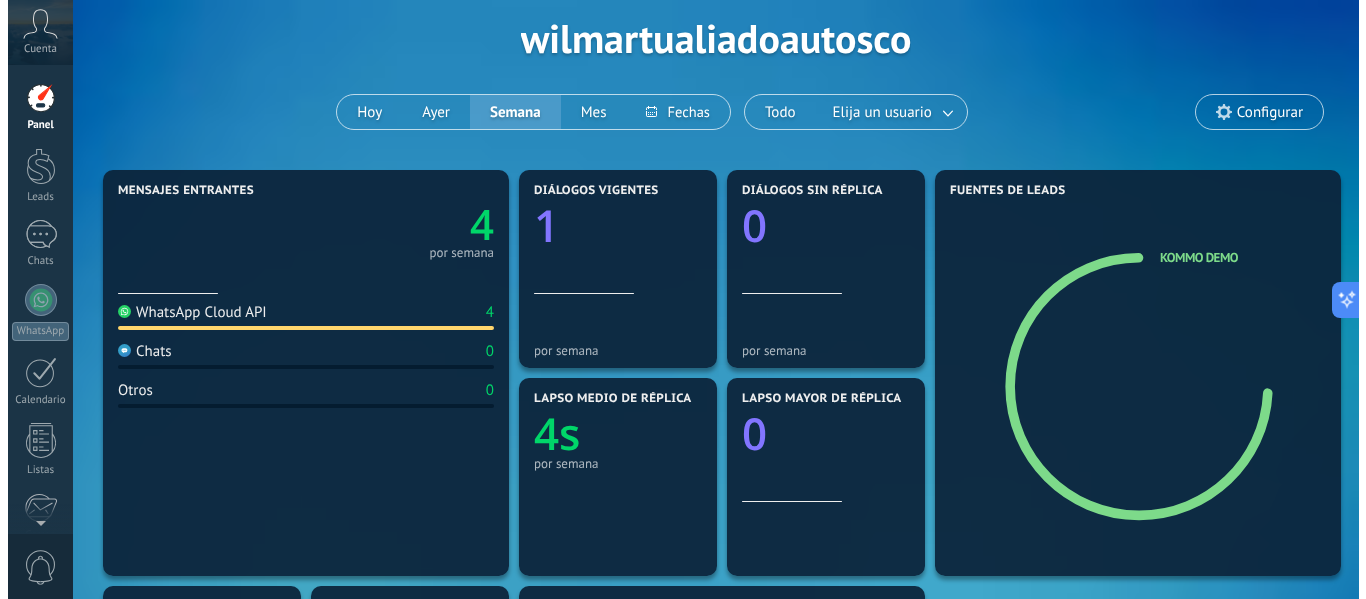 scroll, scrollTop: 0, scrollLeft: 0, axis: both 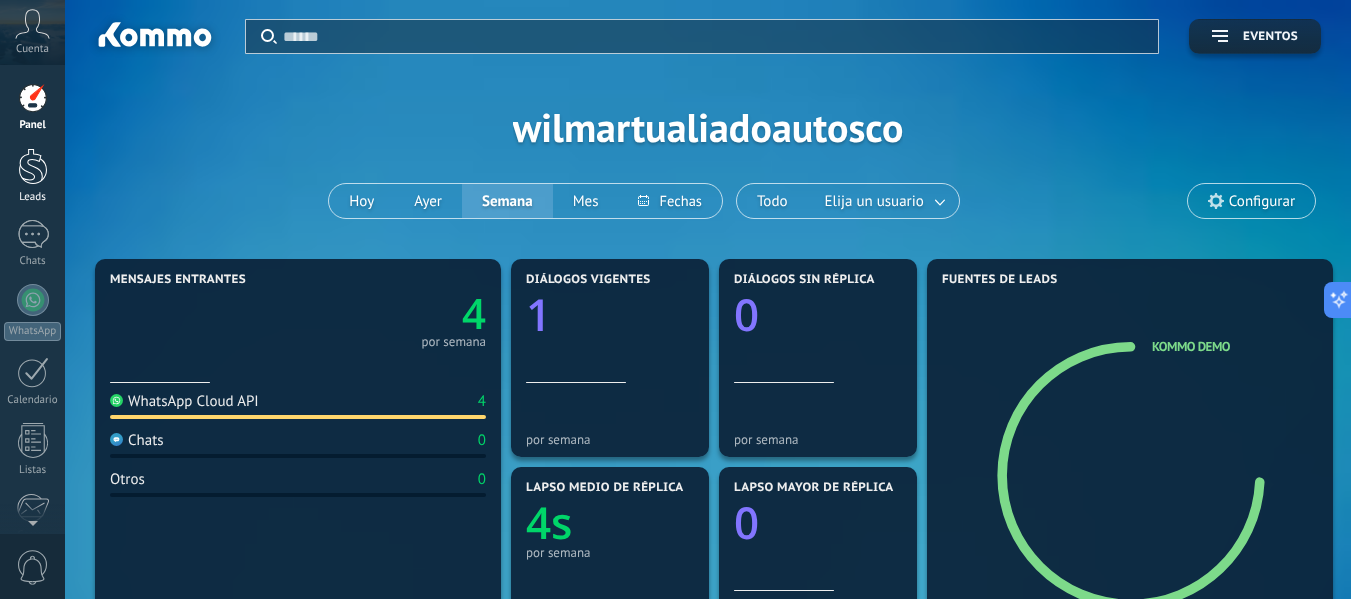 click at bounding box center [33, 166] 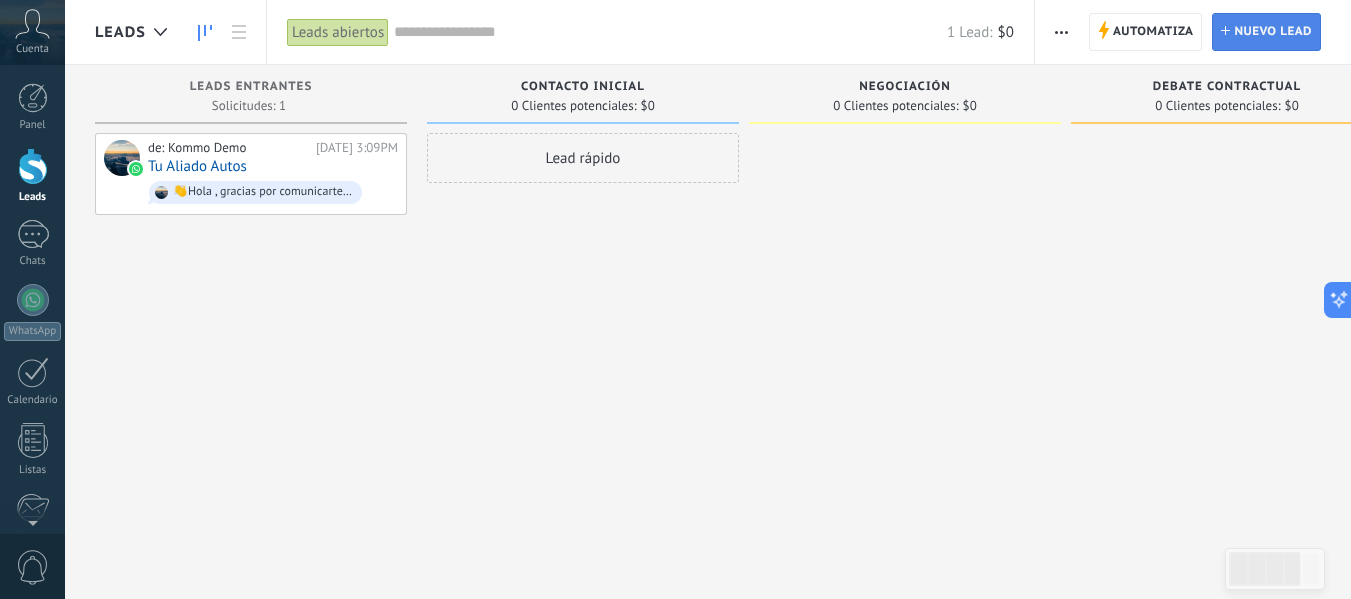 click on "Nuevo lead" at bounding box center [1273, 32] 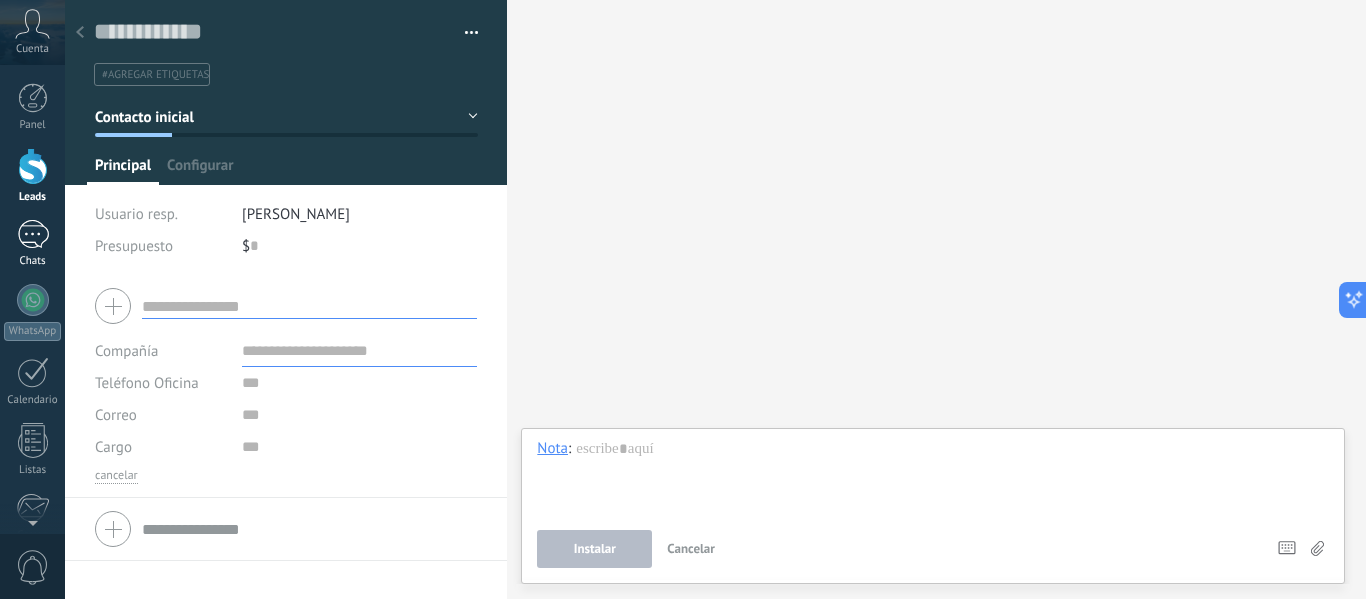 click on "1
Chats" at bounding box center (32, 244) 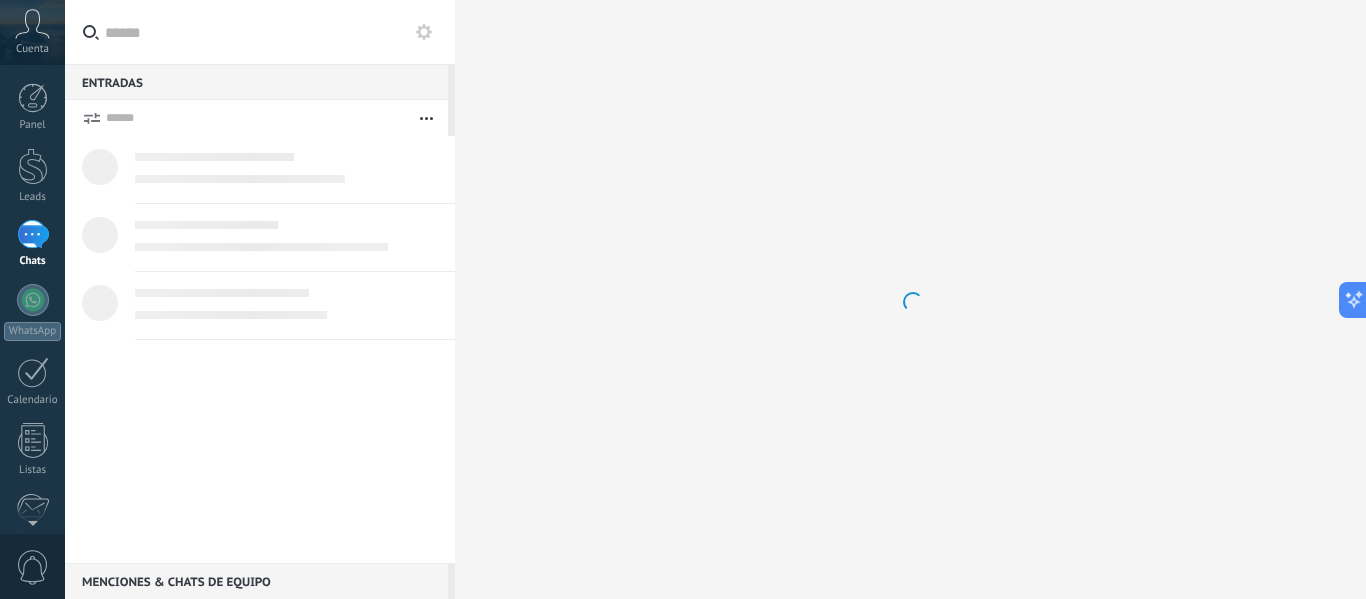 click on "1
Chats" at bounding box center (32, 244) 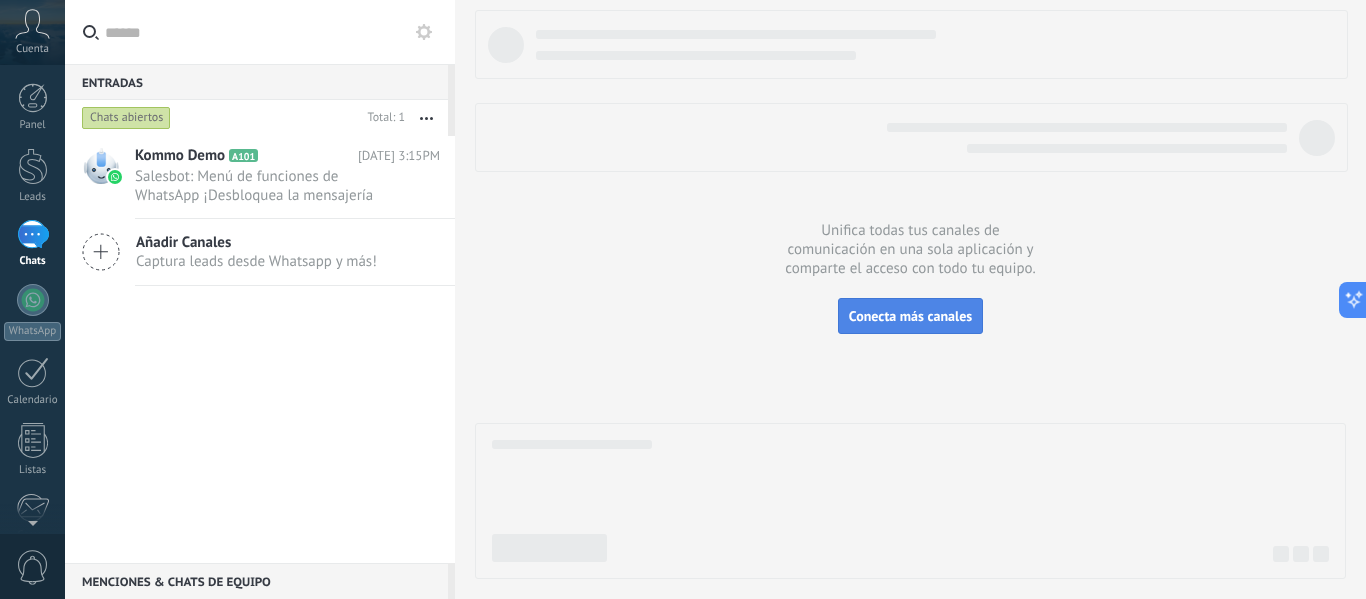 click on "Conecta más canales" at bounding box center (910, 316) 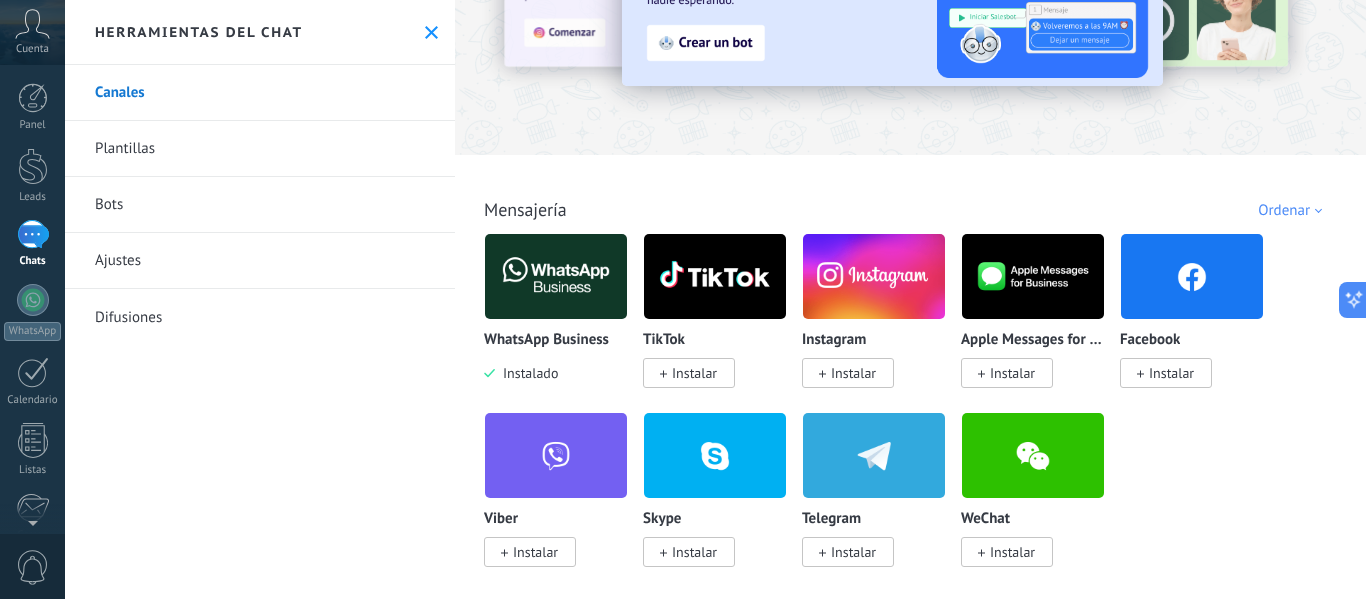 scroll, scrollTop: 172, scrollLeft: 0, axis: vertical 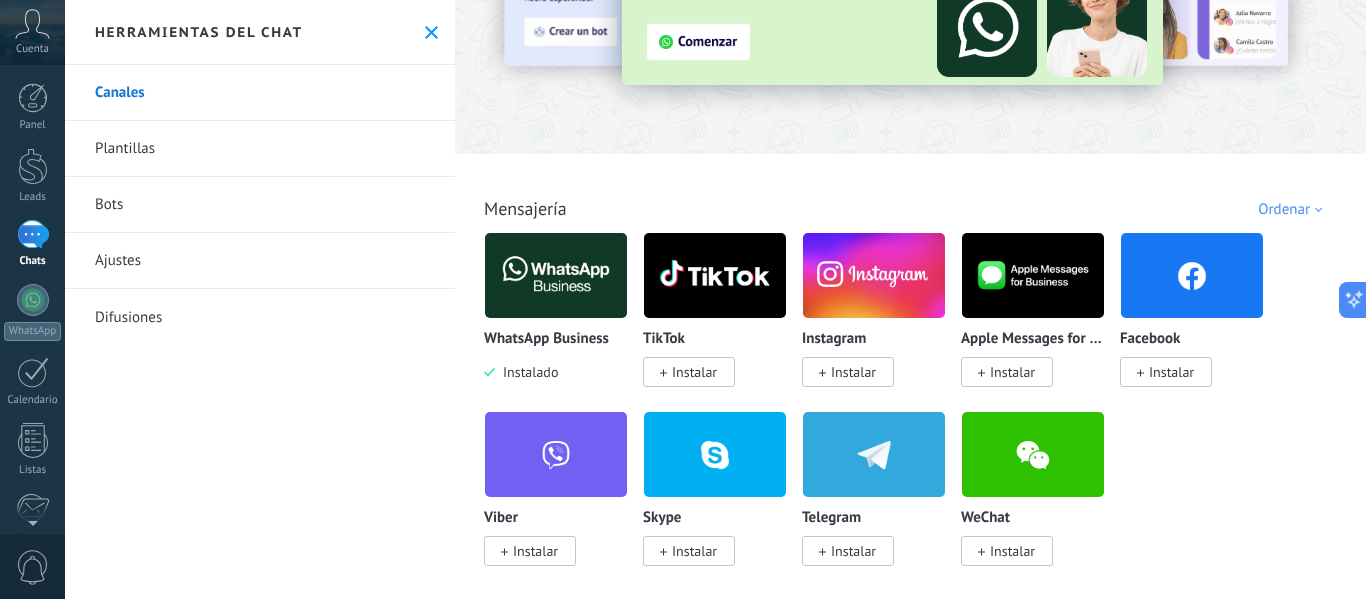 click on "Instalar" at bounding box center (694, 372) 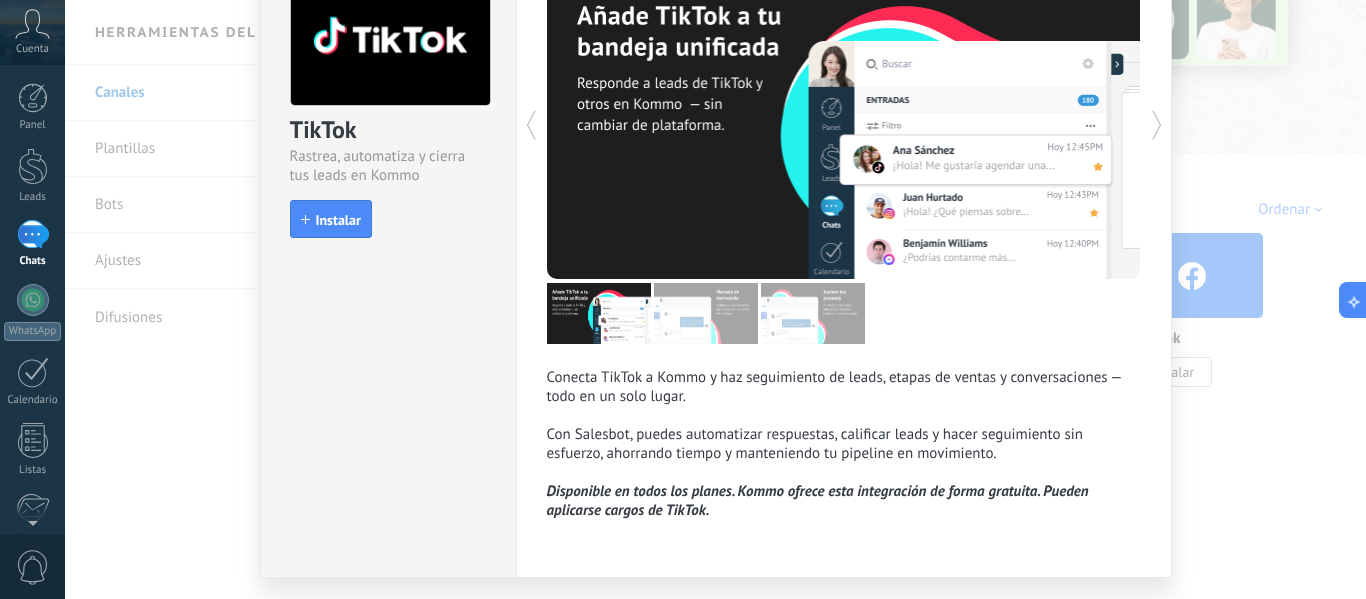 scroll, scrollTop: 16, scrollLeft: 0, axis: vertical 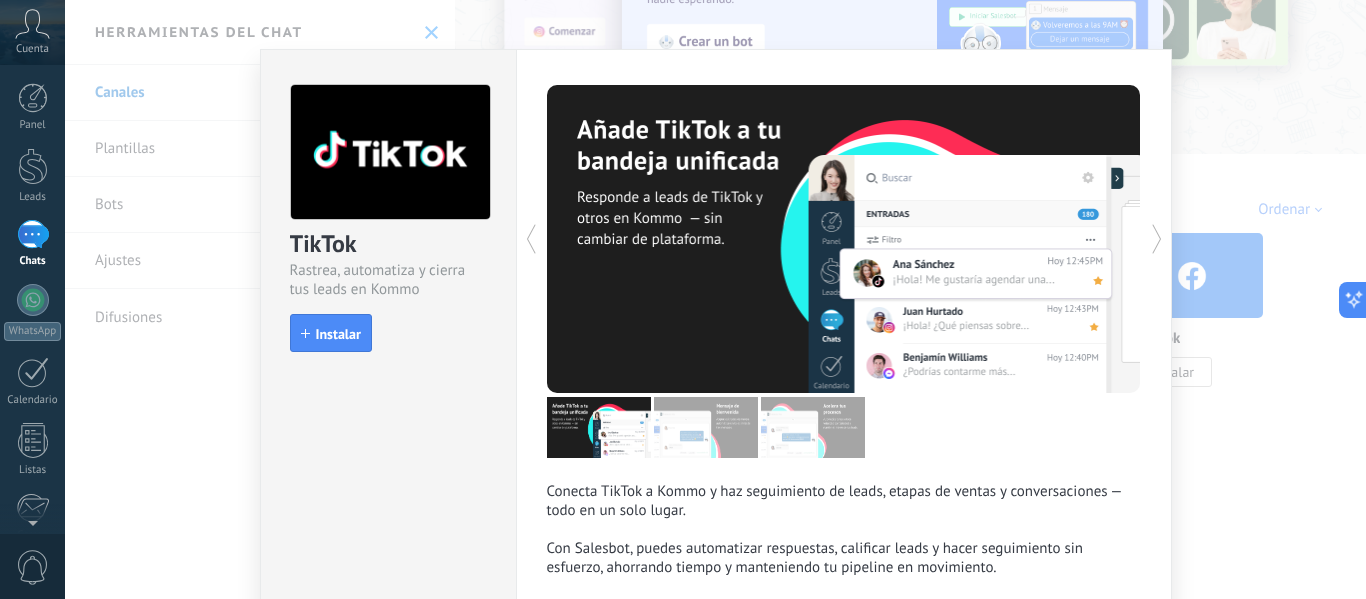 click on "TikTok Rastrea, automatiza y cierra tus leads en Kommo install Instalar Conecta TikTok a Kommo y haz seguimiento de leads, etapas de ventas y conversaciones — todo en un solo lugar.   Con Salesbot, puedes automatizar respuestas, calificar leads y hacer seguimiento sin esfuerzo, ahorrando tiempo y manteniendo tu pipeline en movimiento.    Disponible en todos los planes. Kommo ofrece esta integración de forma gratuita. Pueden aplicarse cargos de TikTok. más" at bounding box center [715, 299] 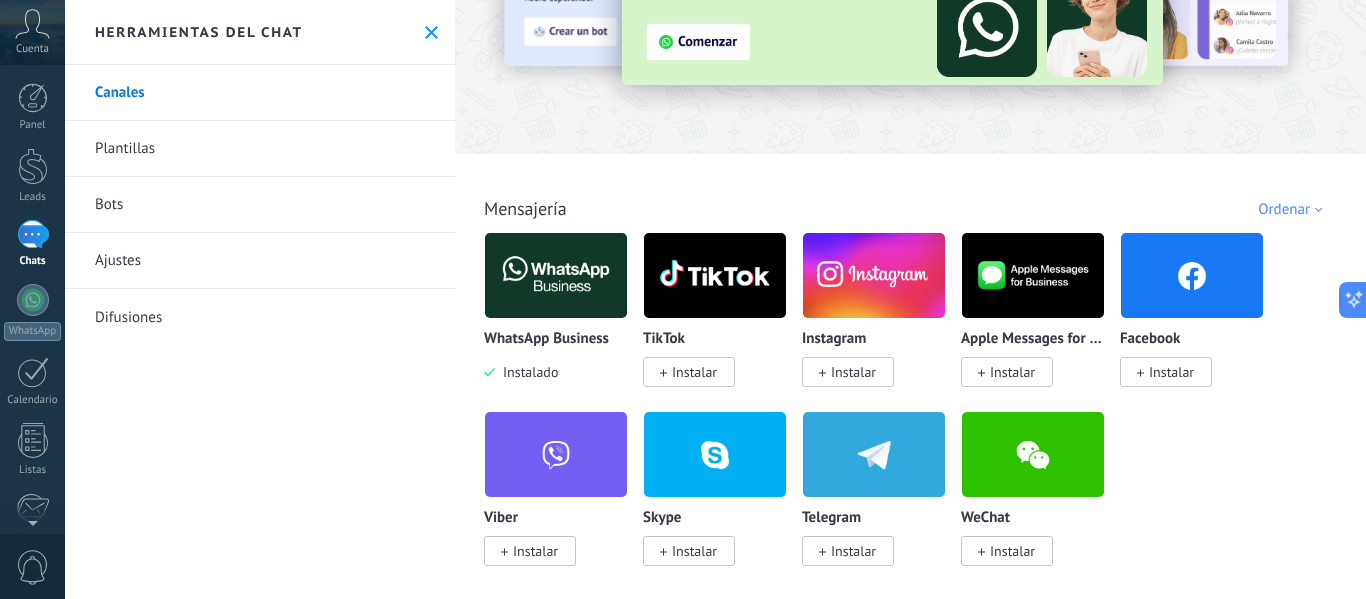 click on "Instalar" at bounding box center (853, 372) 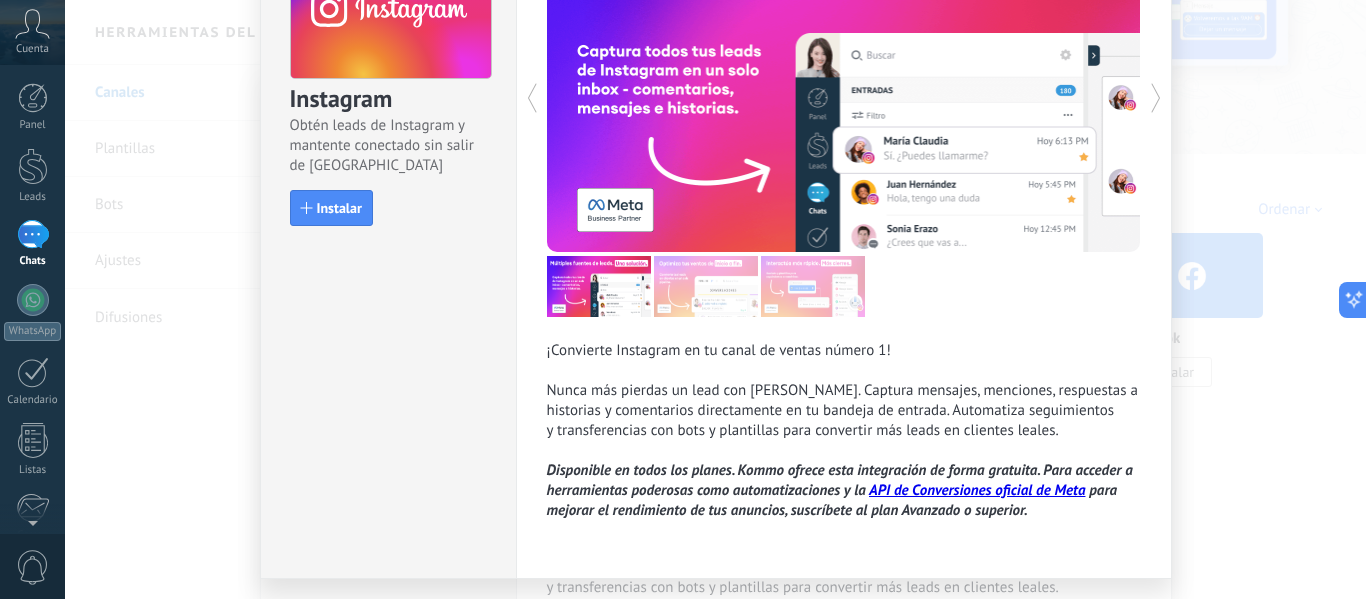 scroll, scrollTop: 212, scrollLeft: 0, axis: vertical 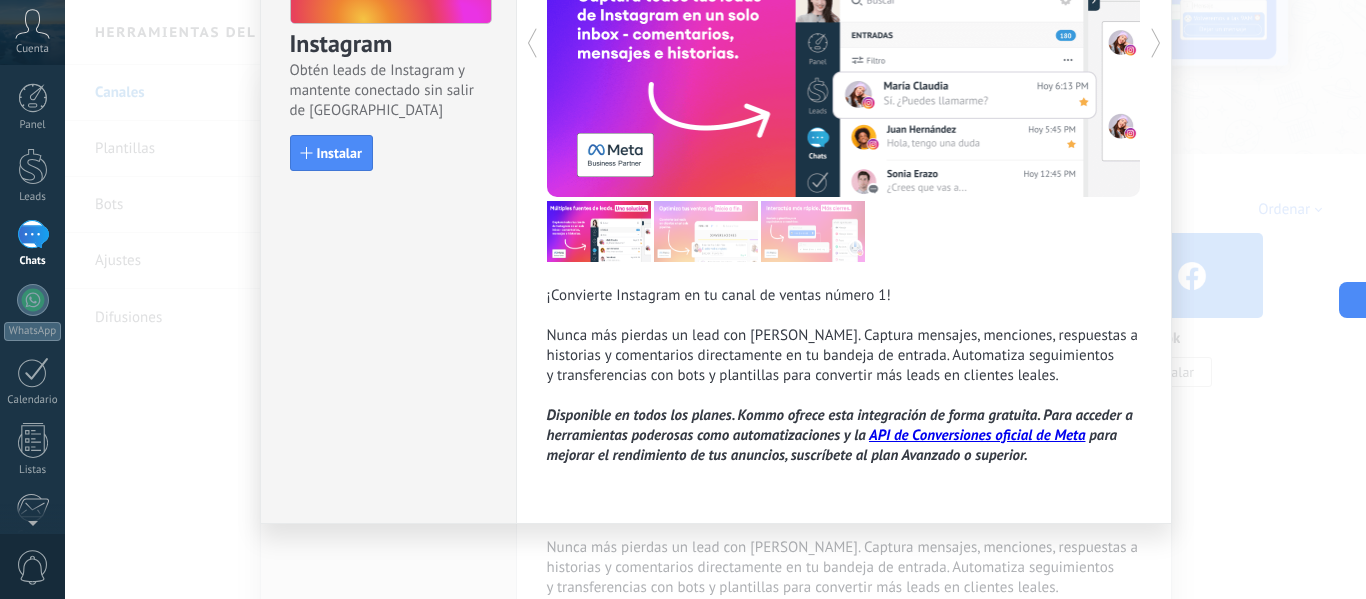 click on "¡Convierte Instagram en tu canal de ventas número 1! Nunca más pierdas un lead con [PERSON_NAME]. Captura mensajes, menciones, respuestas a historias y comentarios directamente en tu bandeja de entrada. Automatiza seguimientos y transferencias con bots y plantillas para convertir más leads en clientes leales. Disponible en todos los planes. Kommo ofrece esta integración de forma gratuita. Para acceder a herramientas poderosas como automatizaciones y la   API de Conversiones oficial de Meta   para mejorar el rendimiento de tus anuncios, suscríbete al plan Avanzado o superior." at bounding box center (844, 376) 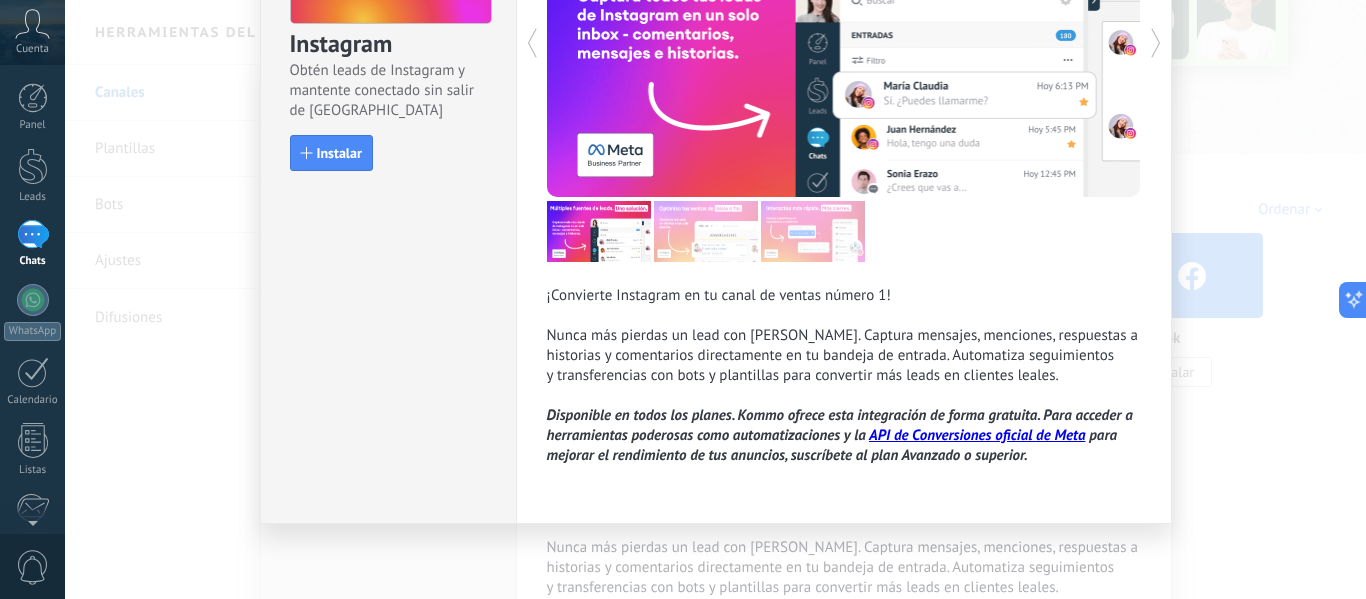 click on "Instagram Obtén leads de Instagram y mantente conectado sin salir de Kommo Instalar ¡Convierte Instagram en tu canal de ventas número 1! Nunca más pierdas un lead con [PERSON_NAME]. Captura mensajes, menciones, respuestas a historias y comentarios directamente en tu bandeja de entrada. Automatiza seguimientos y transferencias con bots y plantillas para convertir más leads en clientes leales. Disponible en todos los planes. Kommo ofrece esta integración de forma gratuita. Para acceder a herramientas poderosas como automatizaciones y la   API de Conversiones oficial de Meta   para mejorar el rendimiento de tus anuncios, suscríbete al plan Avanzado o superior." at bounding box center [715, 299] 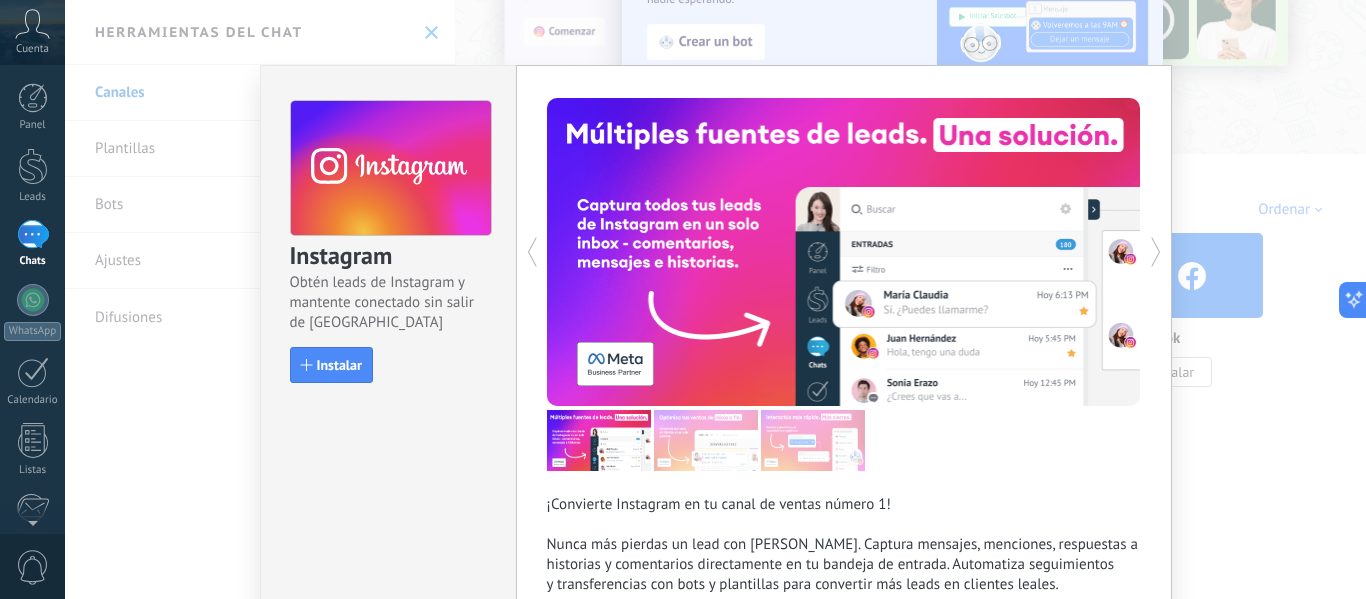 scroll, scrollTop: 0, scrollLeft: 0, axis: both 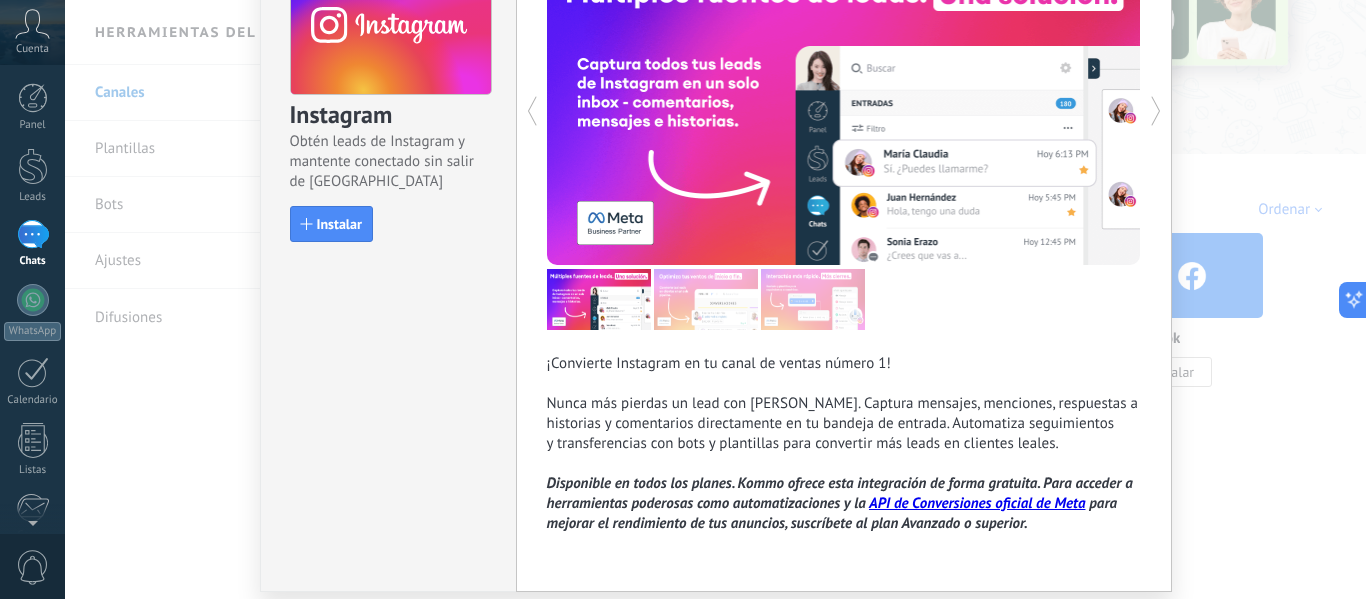click on "Instagram Obtén leads de Instagram y mantente conectado sin salir de Kommo Instalar ¡Convierte Instagram en tu canal de ventas número 1! Nunca más pierdas un lead con [PERSON_NAME]. Captura mensajes, menciones, respuestas a historias y comentarios directamente en tu bandeja de entrada. Automatiza seguimientos y transferencias con bots y plantillas para convertir más leads en clientes leales. Disponible en todos los planes. Kommo ofrece esta integración de forma gratuita. Para acceder a herramientas poderosas como automatizaciones y la   API de Conversiones oficial de Meta   para mejorar el rendimiento de tus anuncios, suscríbete al plan Avanzado o superior." at bounding box center (715, 299) 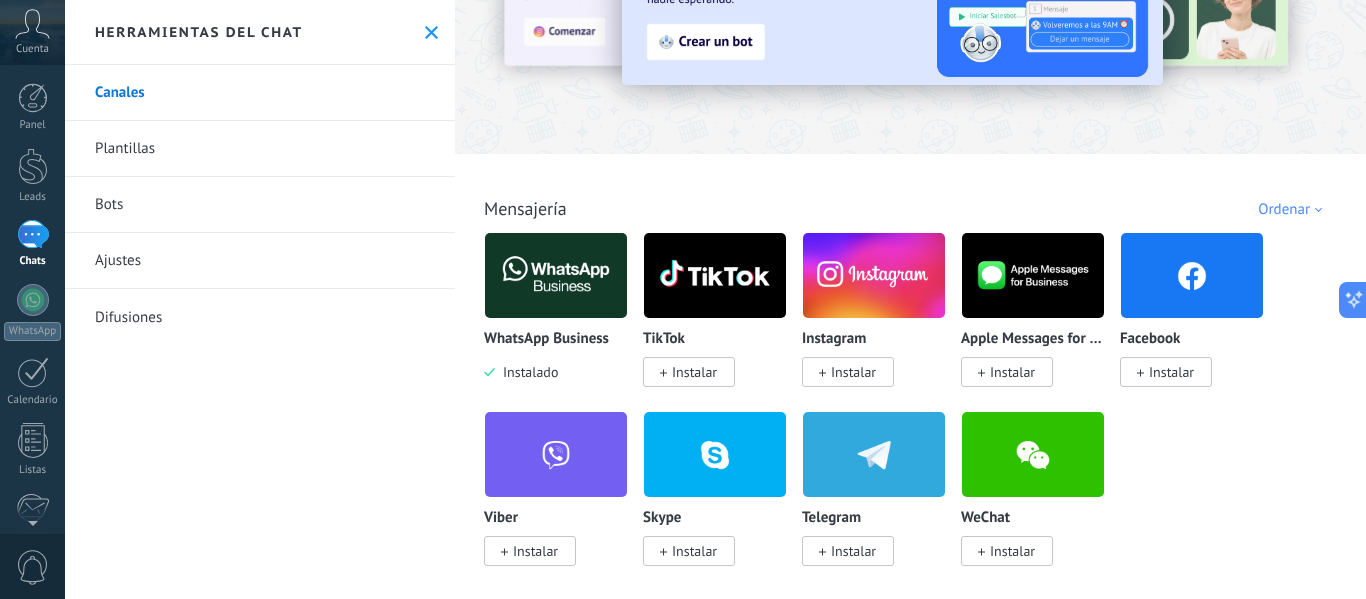 click on "Plantillas" at bounding box center [260, 149] 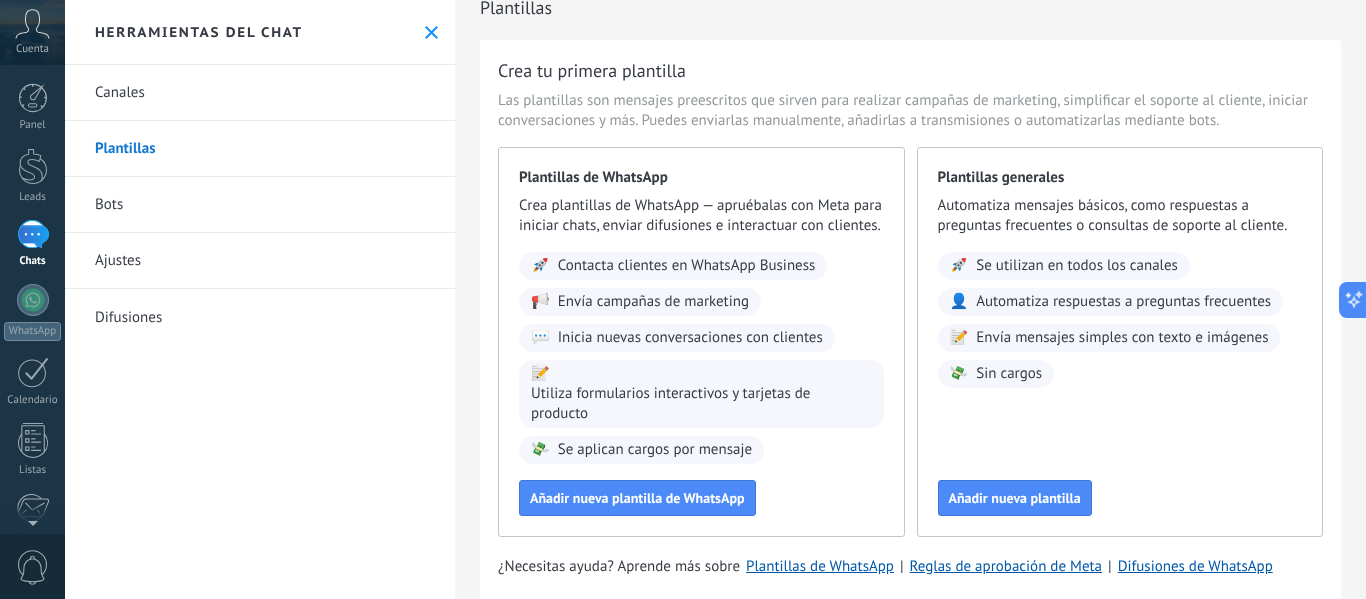 scroll, scrollTop: 27, scrollLeft: 0, axis: vertical 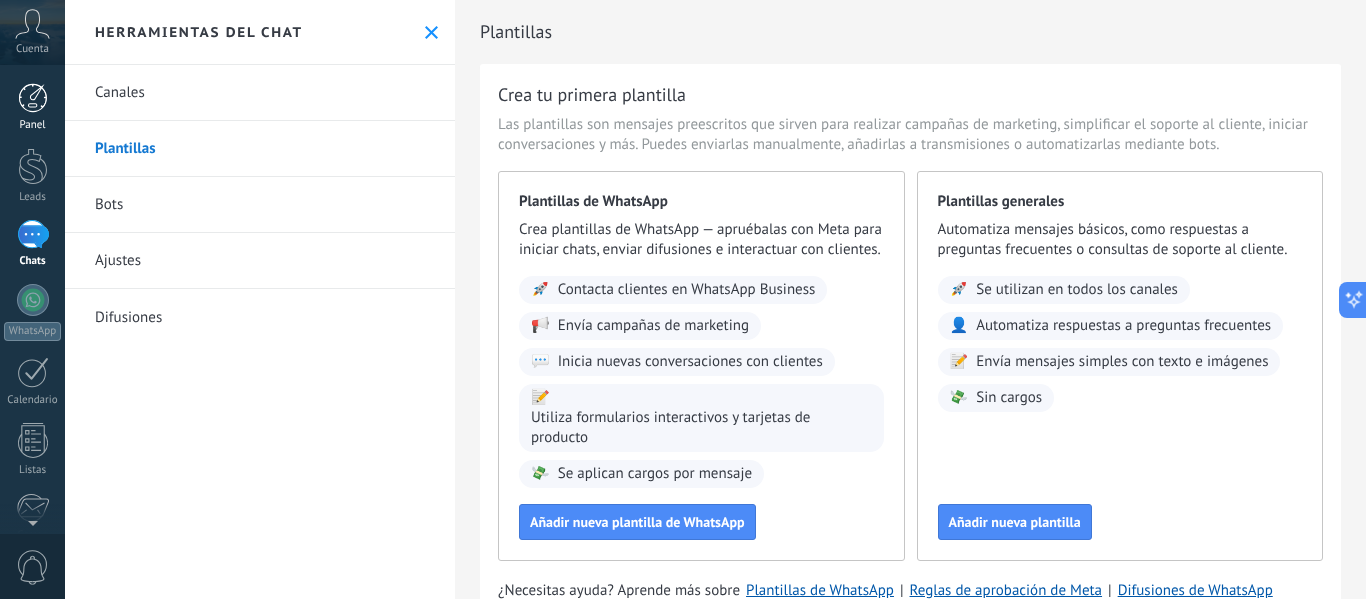 click on "Panel" at bounding box center [32, 107] 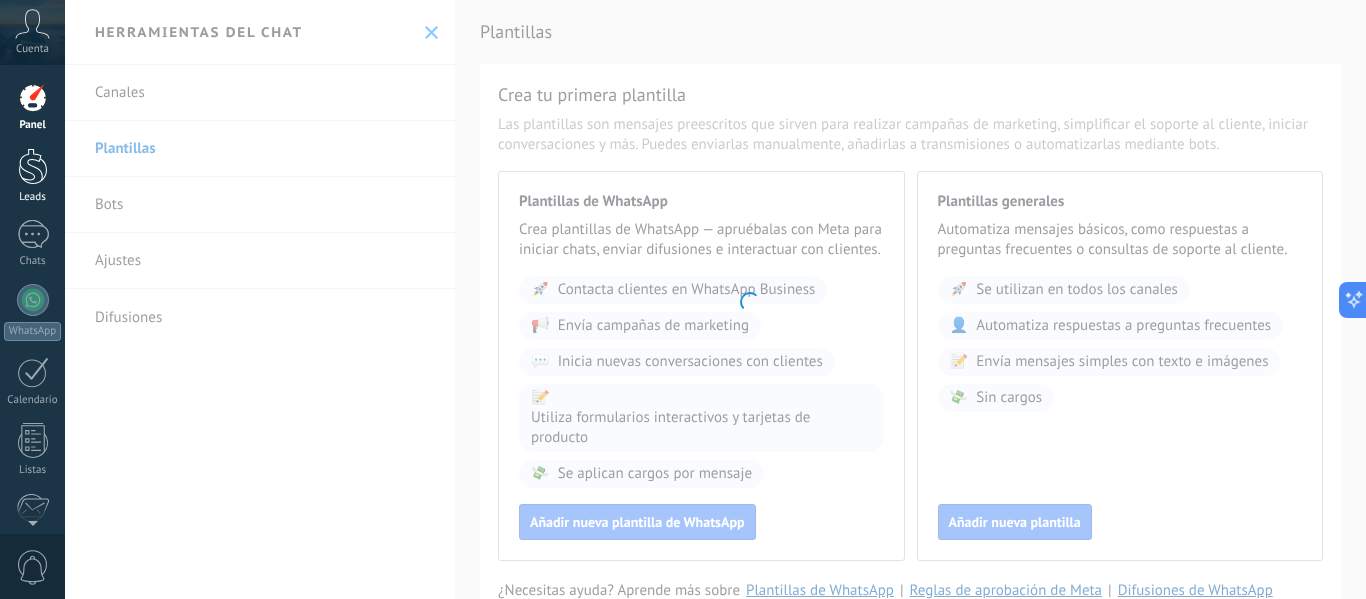 click at bounding box center [33, 166] 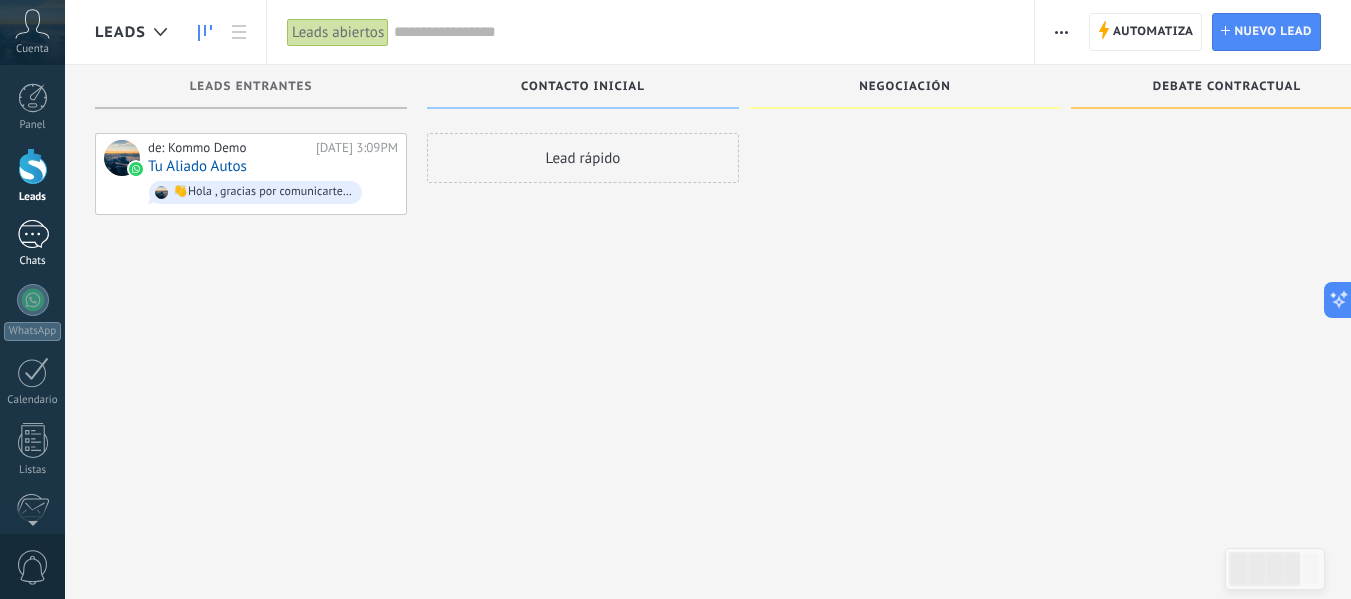 click on "1
Chats" at bounding box center (32, 244) 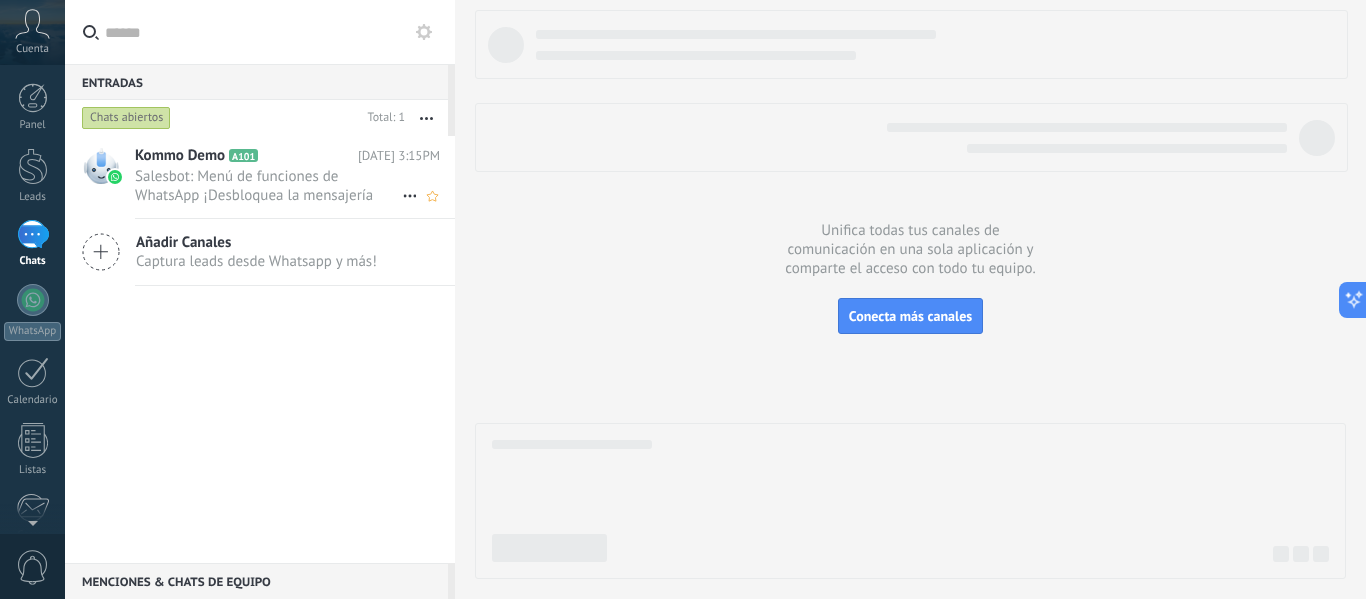 click on "Salesbot: Menú de funciones de WhatsApp
¡Desbloquea la mensajería mejorada en WhatsApp! Haz clic en «Más información» pa..." at bounding box center (268, 186) 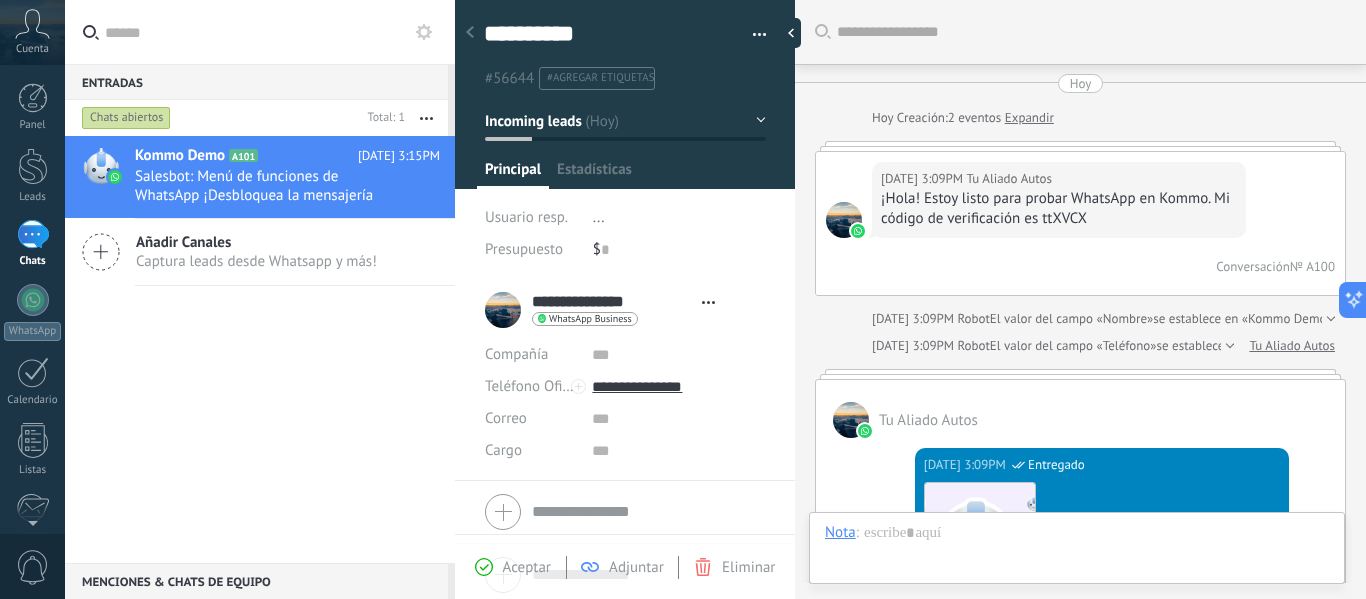 type on "**********" 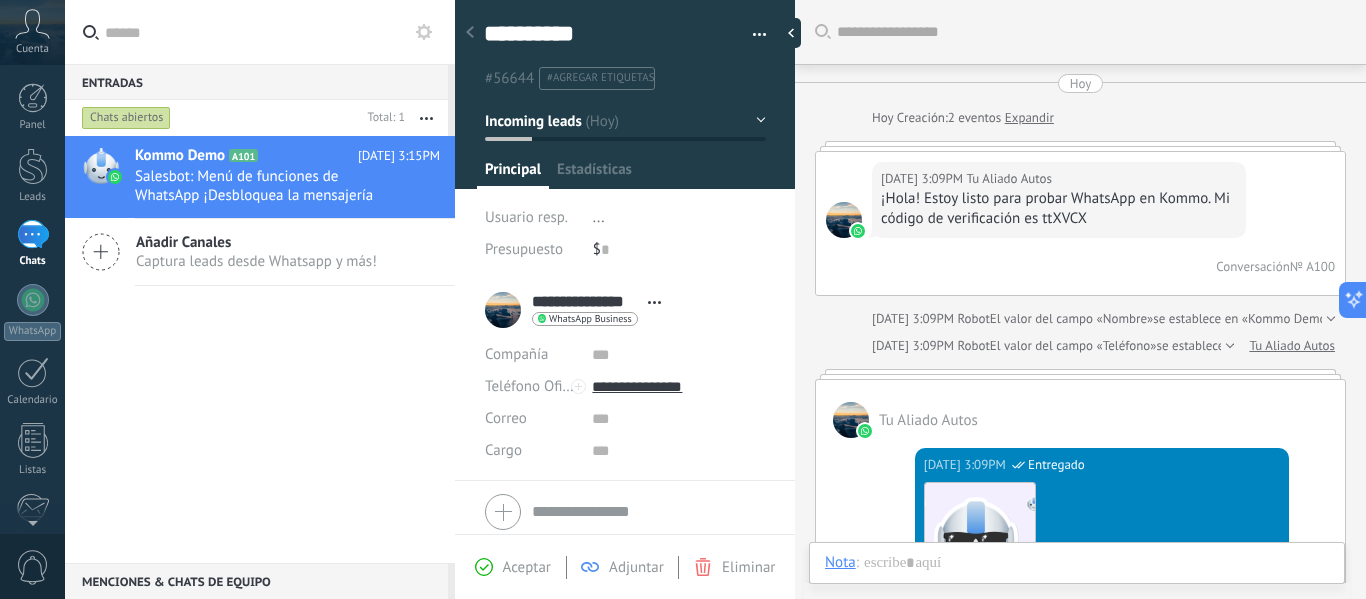 scroll, scrollTop: 2934, scrollLeft: 0, axis: vertical 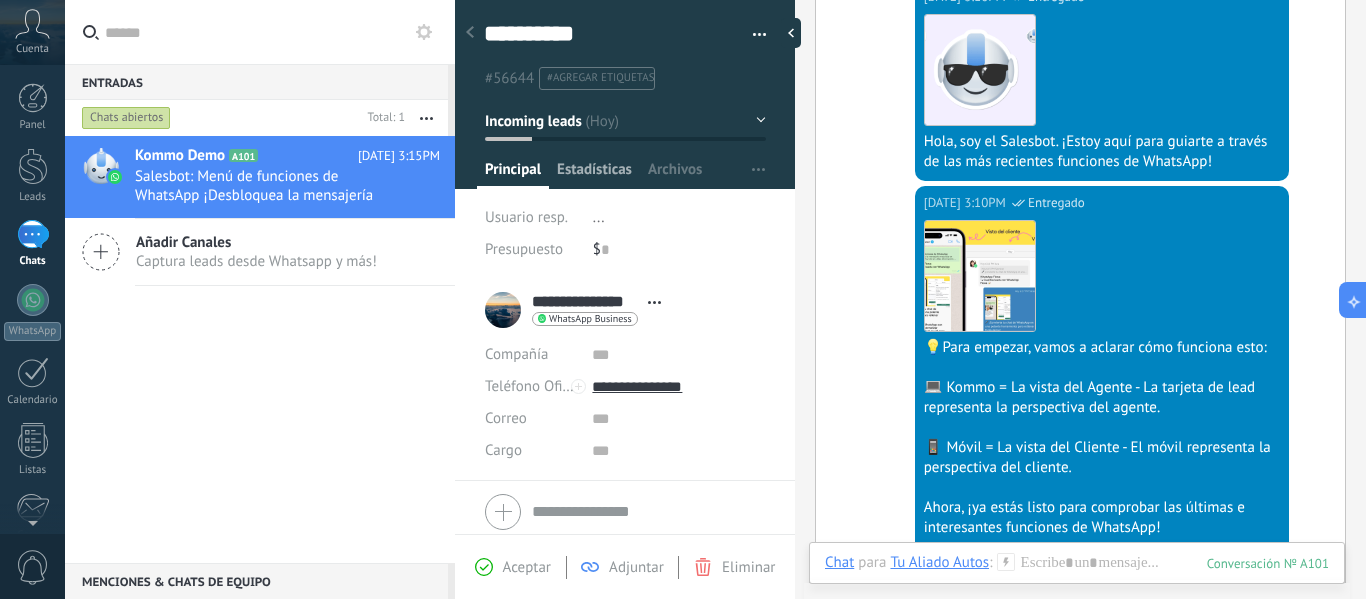 click on "Estadísticas" at bounding box center [594, 174] 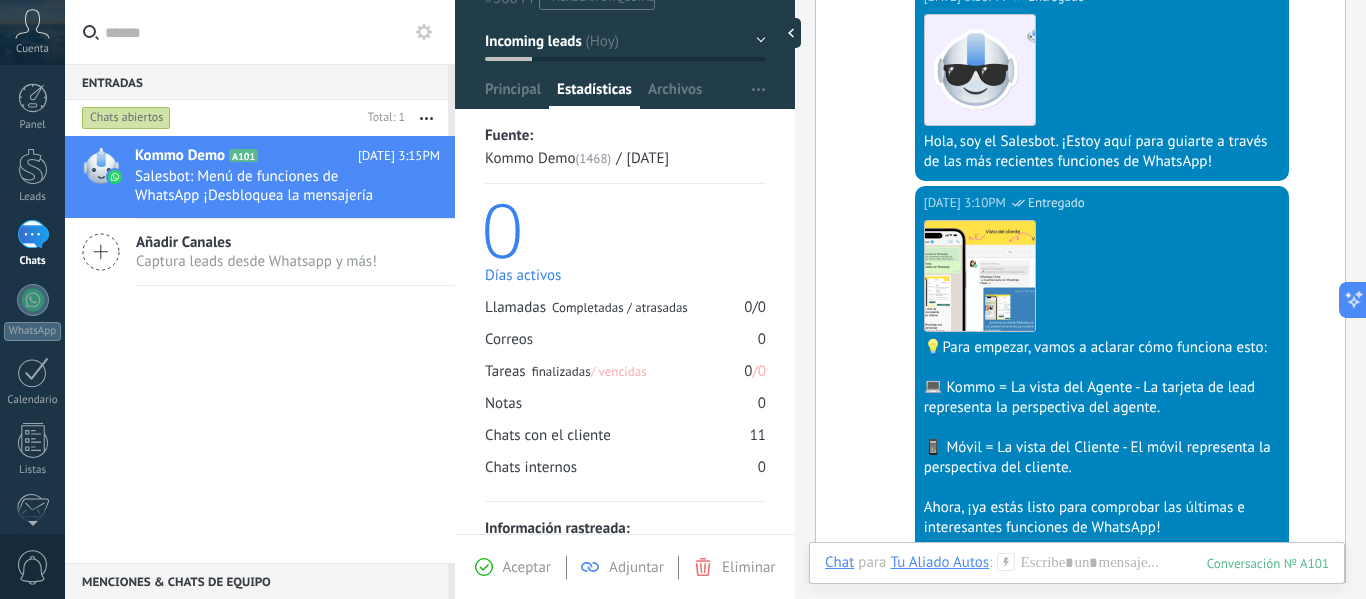 scroll, scrollTop: 154, scrollLeft: 0, axis: vertical 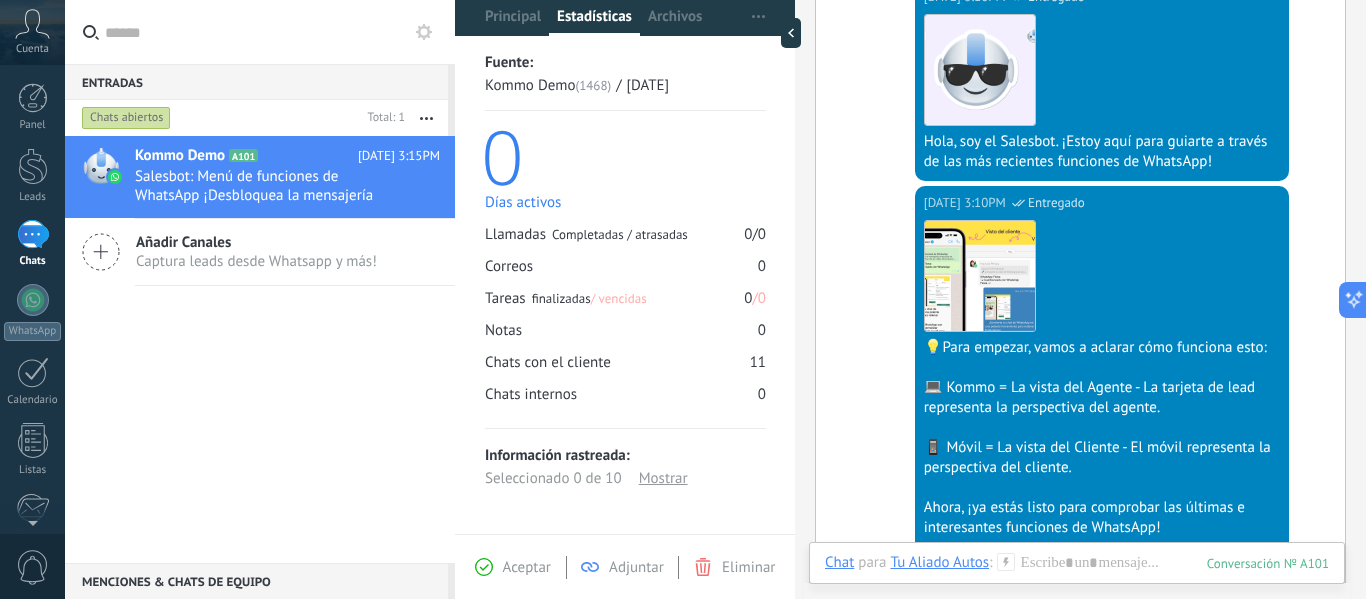 click on "Llamadas Completadas / atrasadas 0 / 0" at bounding box center [625, 234] 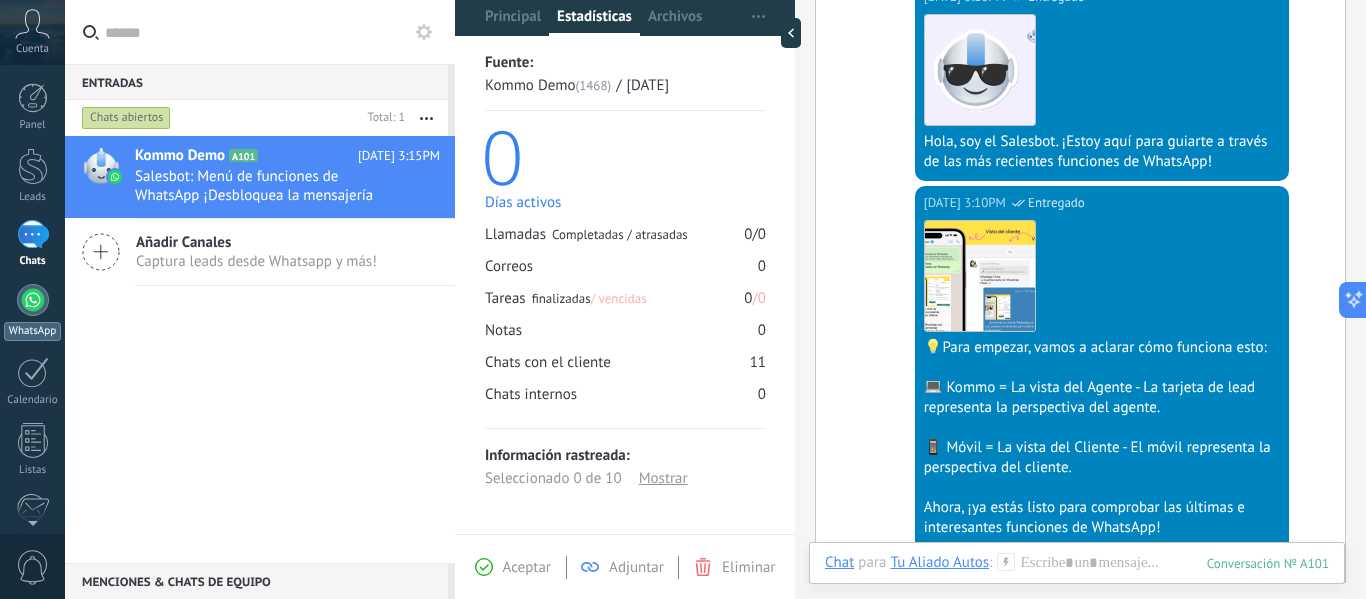 click on "WhatsApp" at bounding box center (32, 312) 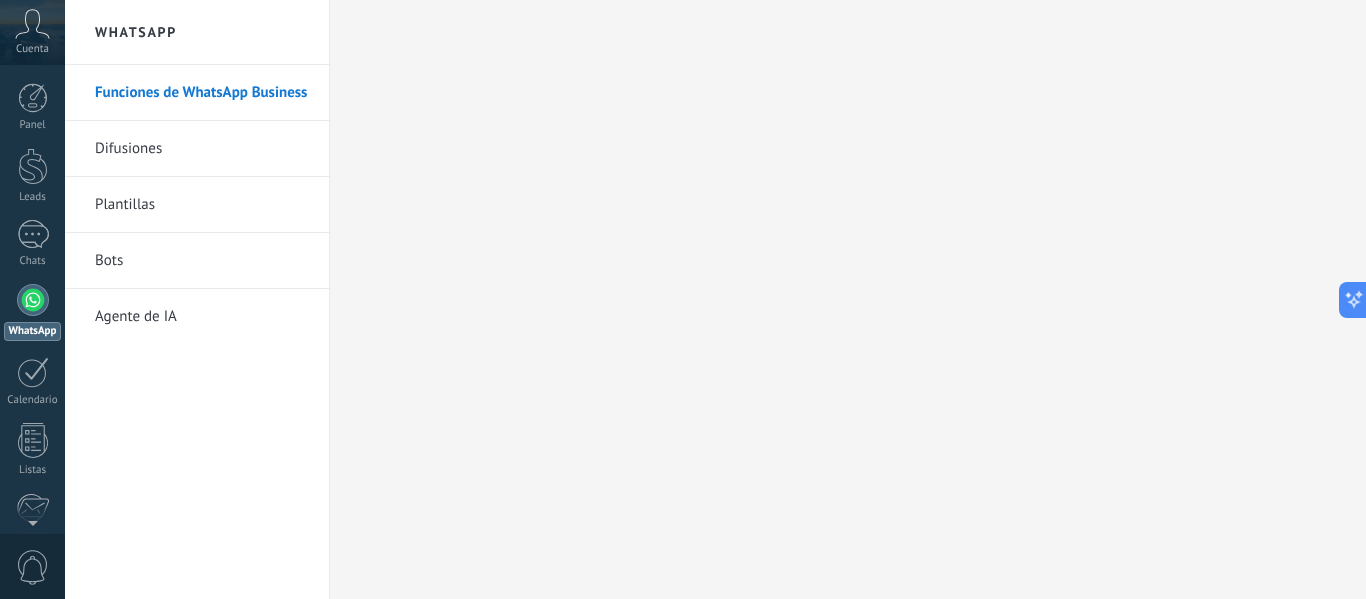 click on "Difusiones" at bounding box center (202, 149) 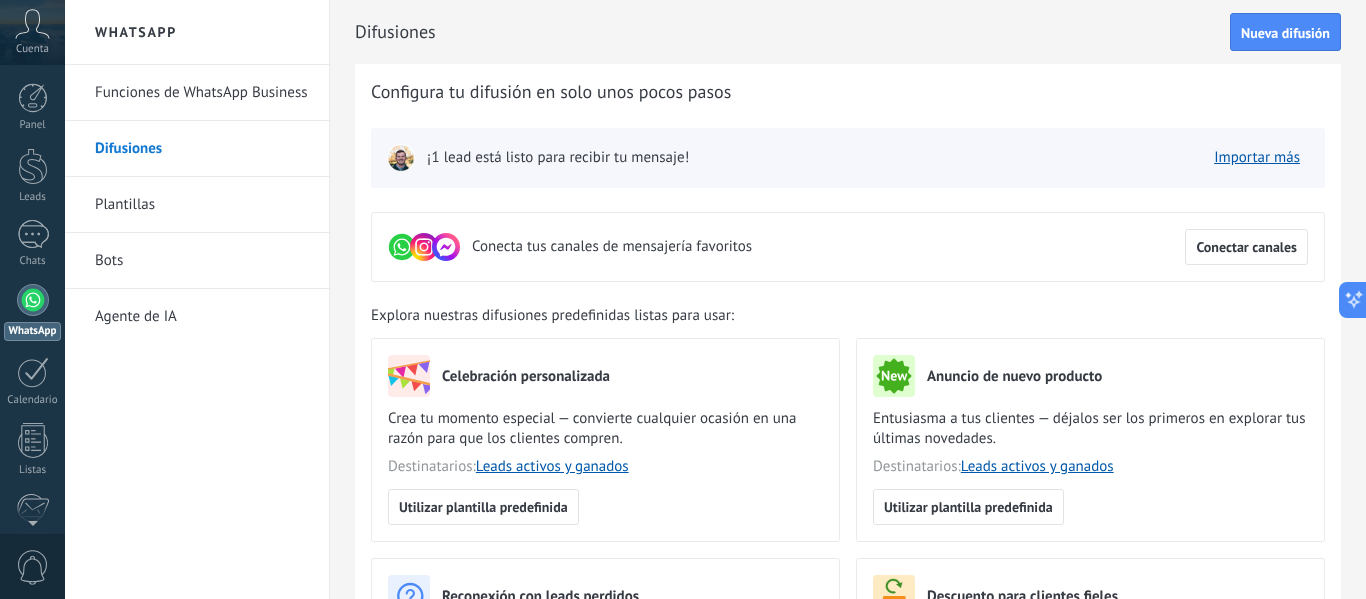 click on "Plantillas" at bounding box center (202, 205) 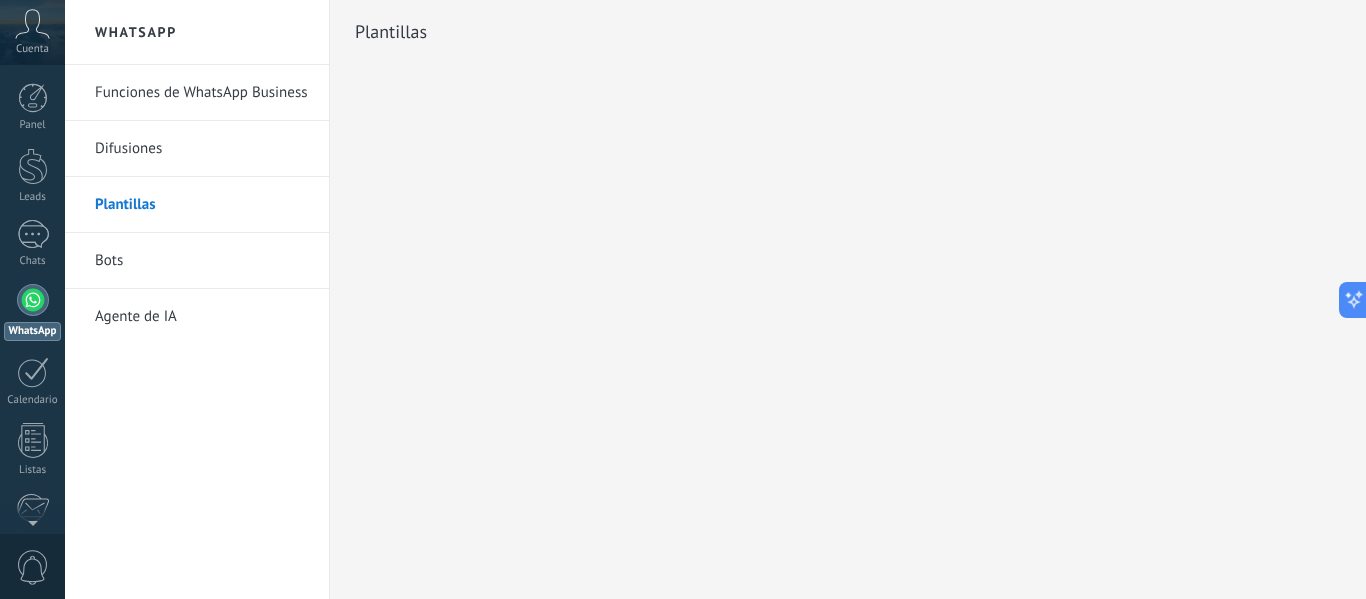 click on "Bots" at bounding box center (202, 261) 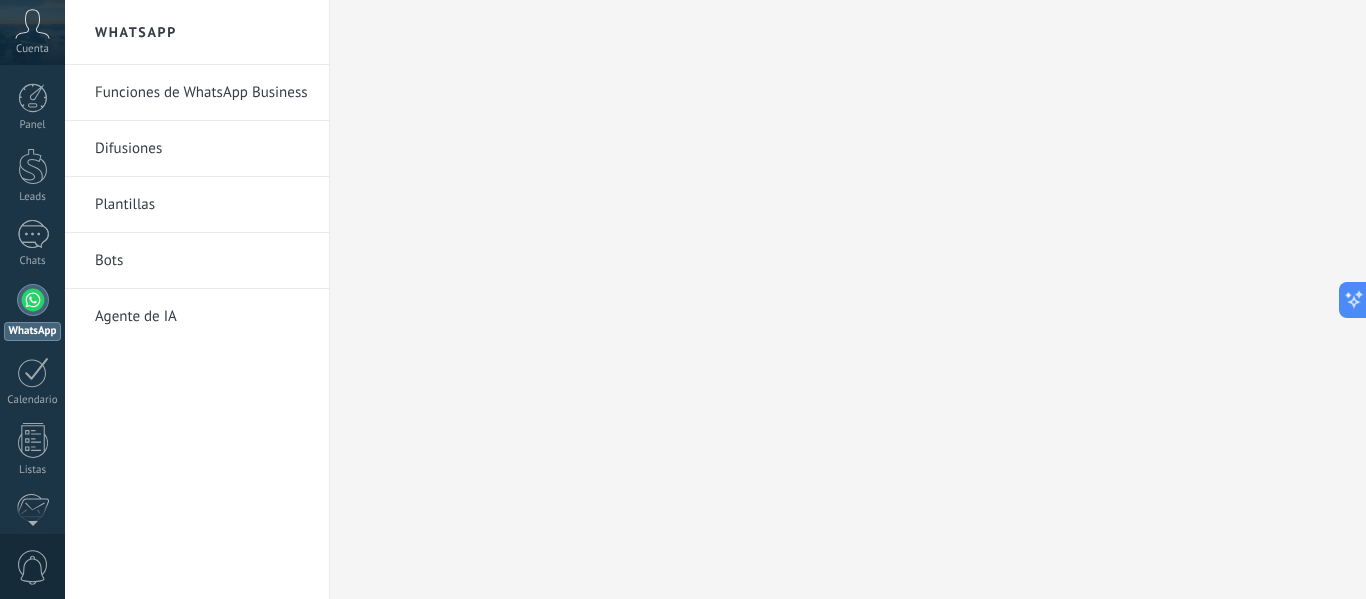 click on "Agente de IA" at bounding box center [202, 317] 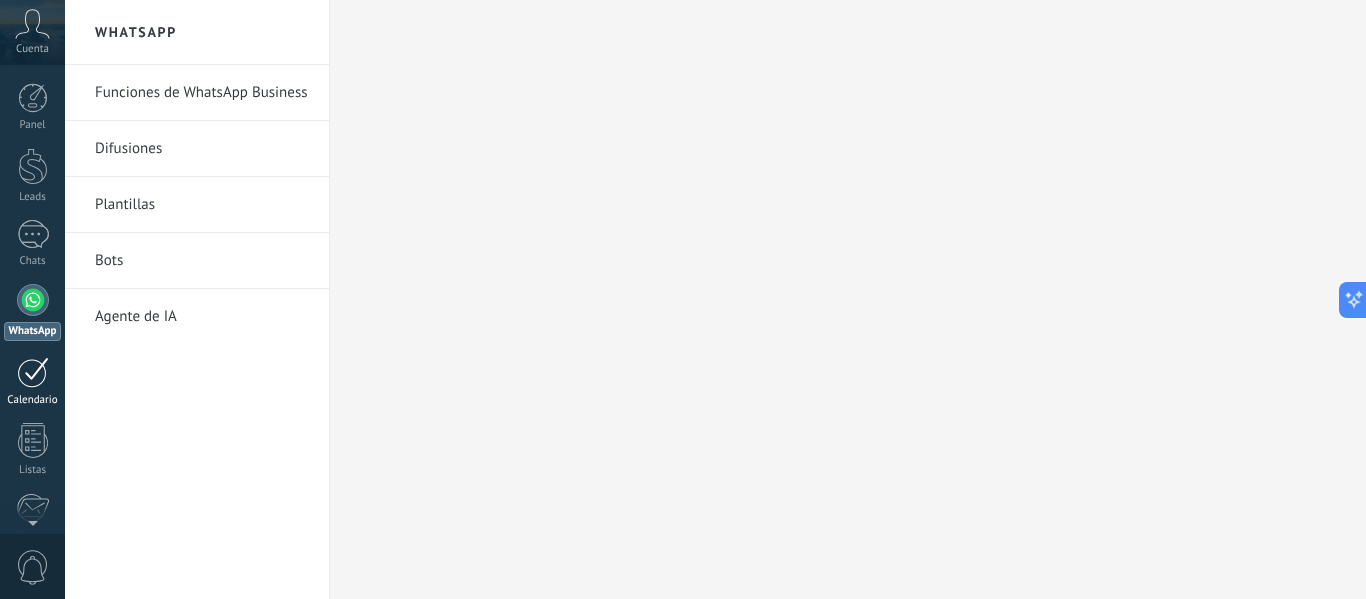 click at bounding box center [33, 372] 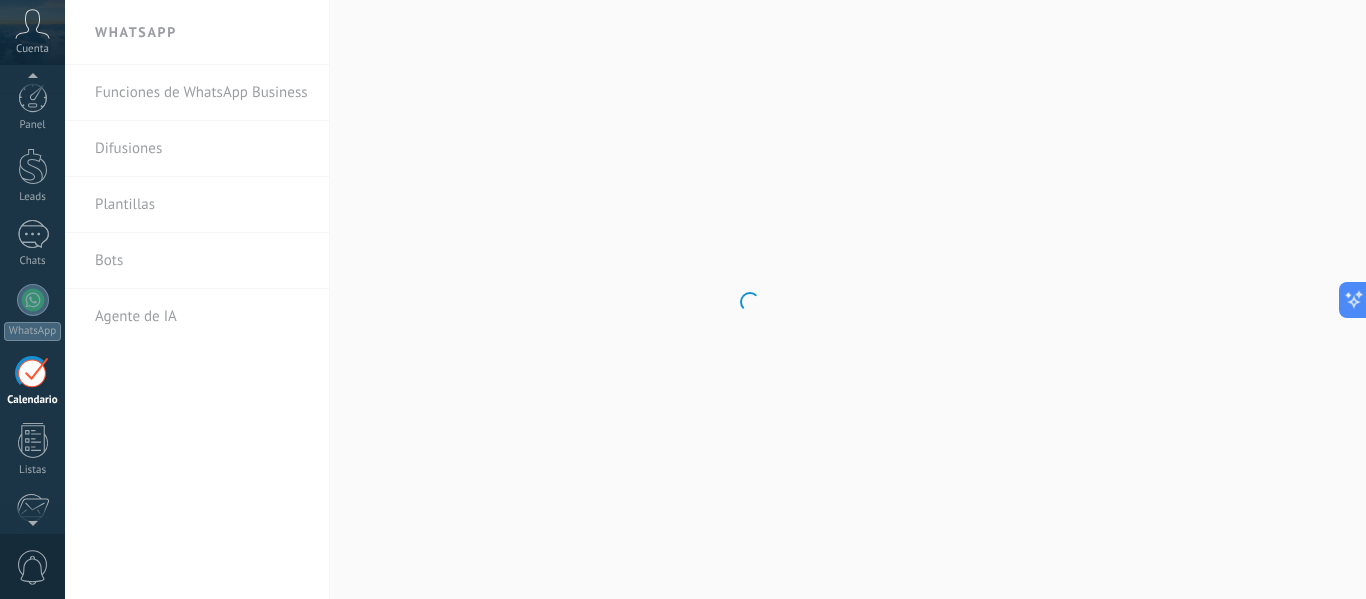 scroll, scrollTop: 58, scrollLeft: 0, axis: vertical 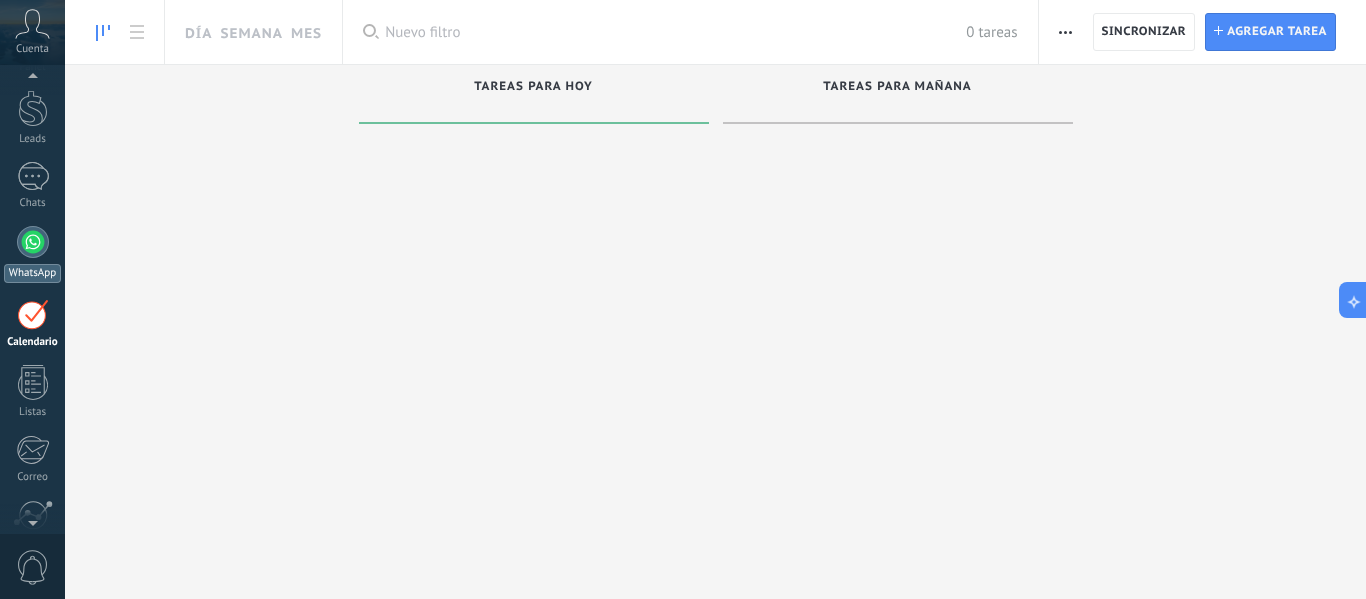 click at bounding box center (33, 242) 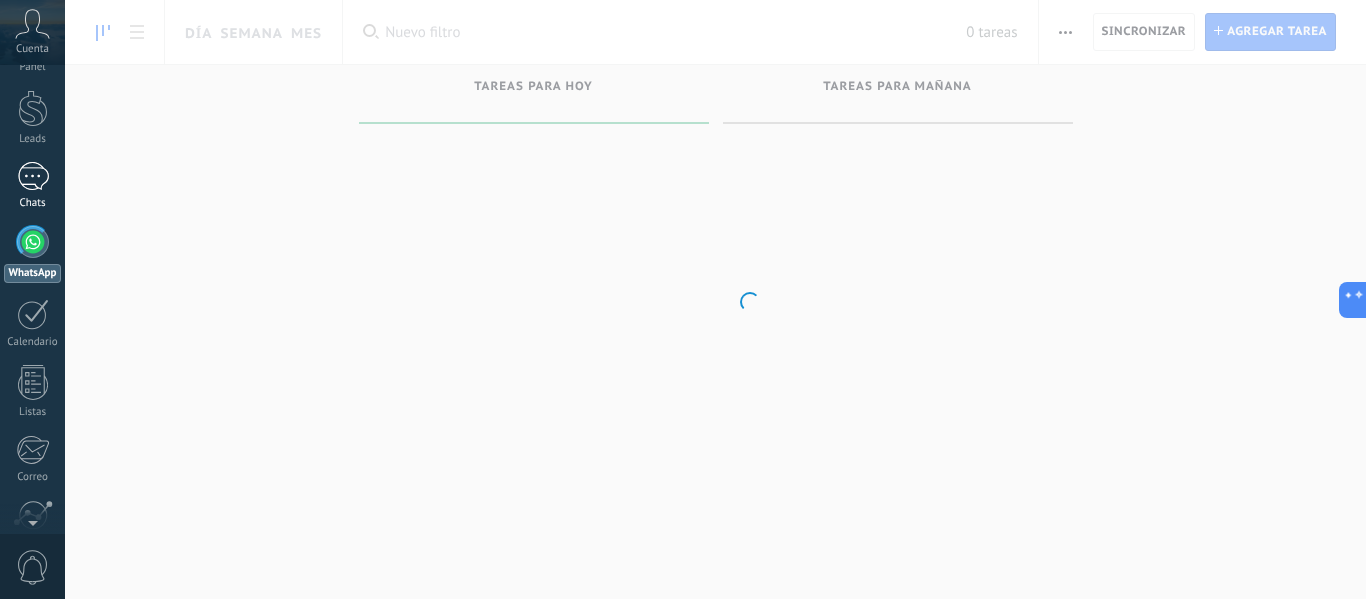 scroll, scrollTop: 0, scrollLeft: 0, axis: both 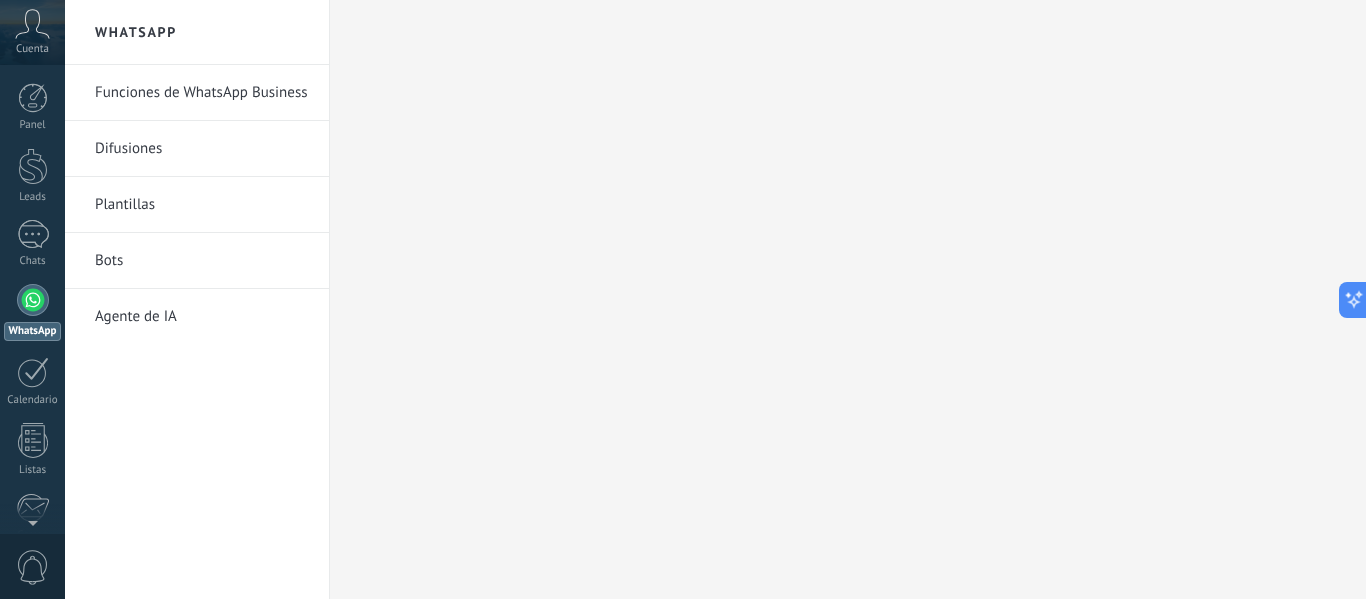 click on "Agente de IA" at bounding box center [202, 317] 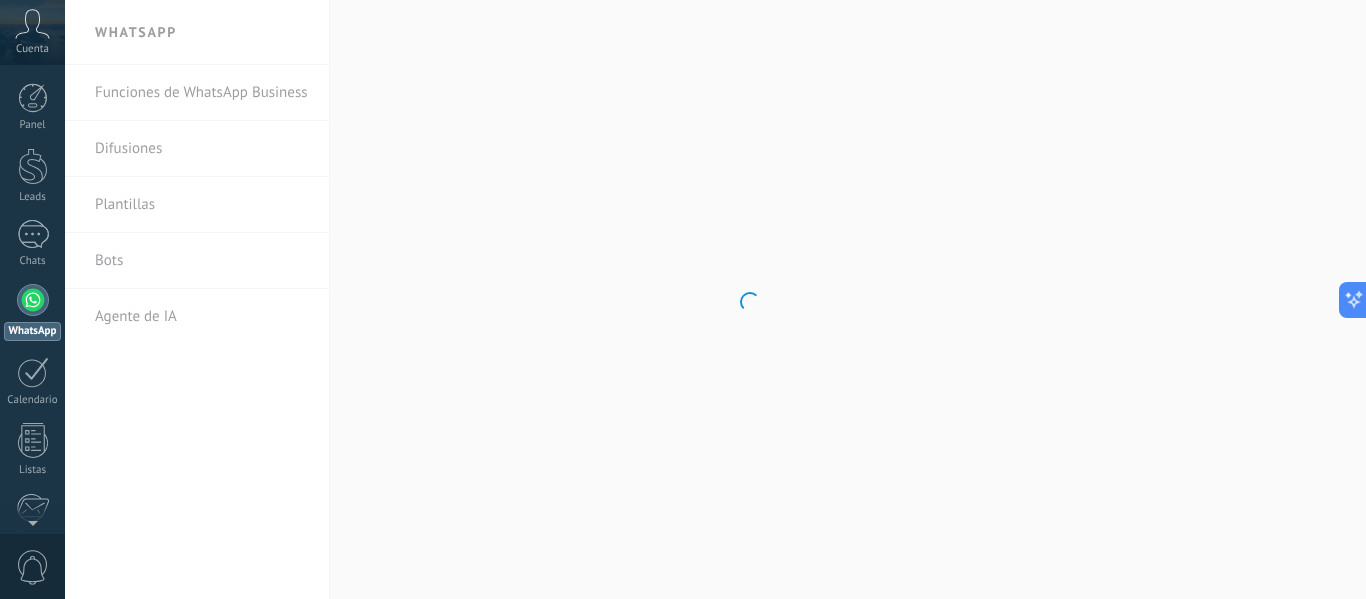 click on ".abccls-1,.abccls-2{fill-rule:evenodd}.abccls-2{fill:#fff} .abfcls-1{fill:none}.abfcls-2{fill:#fff} .abncls-1{isolation:isolate}.abncls-2{opacity:.06}.abncls-2,.abncls-3,.abncls-6{mix-blend-mode:multiply}.abncls-3{opacity:.15}.abncls-4,.abncls-8{fill:#fff}.abncls-5{fill:url(#abnlinear-gradient)}.abncls-6{opacity:.04}.abncls-7{fill:url(#abnlinear-gradient-2)}.abncls-8{fill-rule:evenodd} .abqst0{fill:#ffa200} .abwcls-1{fill:#252525} .cls-1{isolation:isolate} .acicls-1{fill:none} .aclcls-1{fill:#232323} .acnst0{display:none} .addcls-1,.addcls-2{fill:none;stroke-miterlimit:10}.addcls-1{stroke:#dfe0e5}.addcls-2{stroke:#a1a7ab} .adecls-1,.adecls-2{fill:none;stroke-miterlimit:10}.adecls-1{stroke:#dfe0e5}.adecls-2{stroke:#a1a7ab} .adqcls-1{fill:#8591a5;fill-rule:evenodd} .aeccls-1{fill:#5c9f37} .aeecls-1{fill:#f86161} .aejcls-1{fill:#8591a5;fill-rule:evenodd} .aekcls-1{fill-rule:evenodd} .aelcls-1{fill-rule:evenodd;fill:currentColor} .aemcls-1{fill-rule:evenodd;fill:currentColor} .aencls-2{fill:#f86161;opacity:.3}" at bounding box center (683, 299) 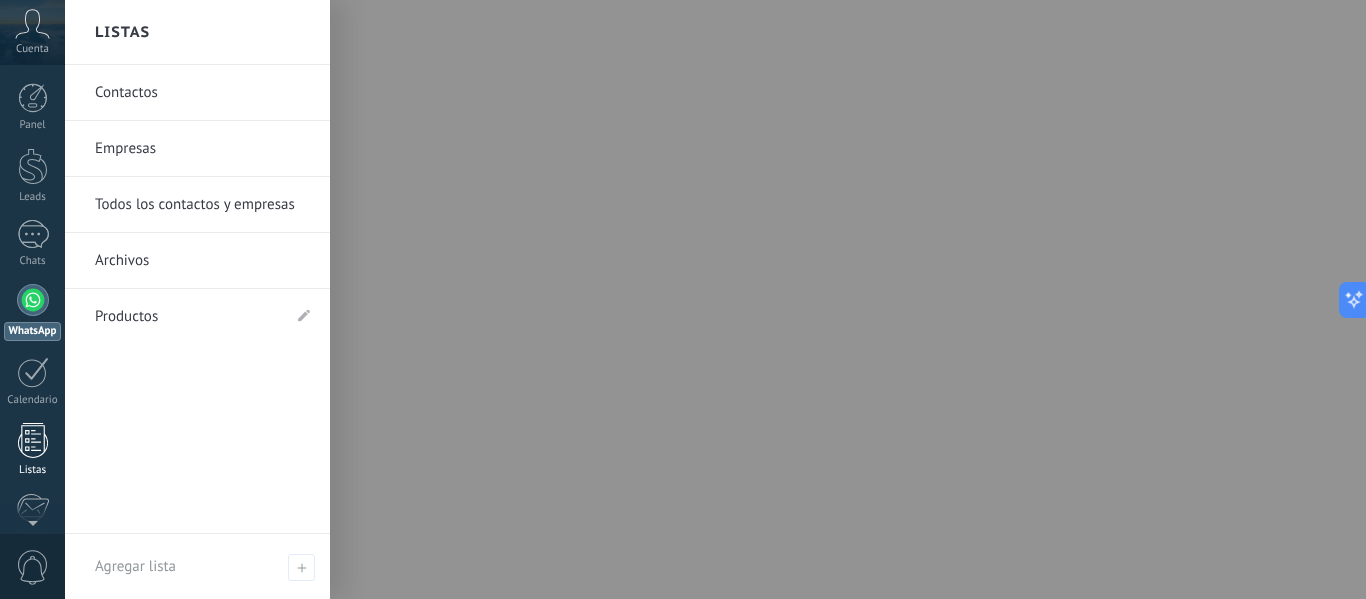 click at bounding box center (33, 440) 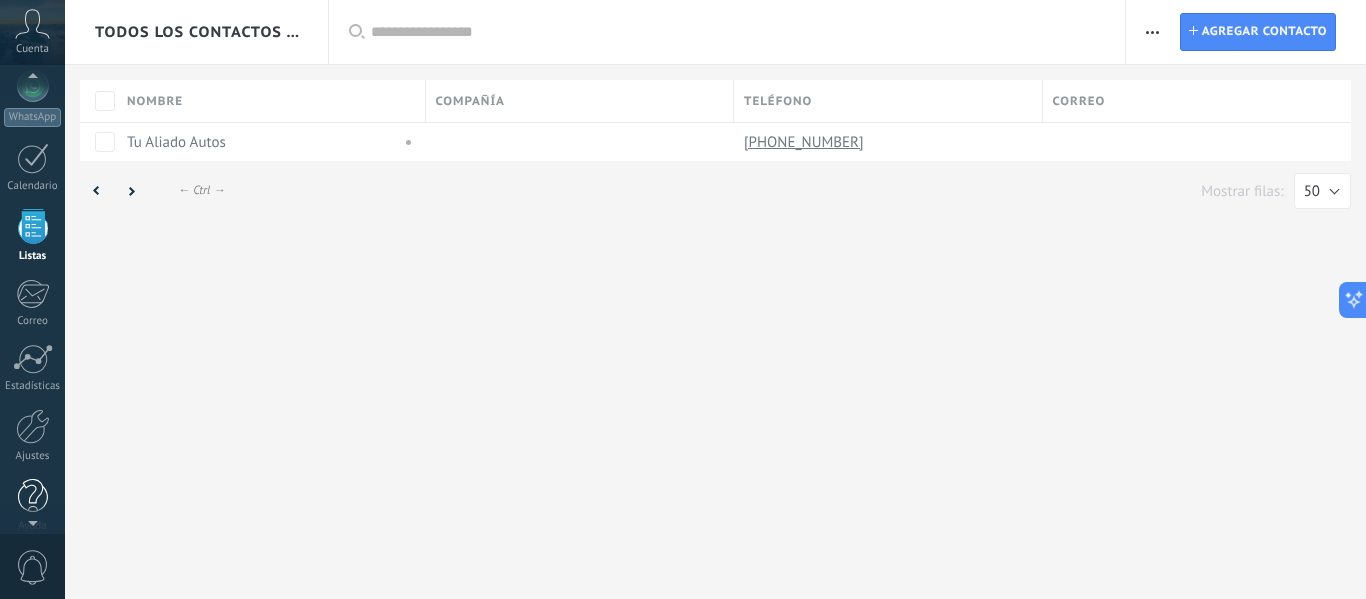 scroll, scrollTop: 226, scrollLeft: 0, axis: vertical 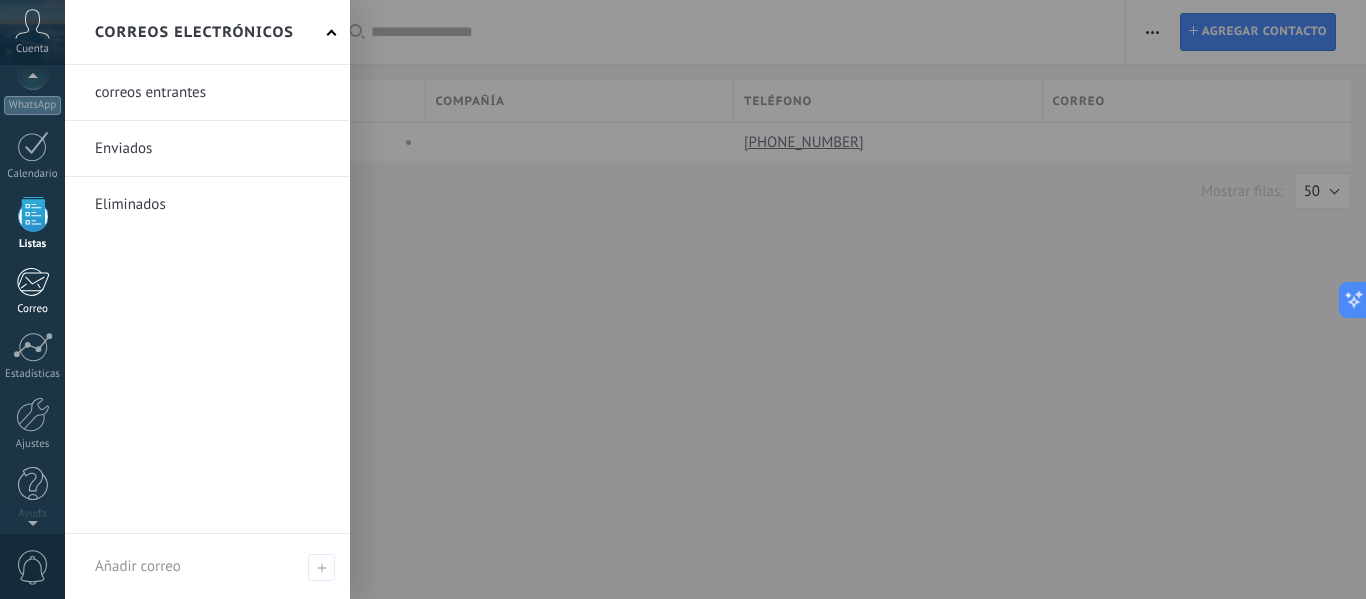click on "Correo" at bounding box center [32, 291] 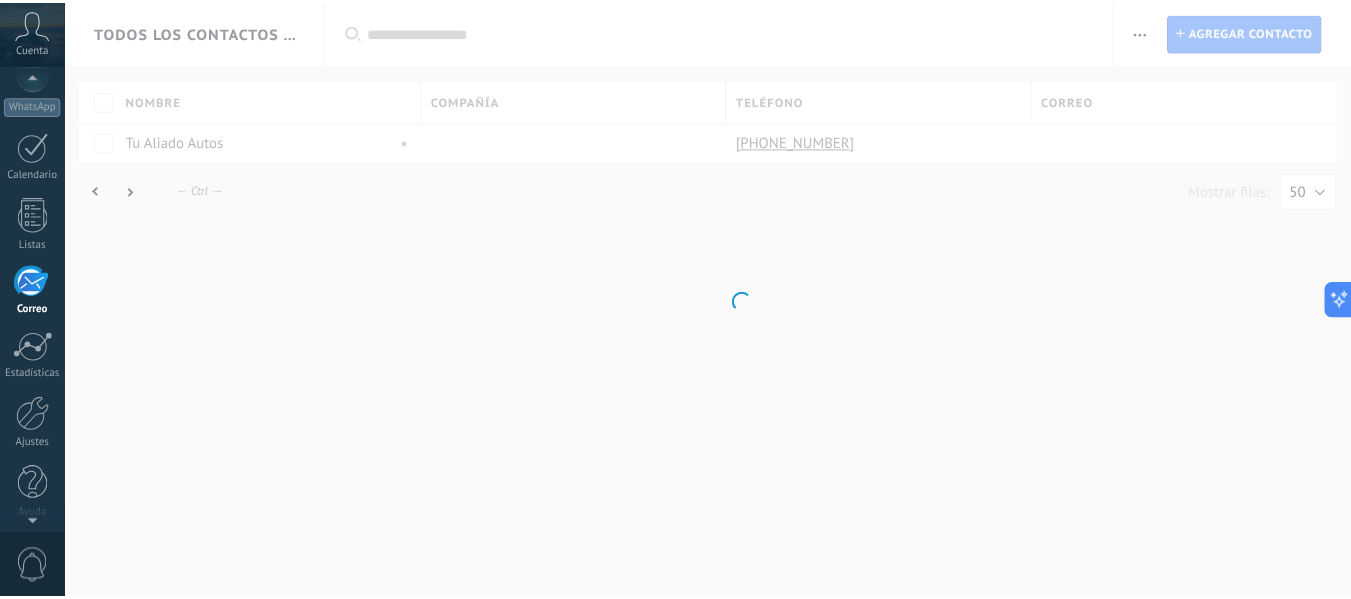 scroll, scrollTop: 194, scrollLeft: 0, axis: vertical 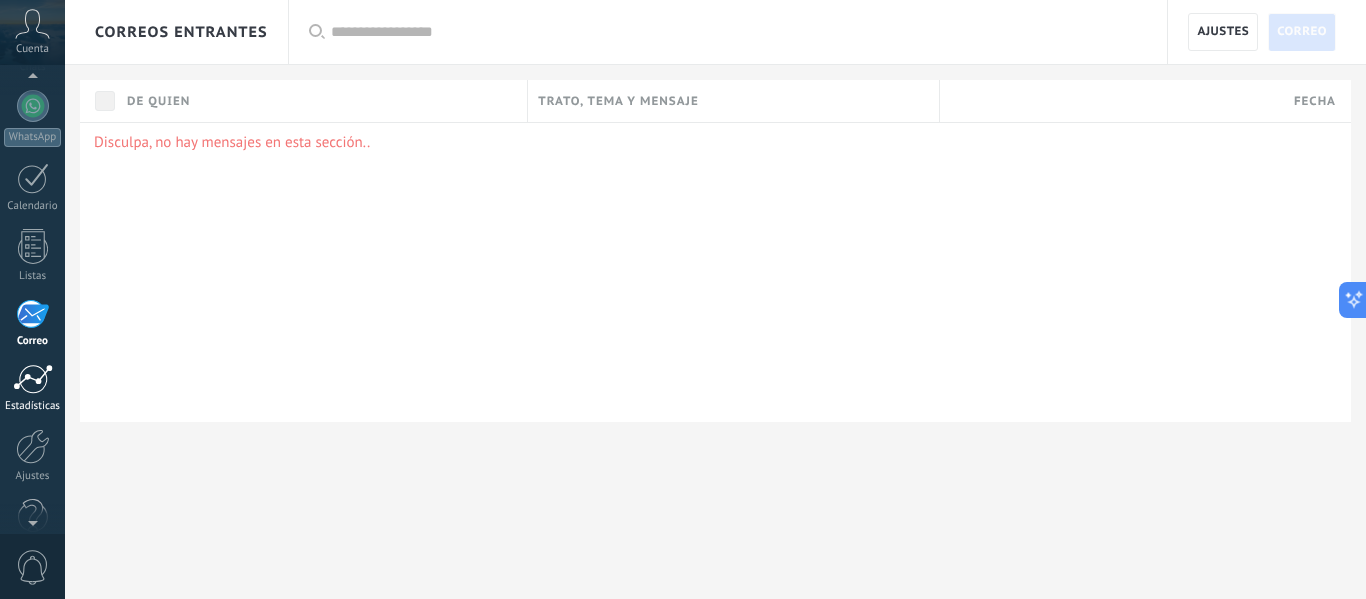 click on "Estadísticas" at bounding box center (32, 388) 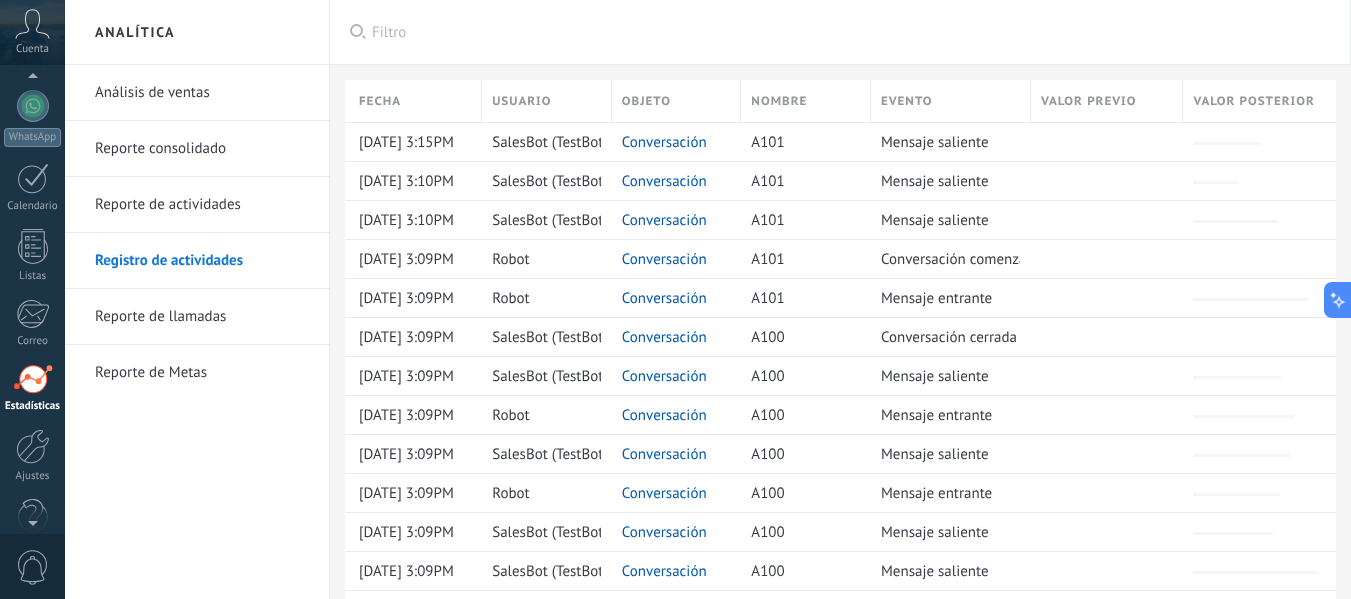 scroll, scrollTop: 233, scrollLeft: 0, axis: vertical 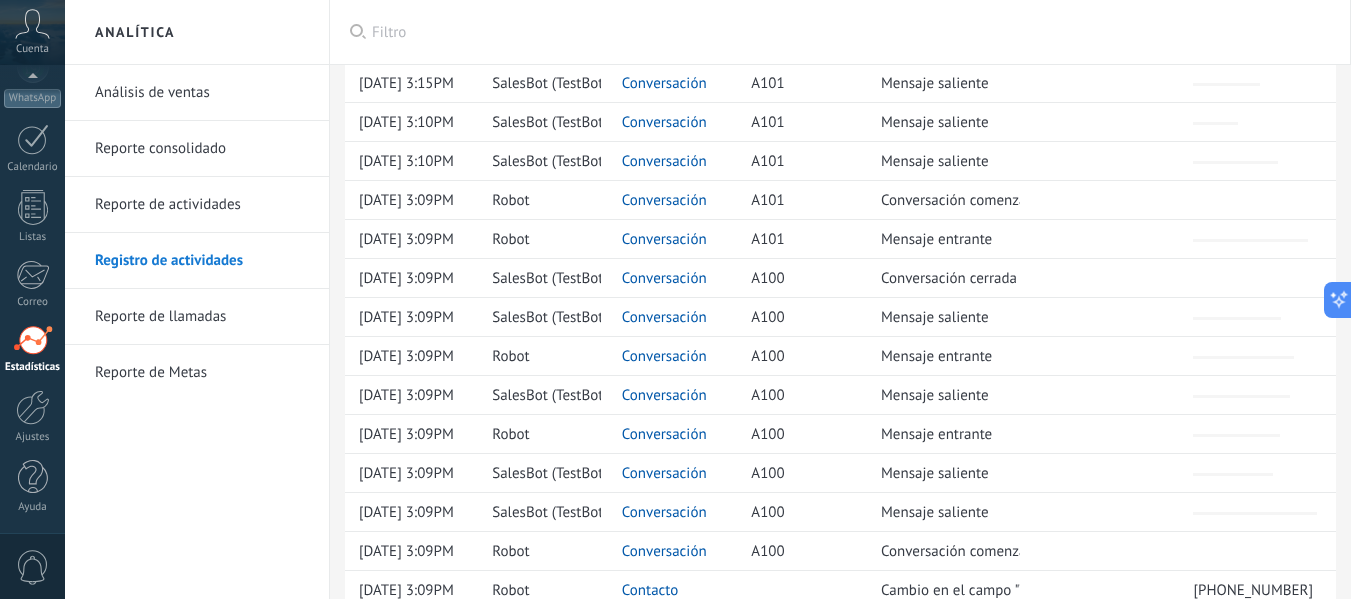 click on "Panel
Leads
1
Chats
WhatsApp
Clientes" at bounding box center (32, 192) 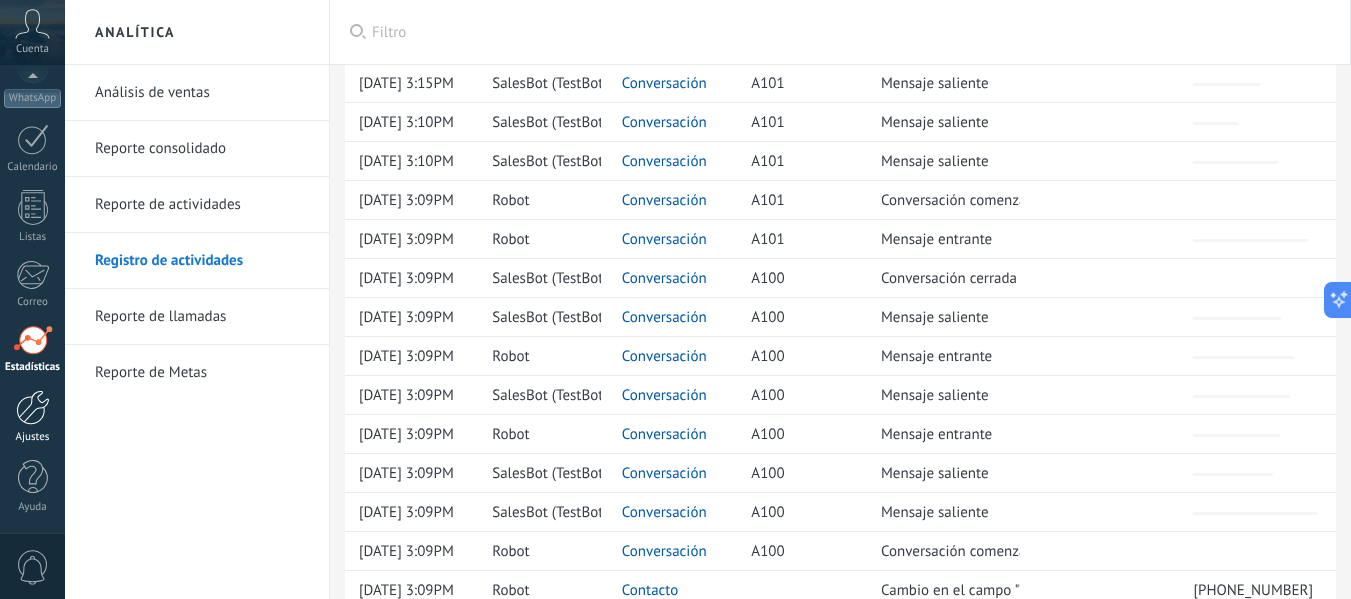 click at bounding box center [33, 407] 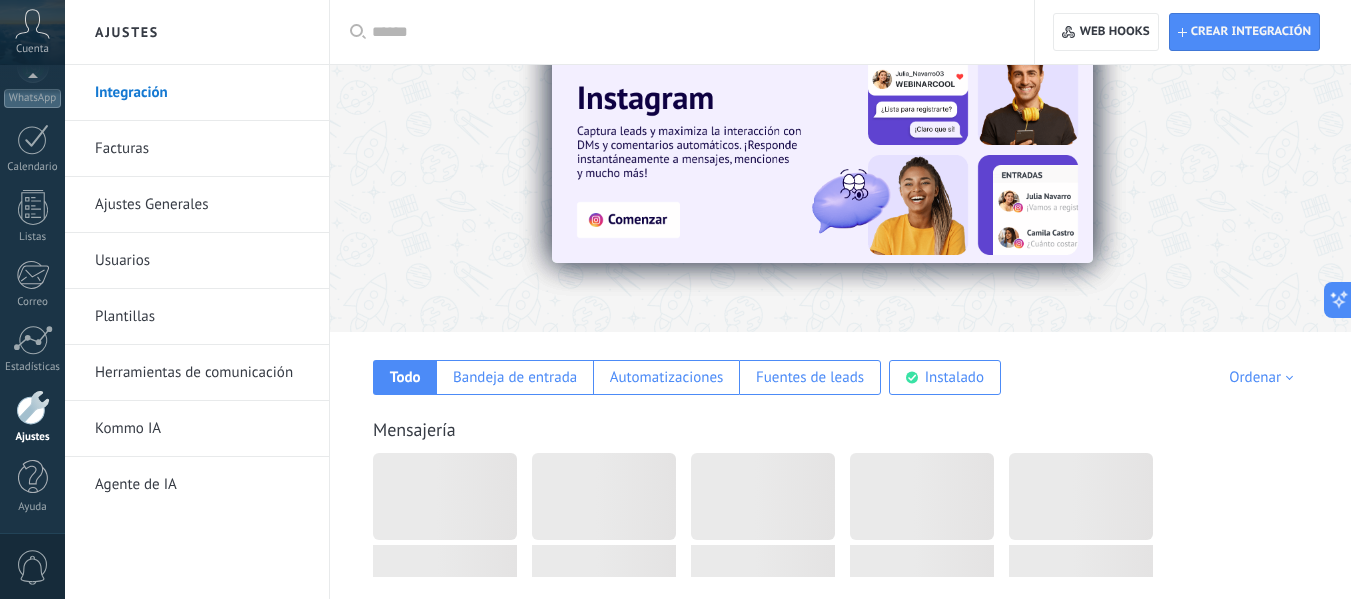 scroll, scrollTop: 0, scrollLeft: 0, axis: both 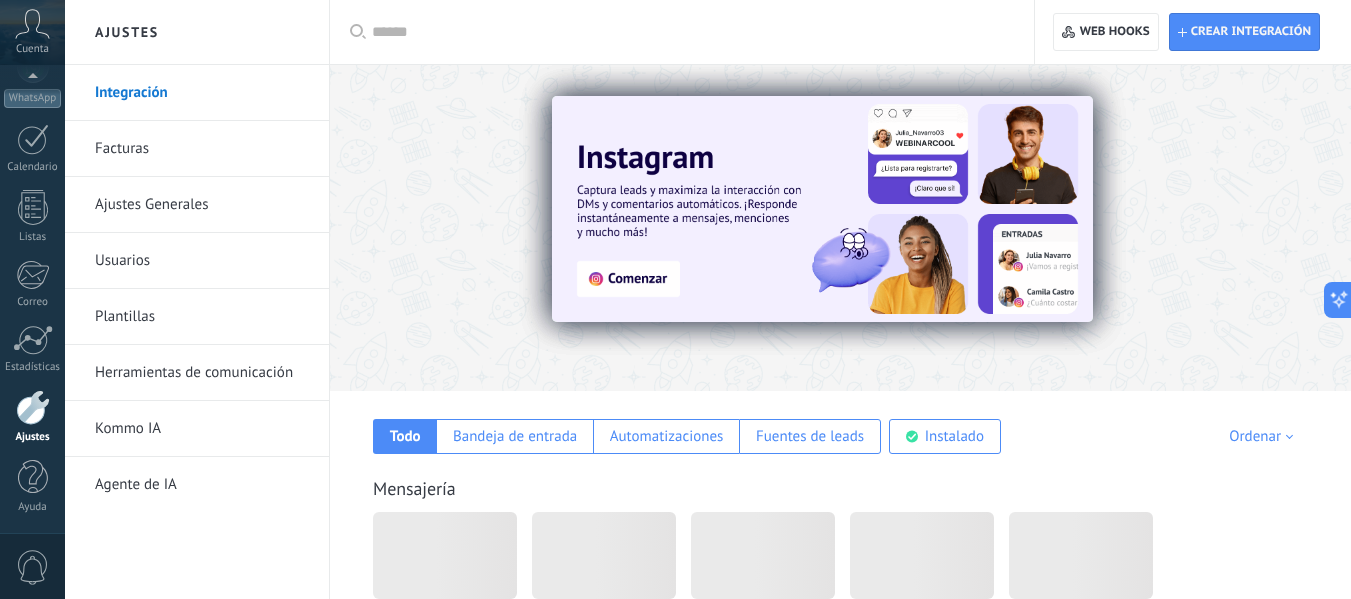 click on "Facturas" at bounding box center [202, 149] 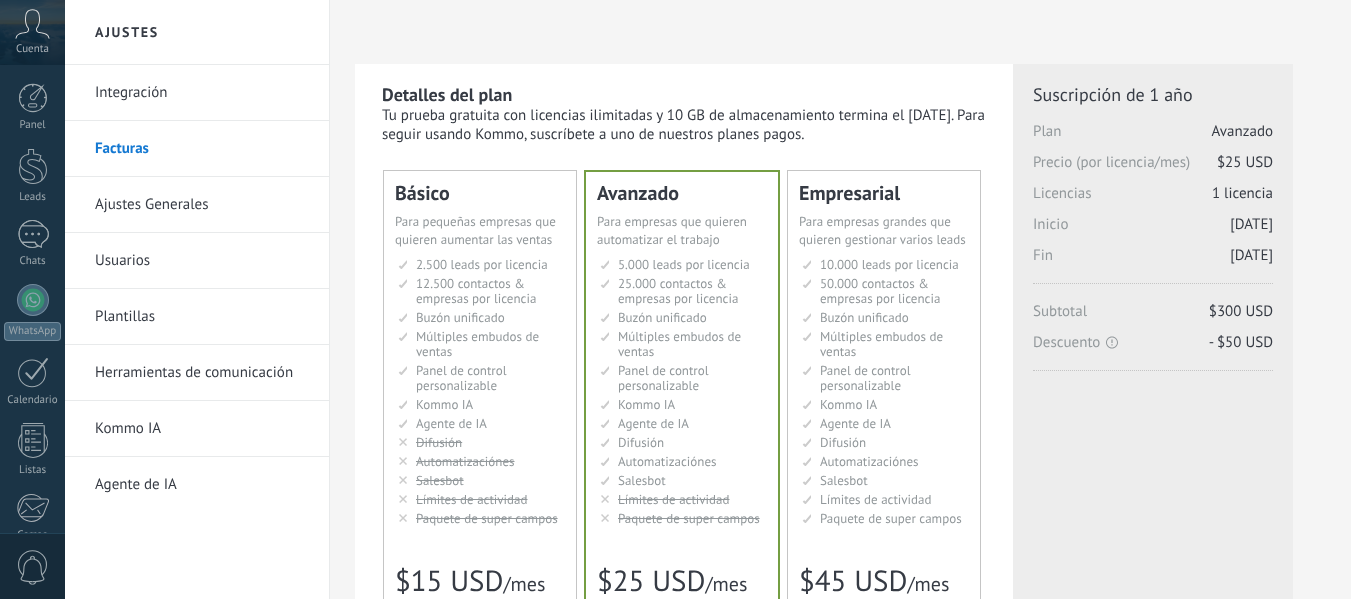 scroll, scrollTop: 0, scrollLeft: 0, axis: both 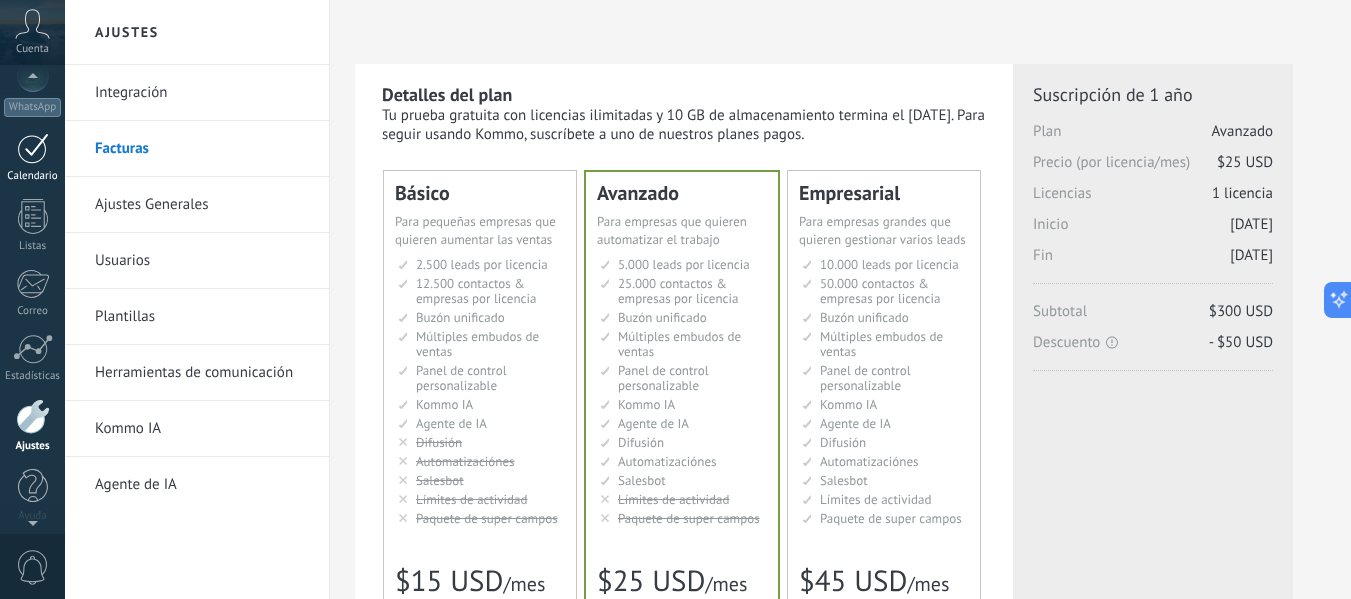 click at bounding box center [33, 148] 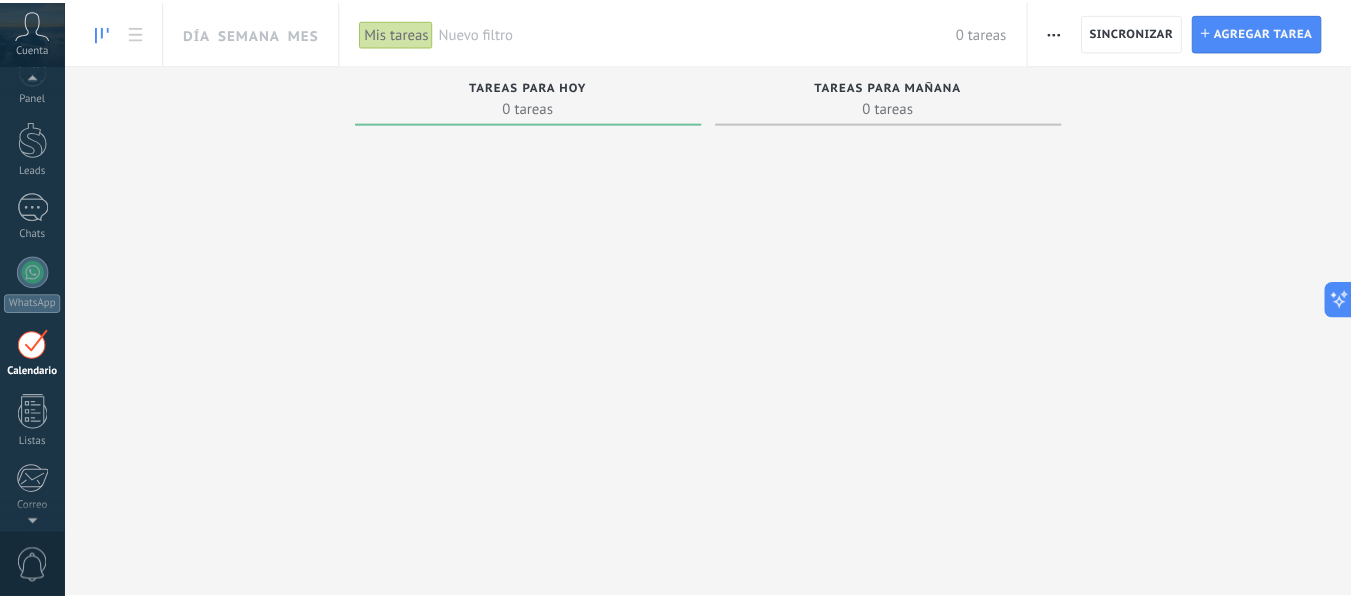 scroll, scrollTop: 0, scrollLeft: 0, axis: both 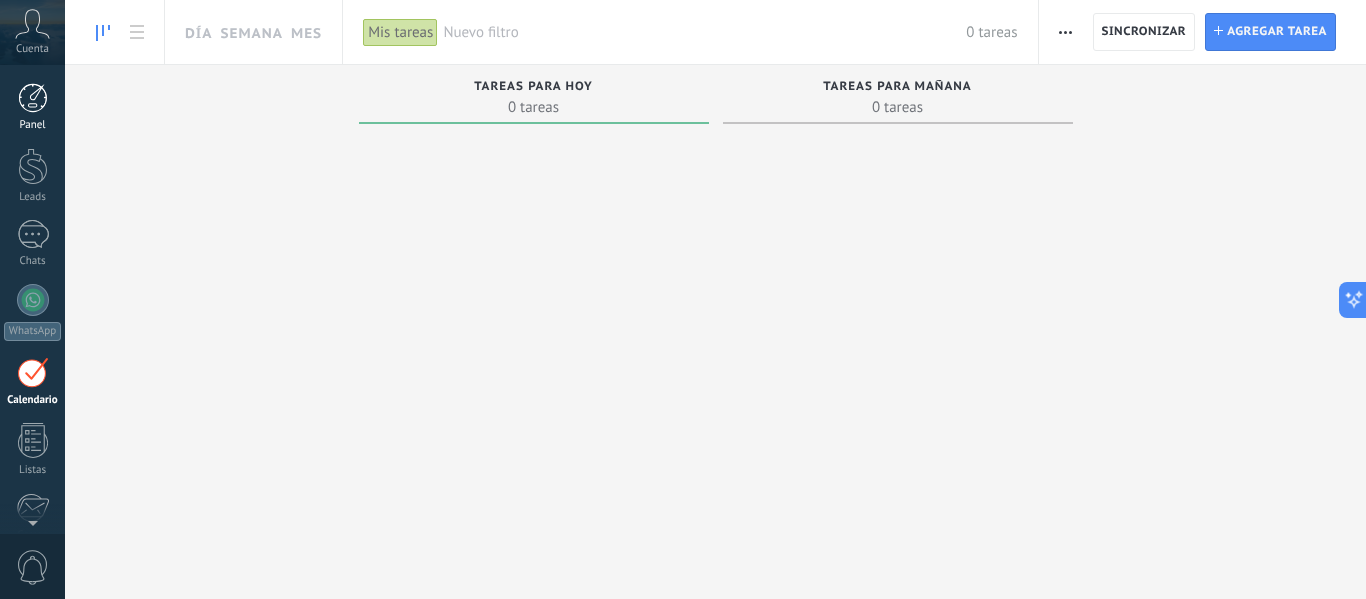 click at bounding box center [33, 98] 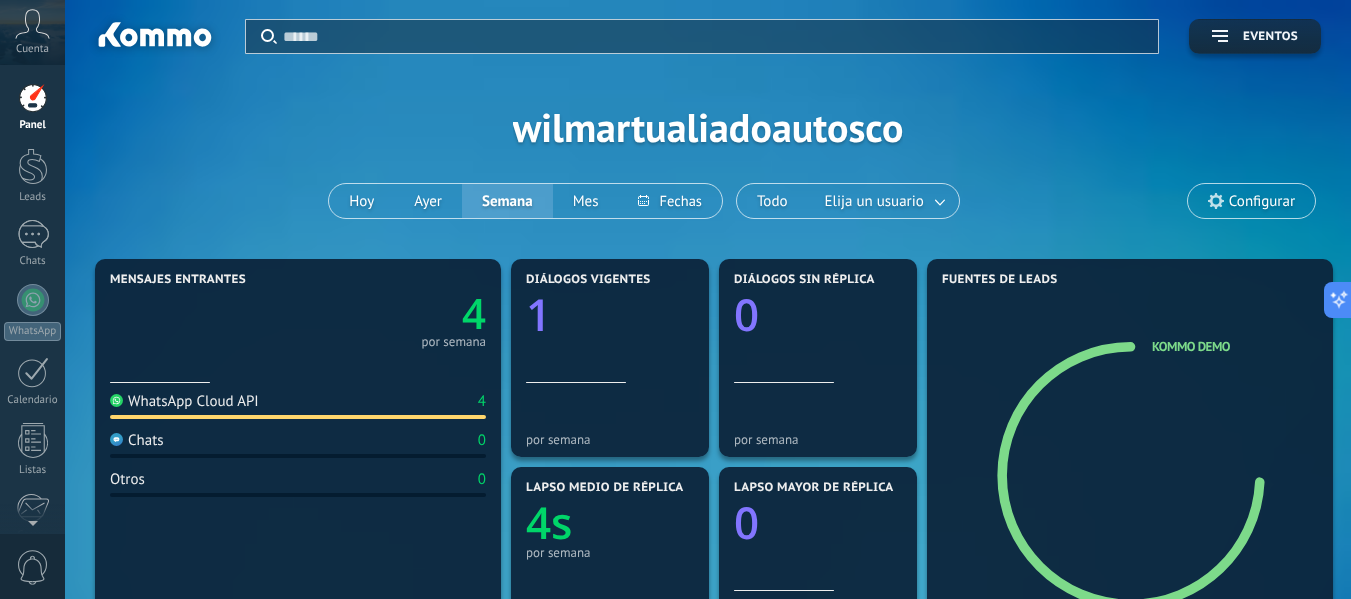 scroll, scrollTop: 1, scrollLeft: 0, axis: vertical 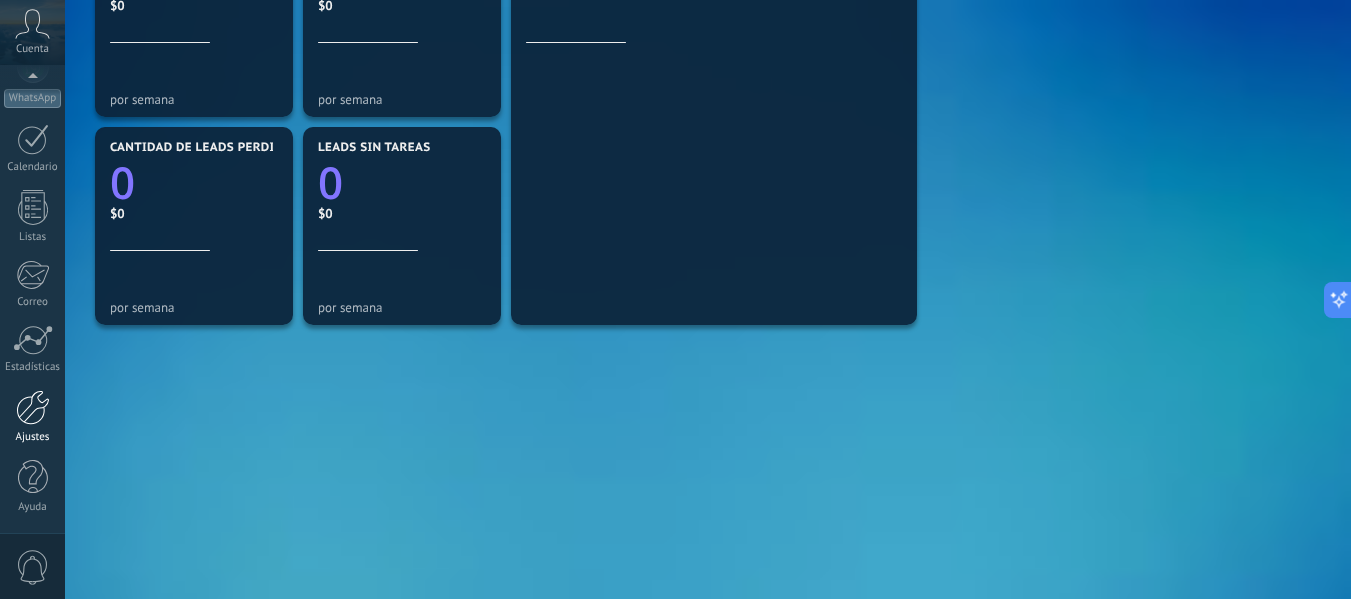 click at bounding box center (33, 407) 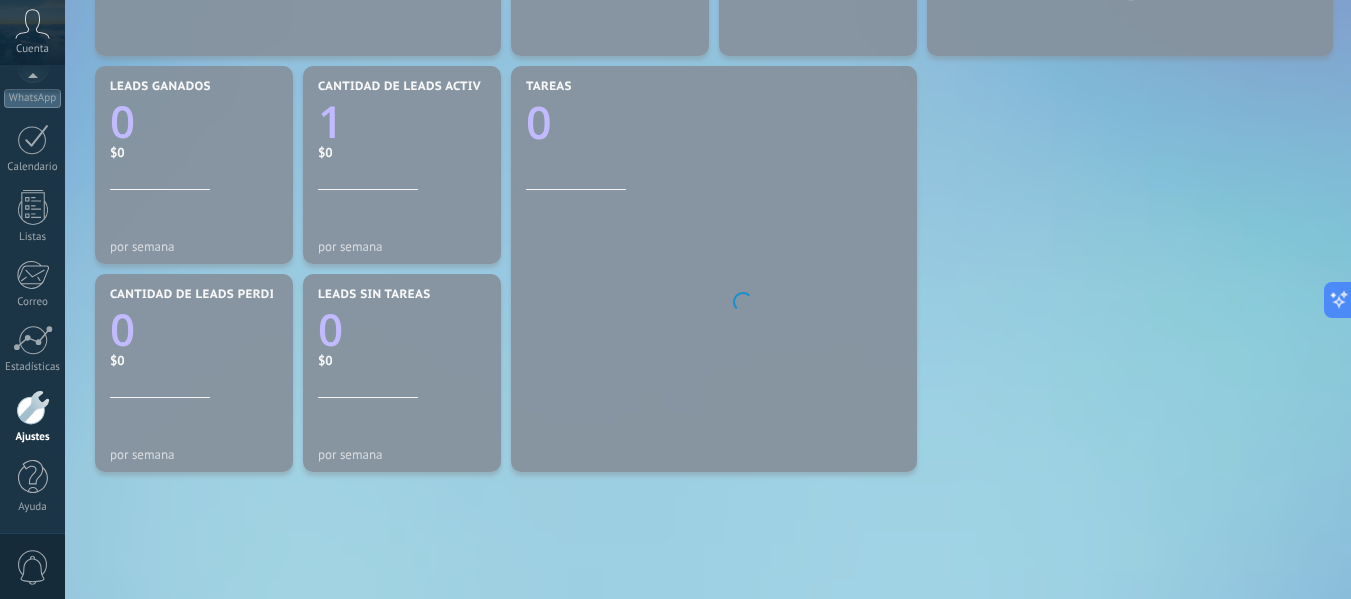 scroll, scrollTop: 608, scrollLeft: 0, axis: vertical 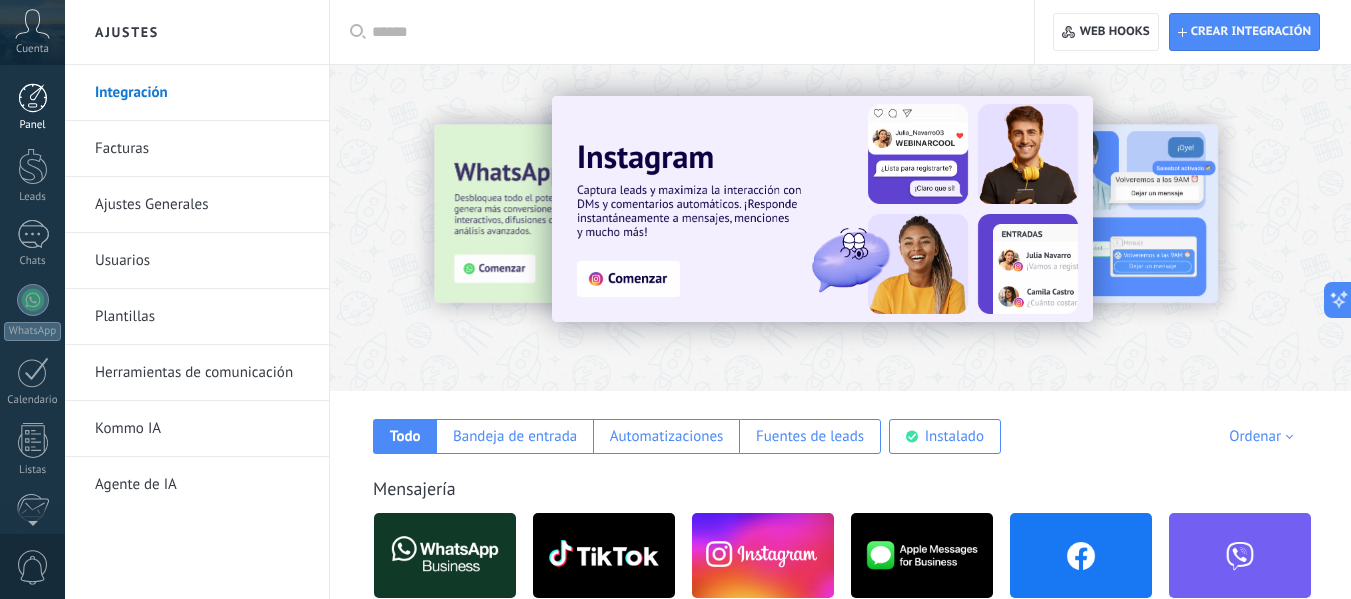 click at bounding box center [33, 98] 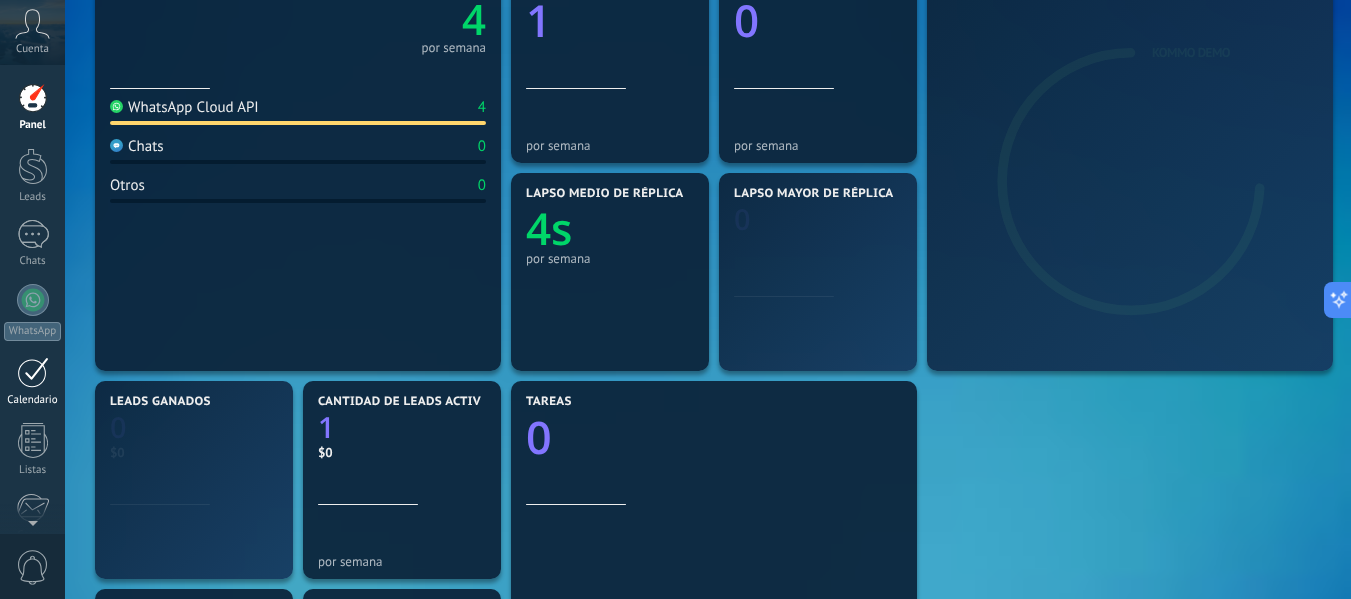 scroll, scrollTop: 295, scrollLeft: 0, axis: vertical 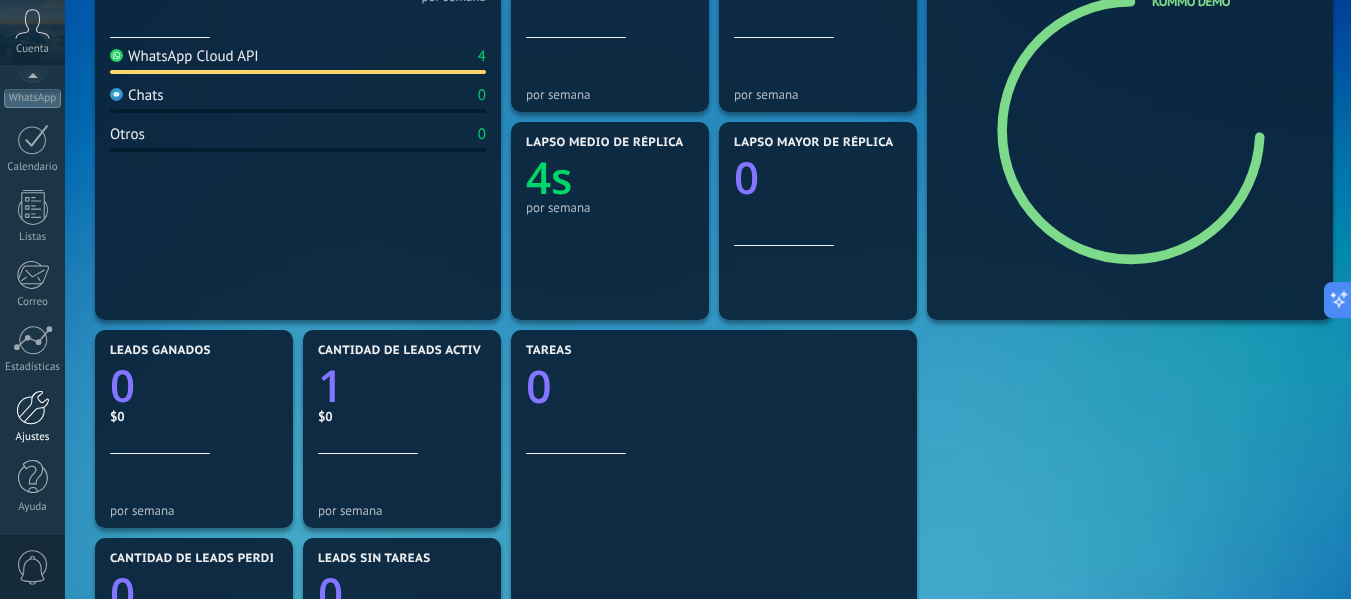 click on "Ajustes" at bounding box center [32, 417] 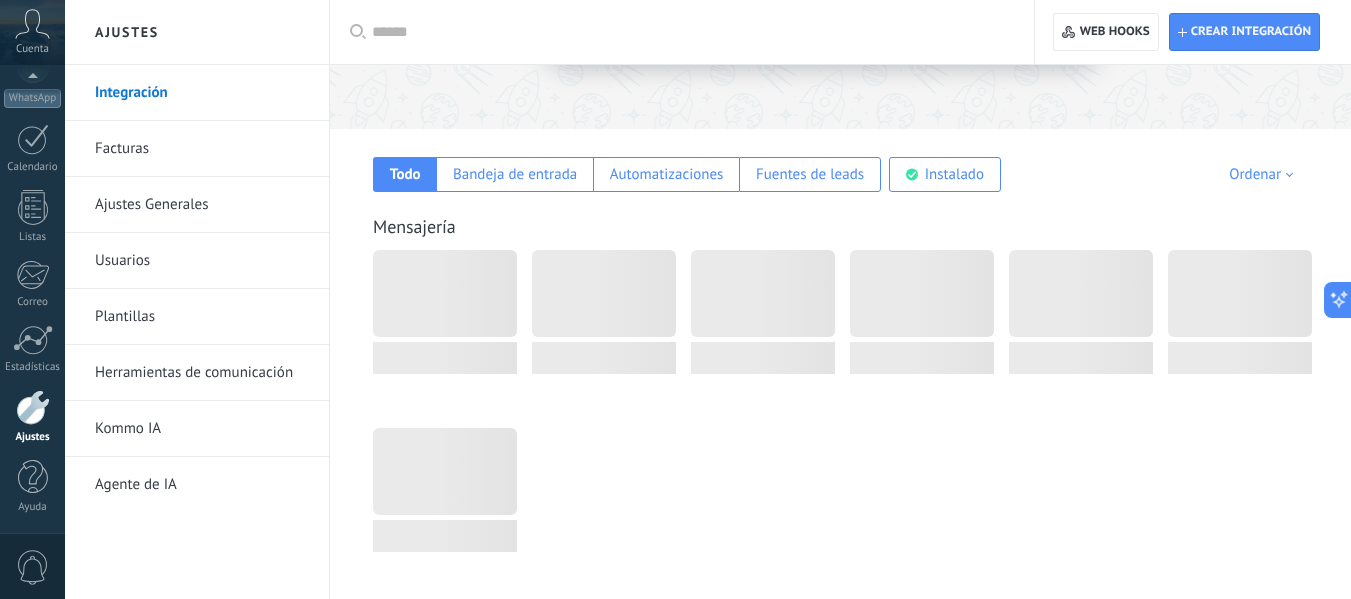 scroll, scrollTop: 263, scrollLeft: 0, axis: vertical 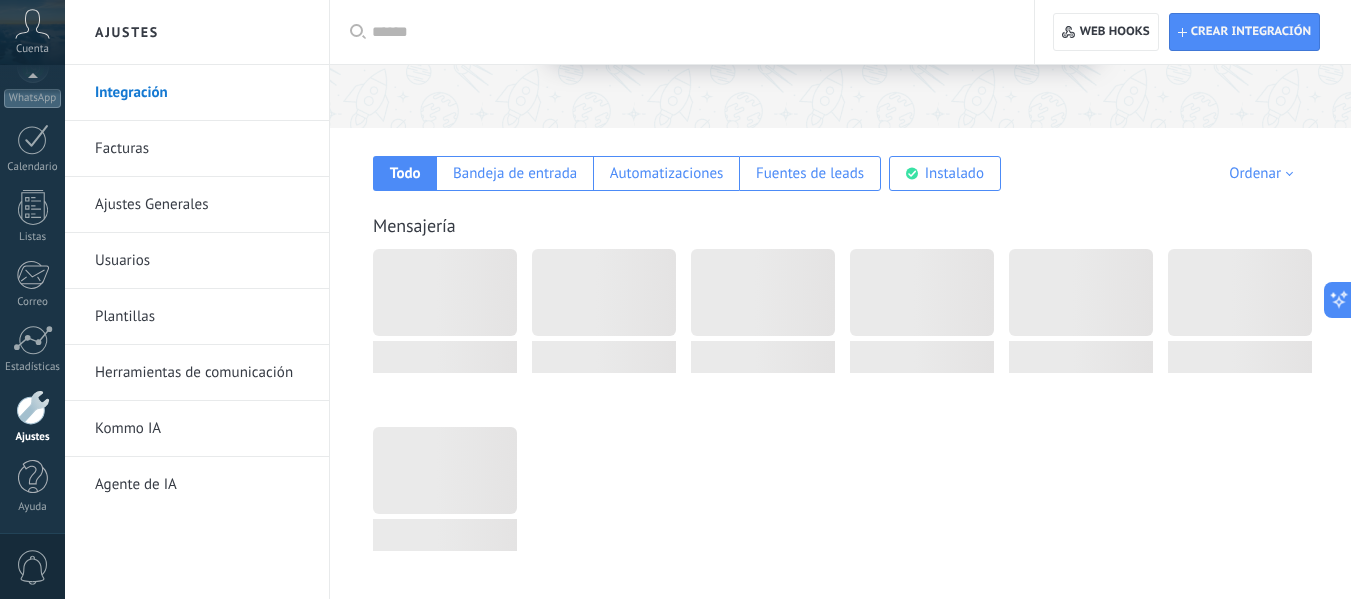 click on "Ajustes Generales" at bounding box center (202, 205) 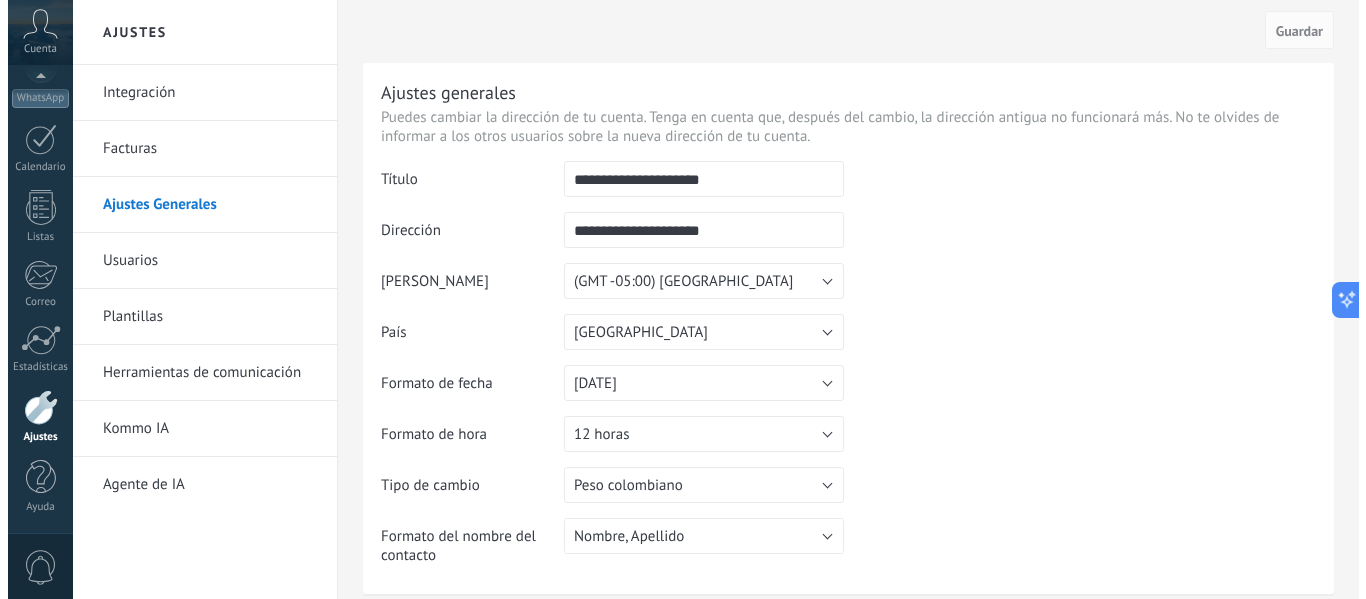 scroll, scrollTop: 0, scrollLeft: 0, axis: both 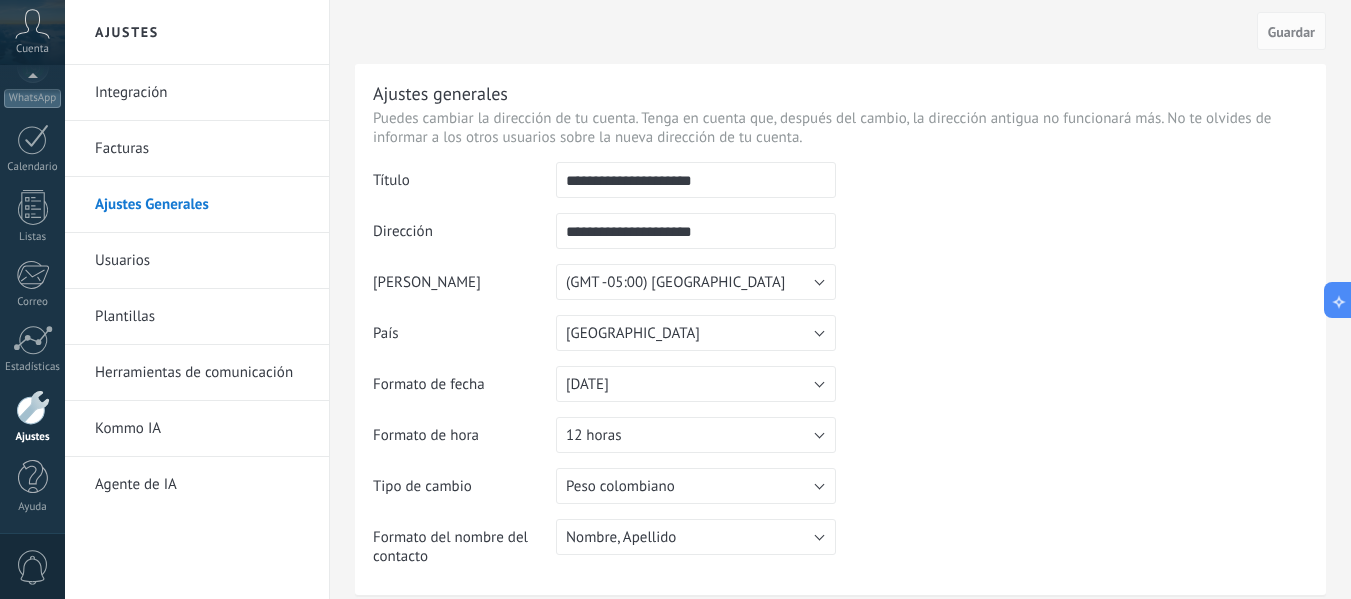 click 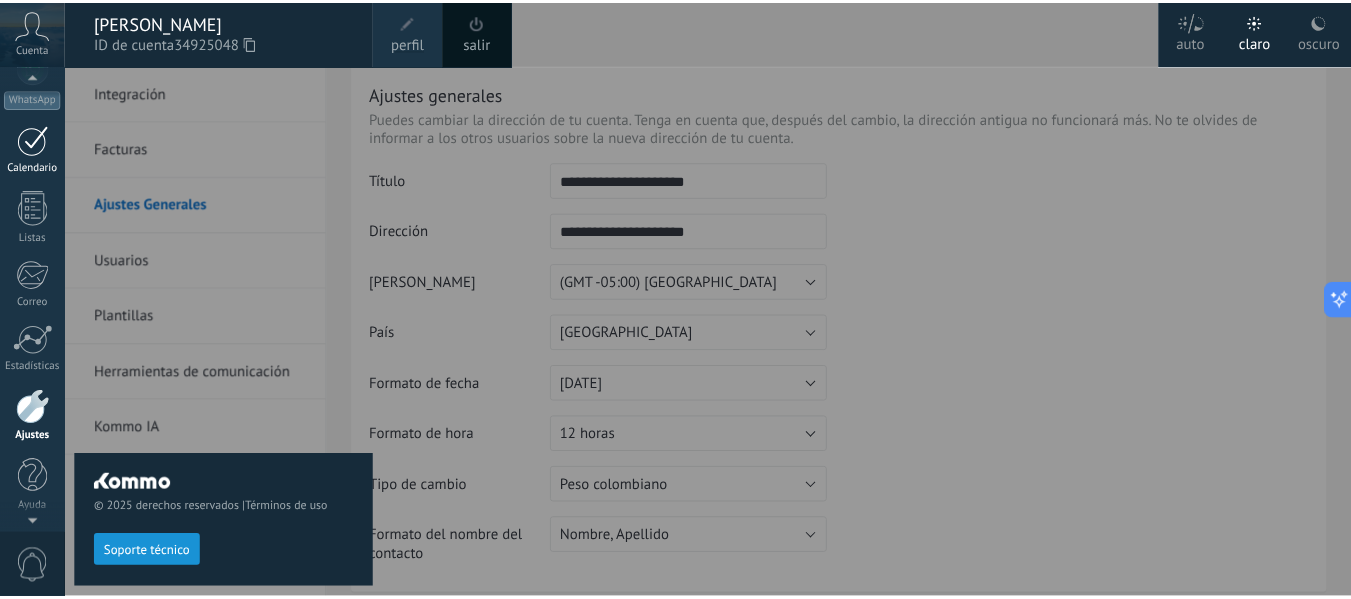 scroll, scrollTop: 0, scrollLeft: 0, axis: both 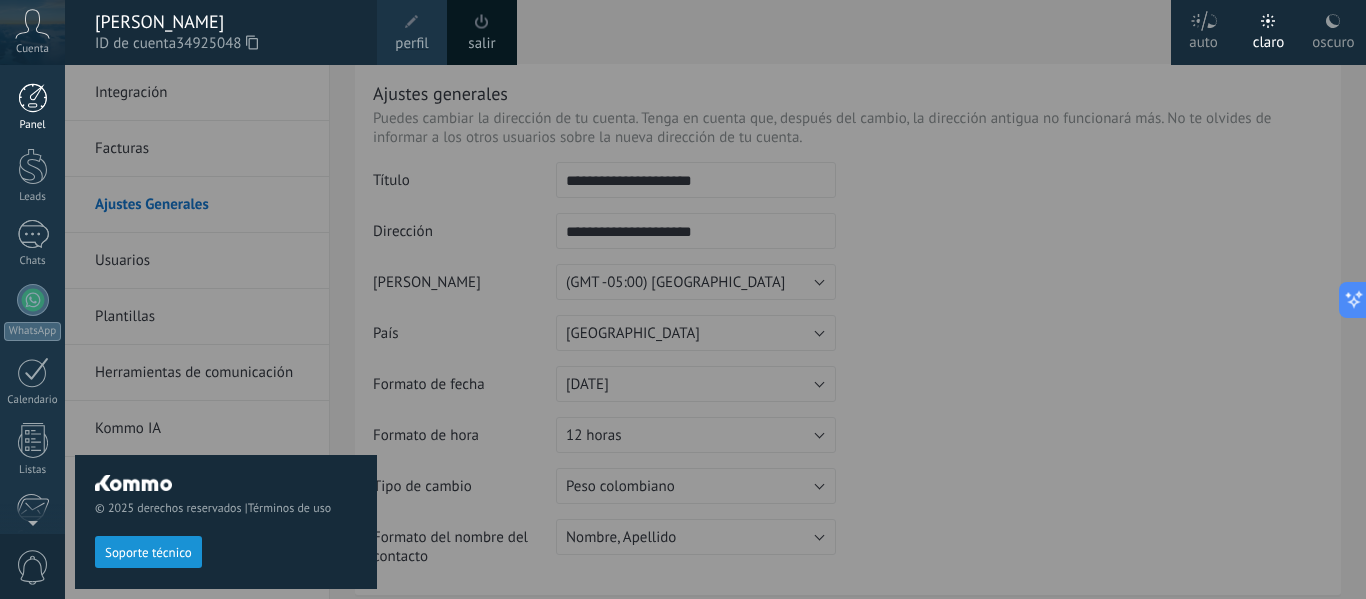 click at bounding box center [33, 98] 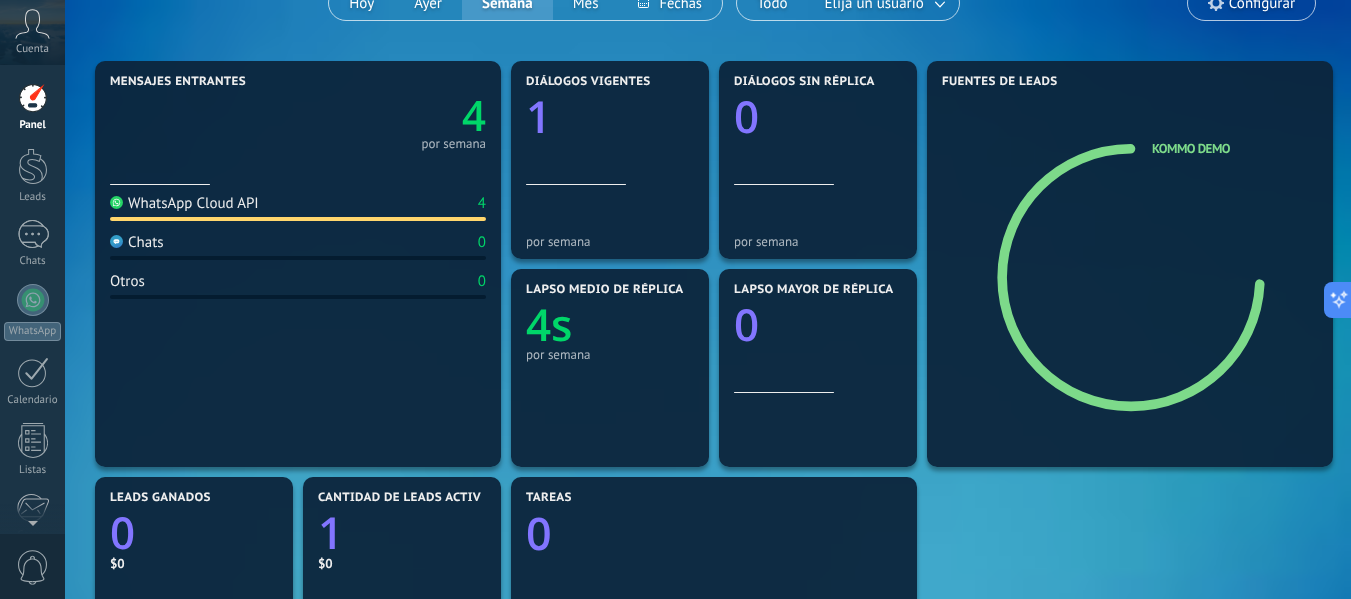 scroll, scrollTop: 259, scrollLeft: 0, axis: vertical 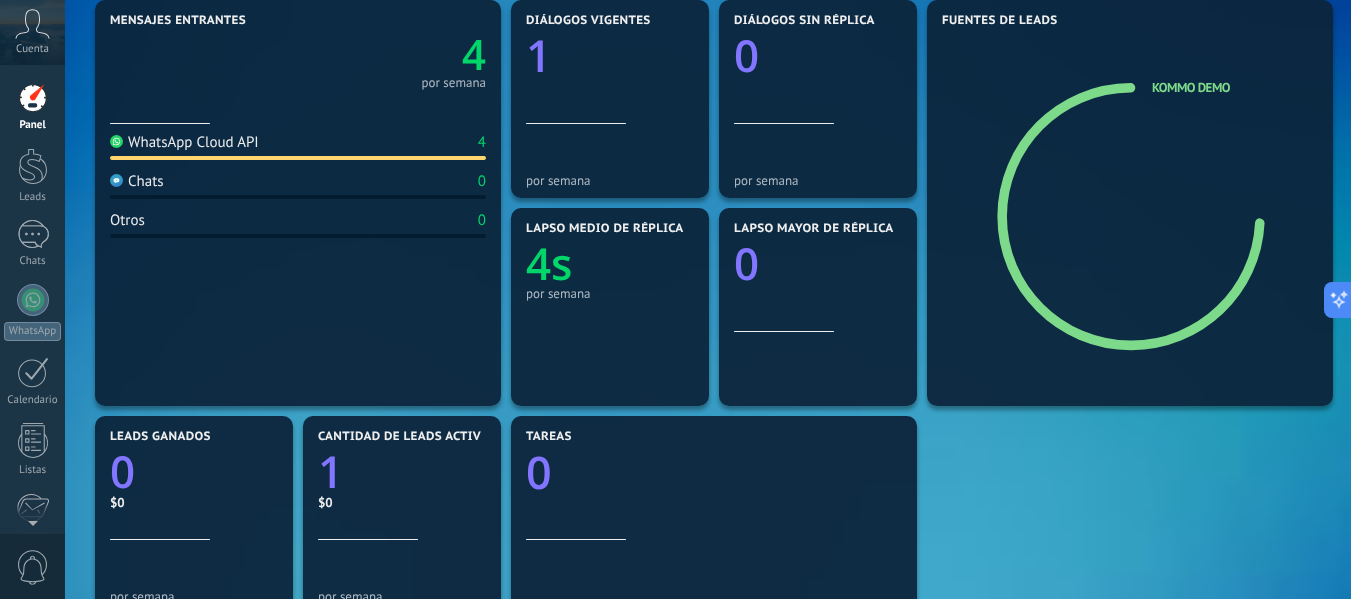 click on "Panel" at bounding box center (33, 125) 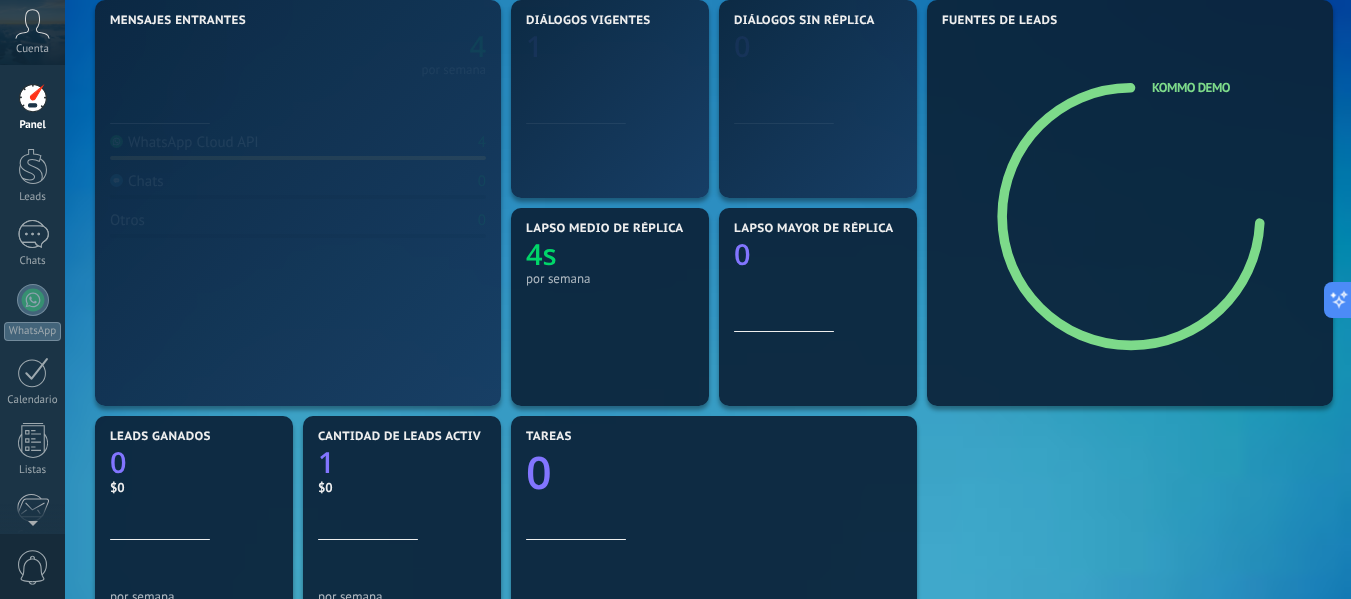 scroll, scrollTop: 0, scrollLeft: 0, axis: both 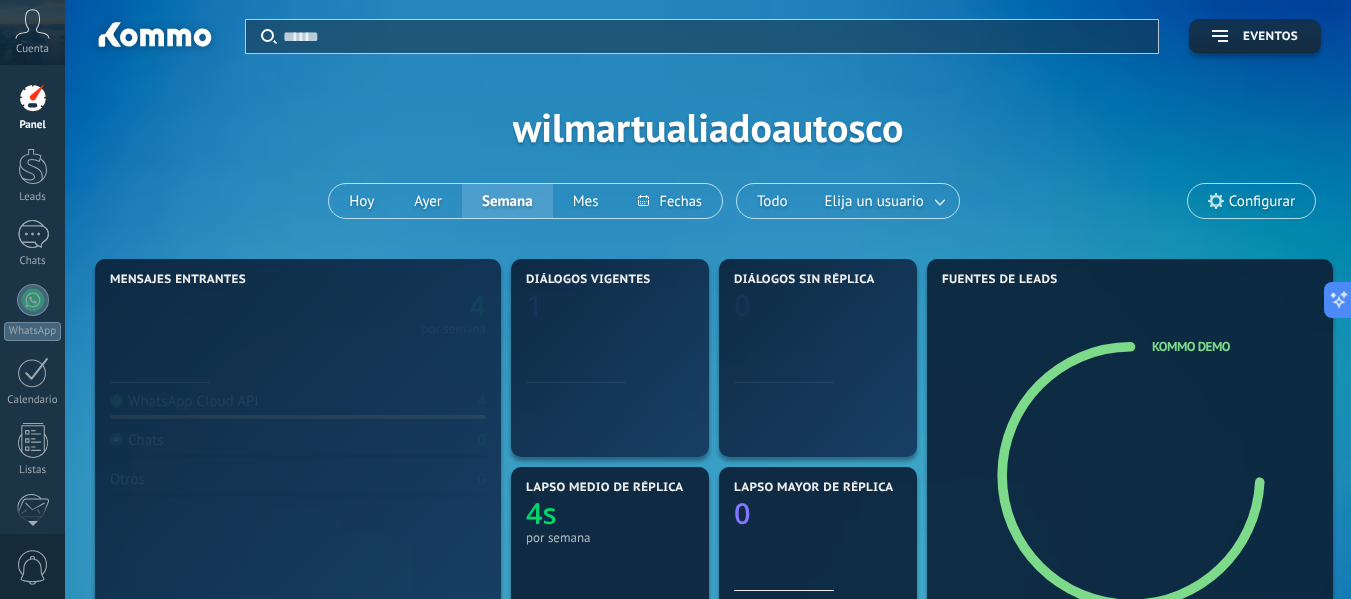 click on "Panel
Leads
Chats
WhatsApp
Clientes" at bounding box center (32, 425) 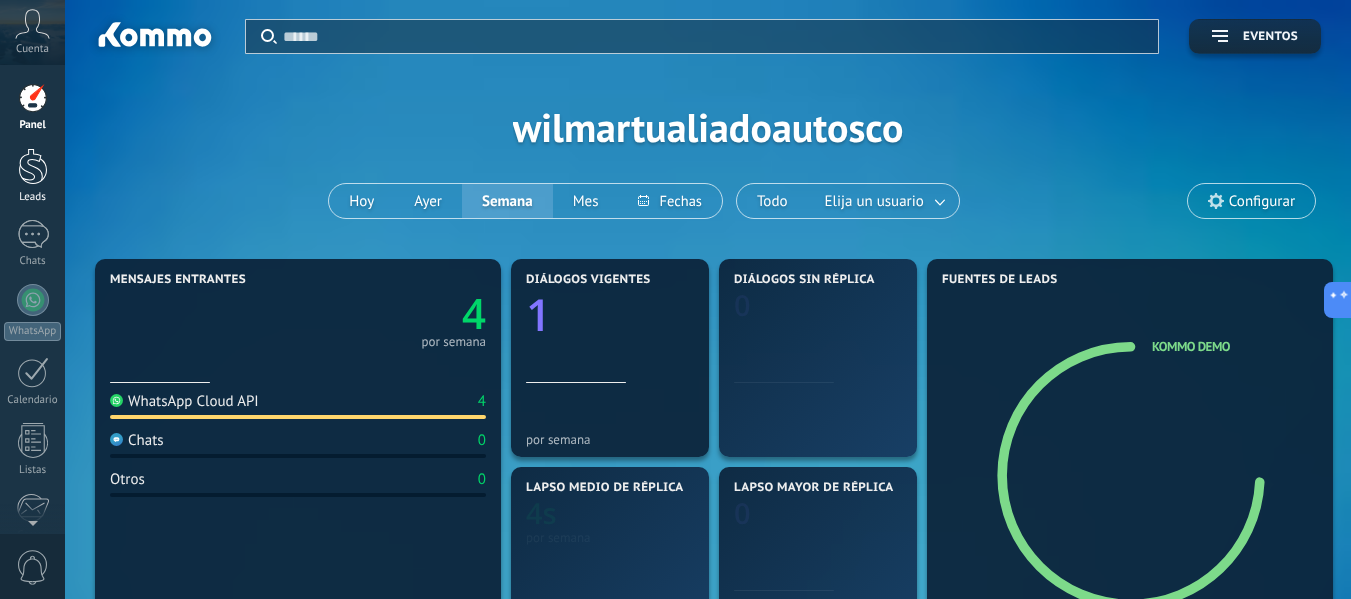 click at bounding box center (33, 166) 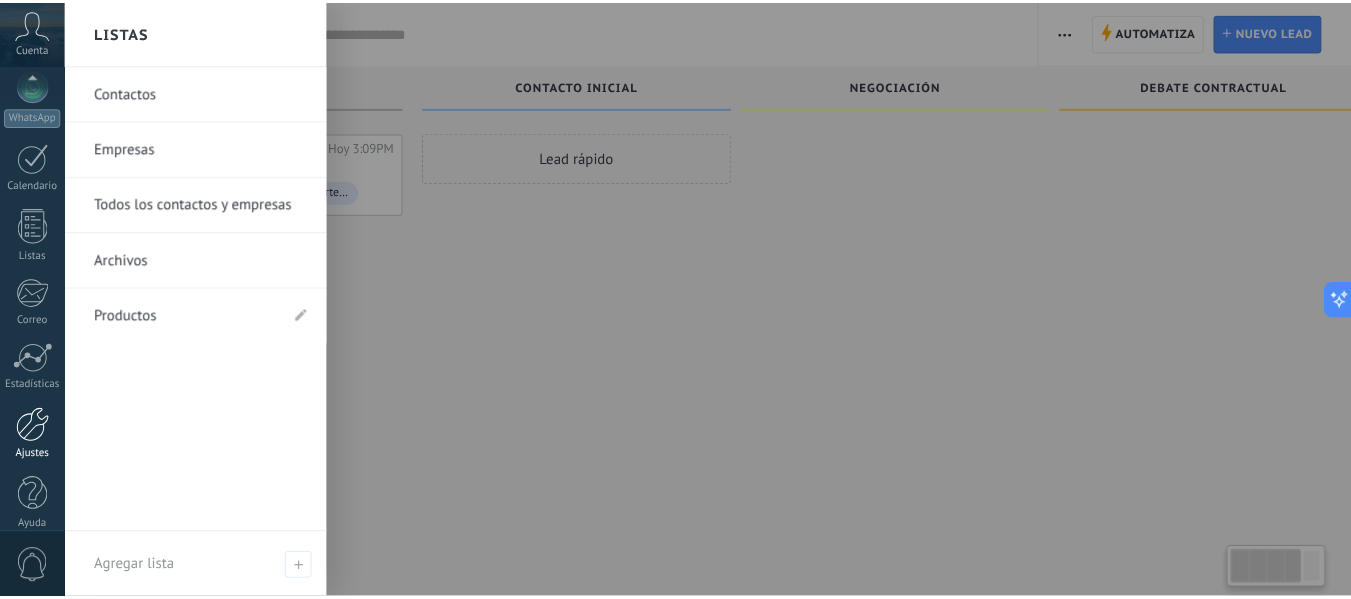 scroll, scrollTop: 233, scrollLeft: 0, axis: vertical 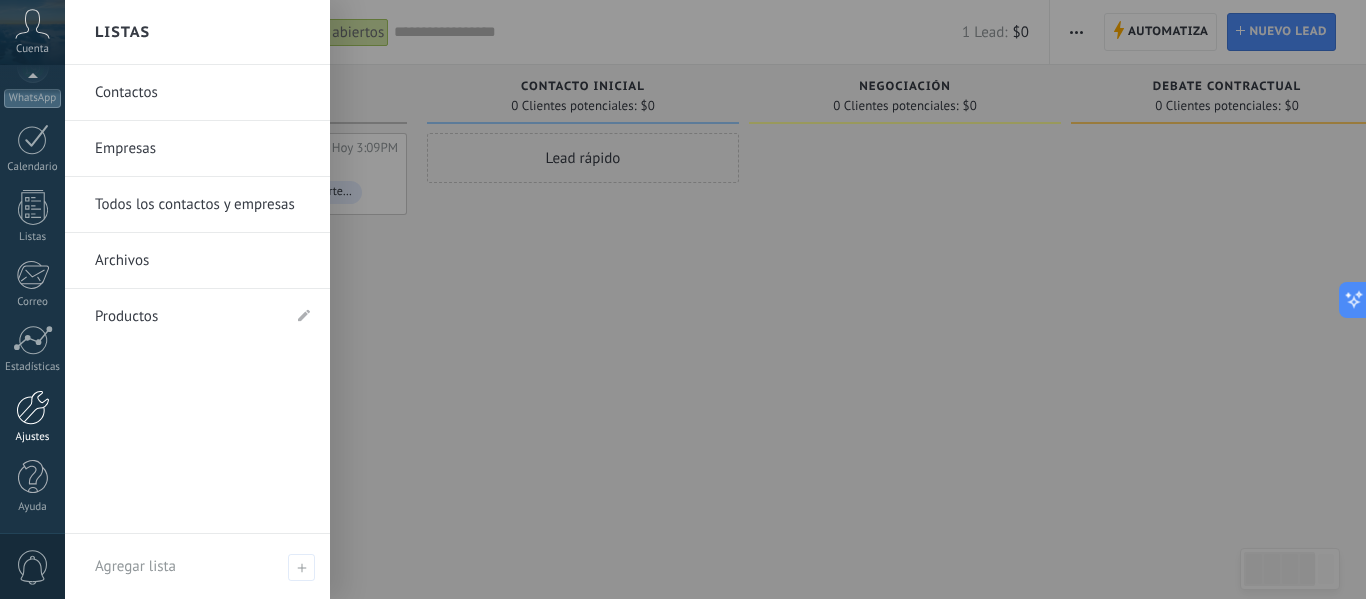 click at bounding box center (33, 407) 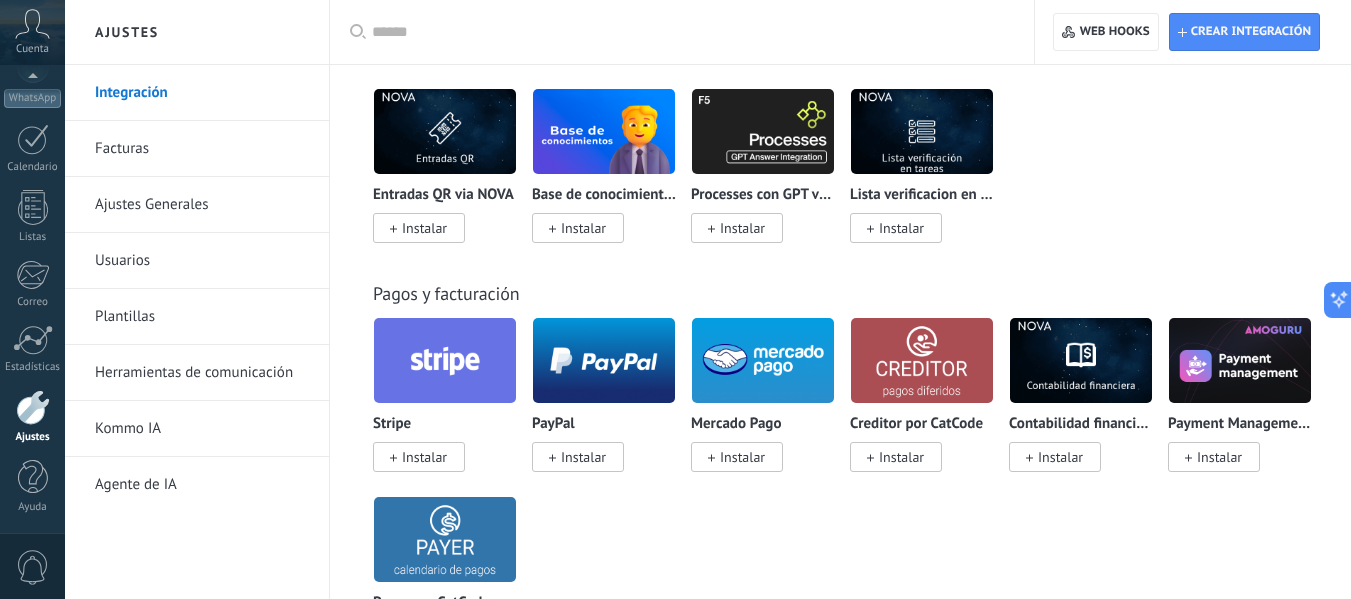 scroll, scrollTop: 3325, scrollLeft: 0, axis: vertical 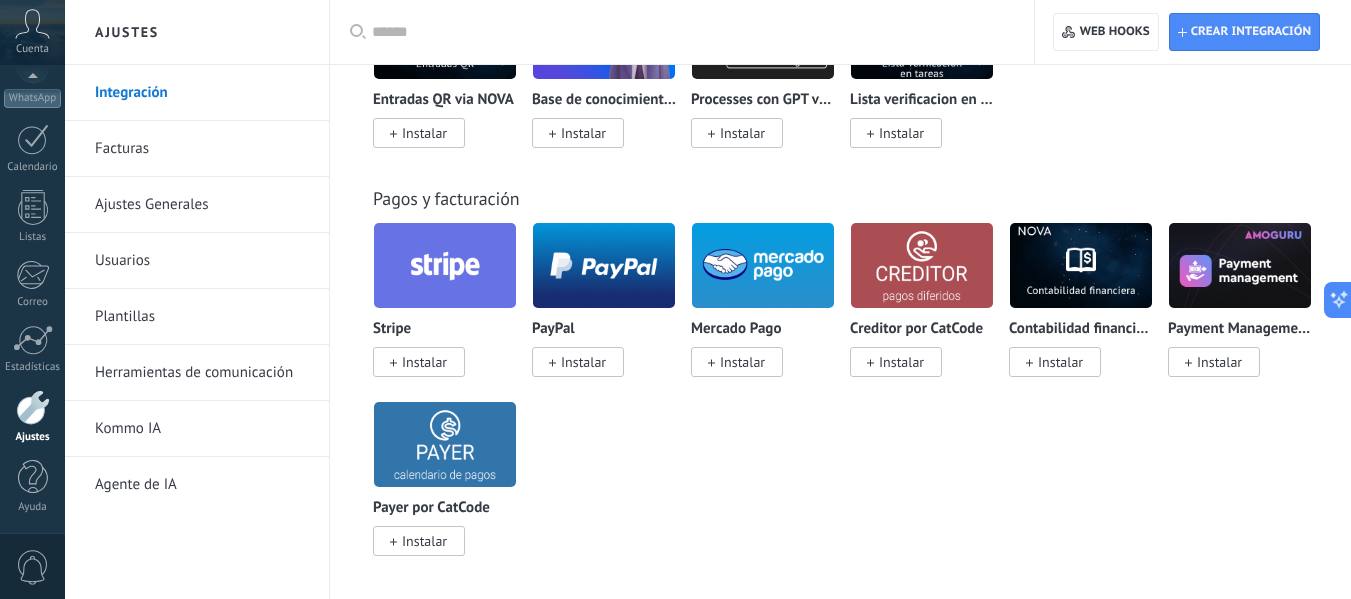 click at bounding box center [689, 32] 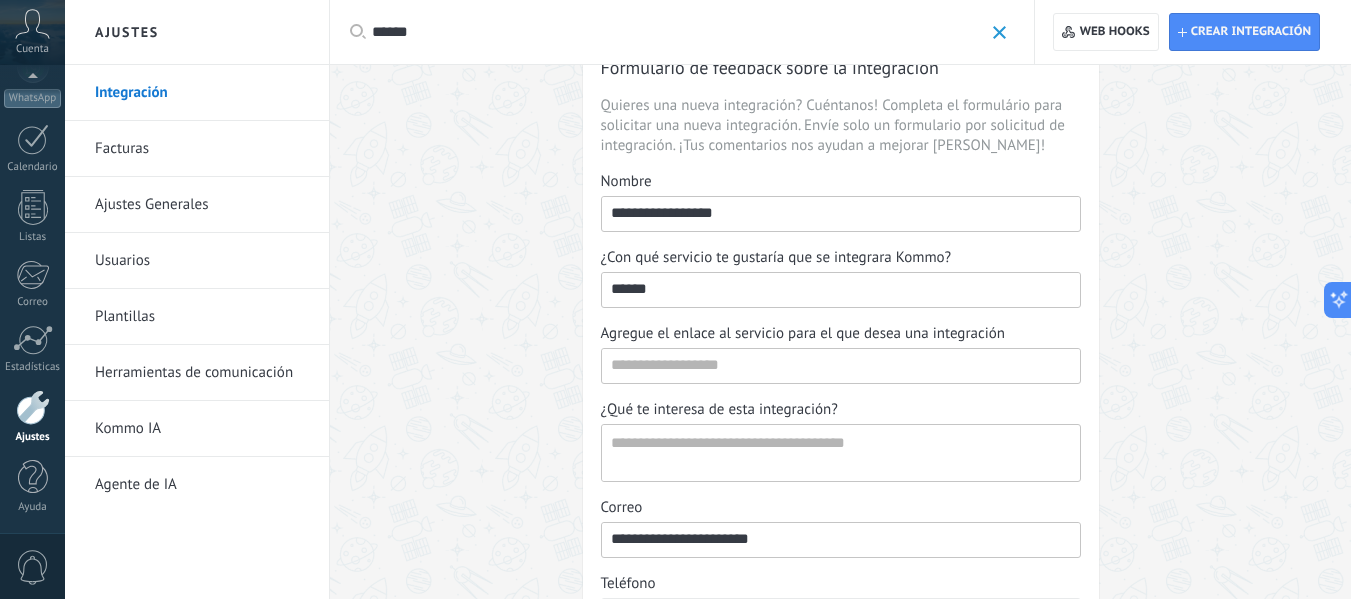 scroll, scrollTop: 0, scrollLeft: 0, axis: both 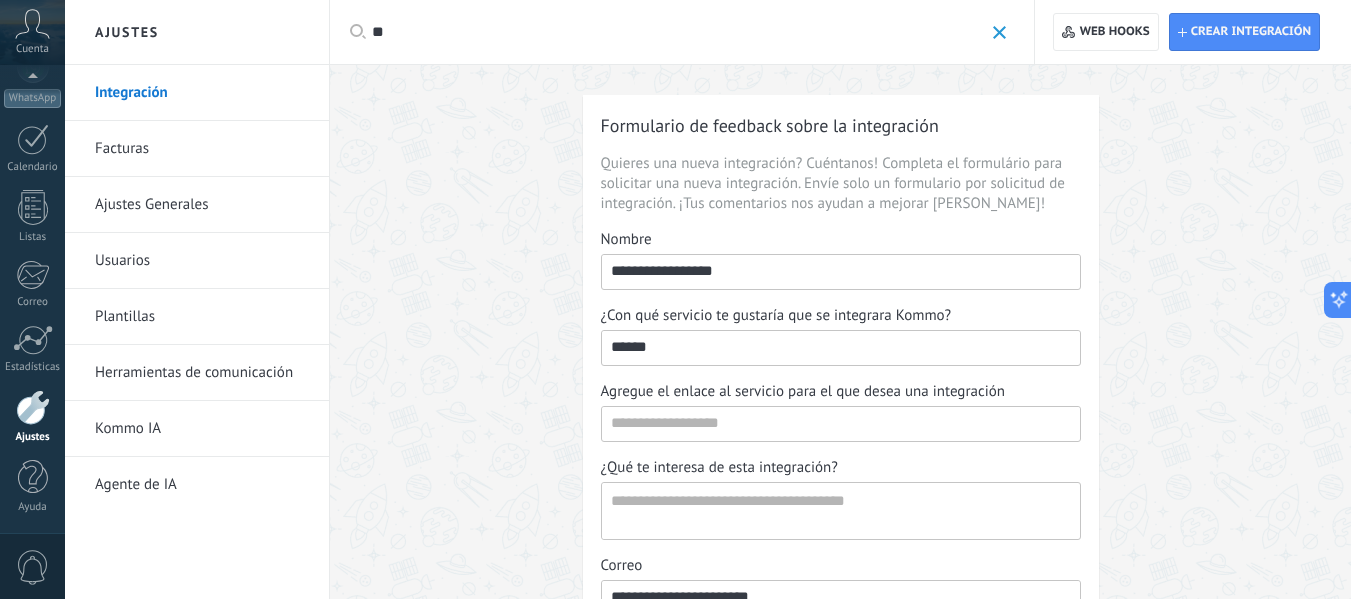 type on "*" 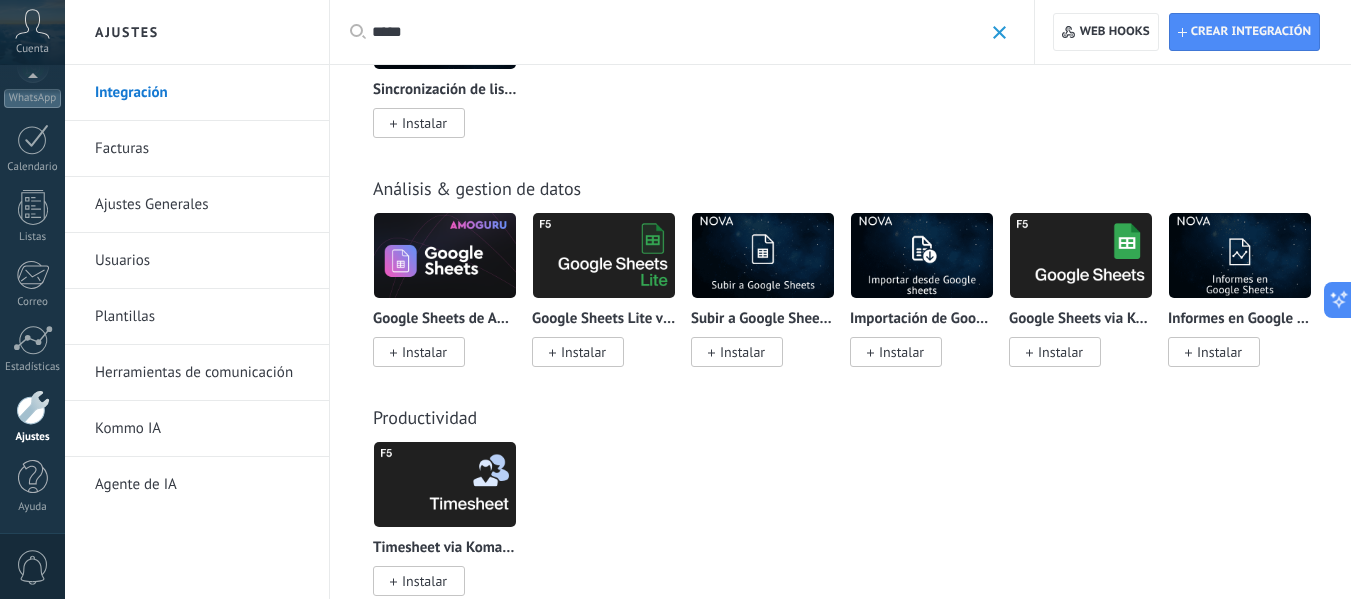 scroll, scrollTop: 0, scrollLeft: 0, axis: both 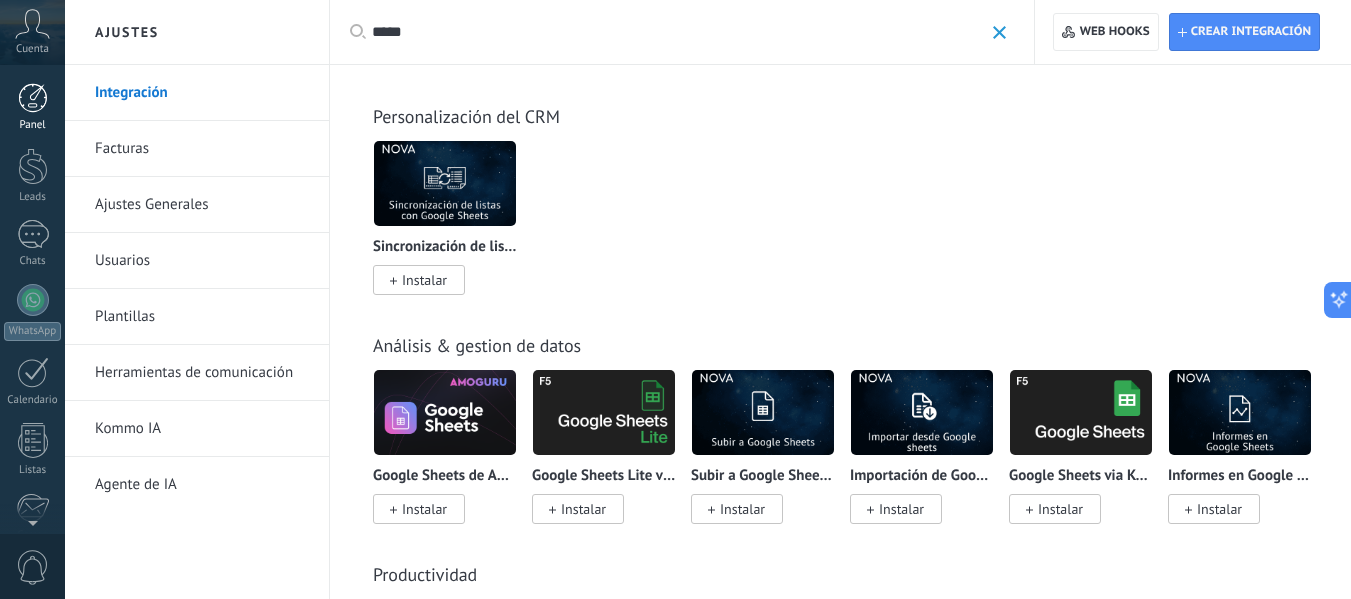 type on "*****" 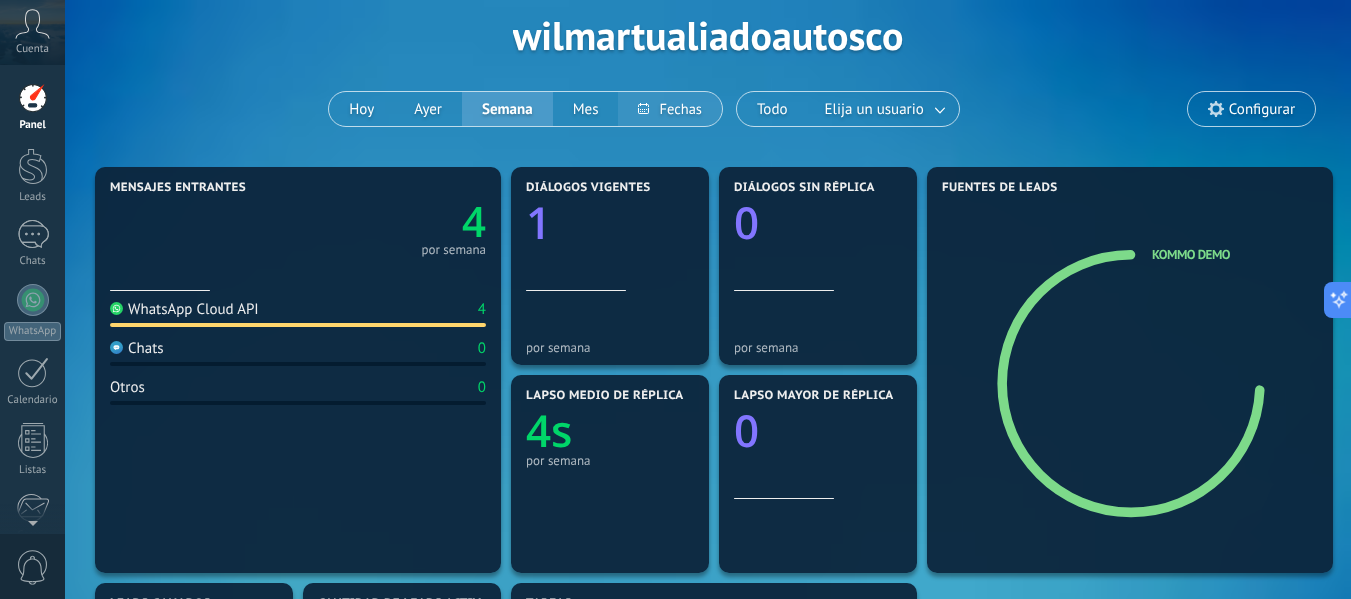 scroll, scrollTop: 93, scrollLeft: 0, axis: vertical 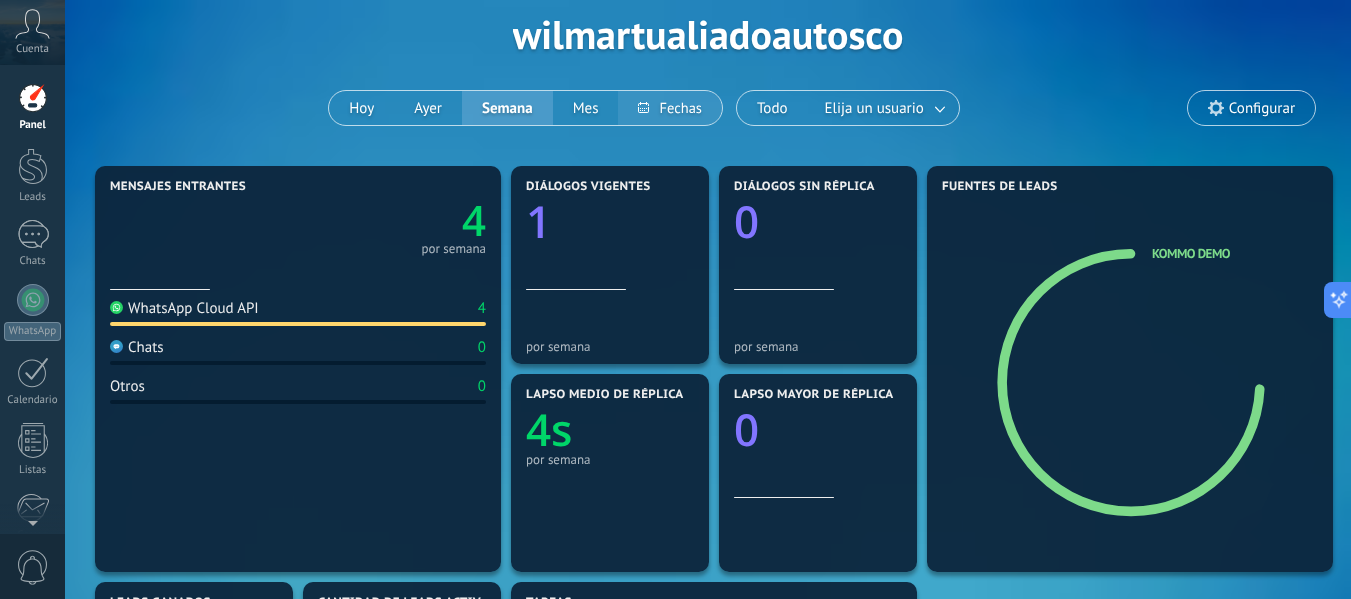 click at bounding box center (669, 108) 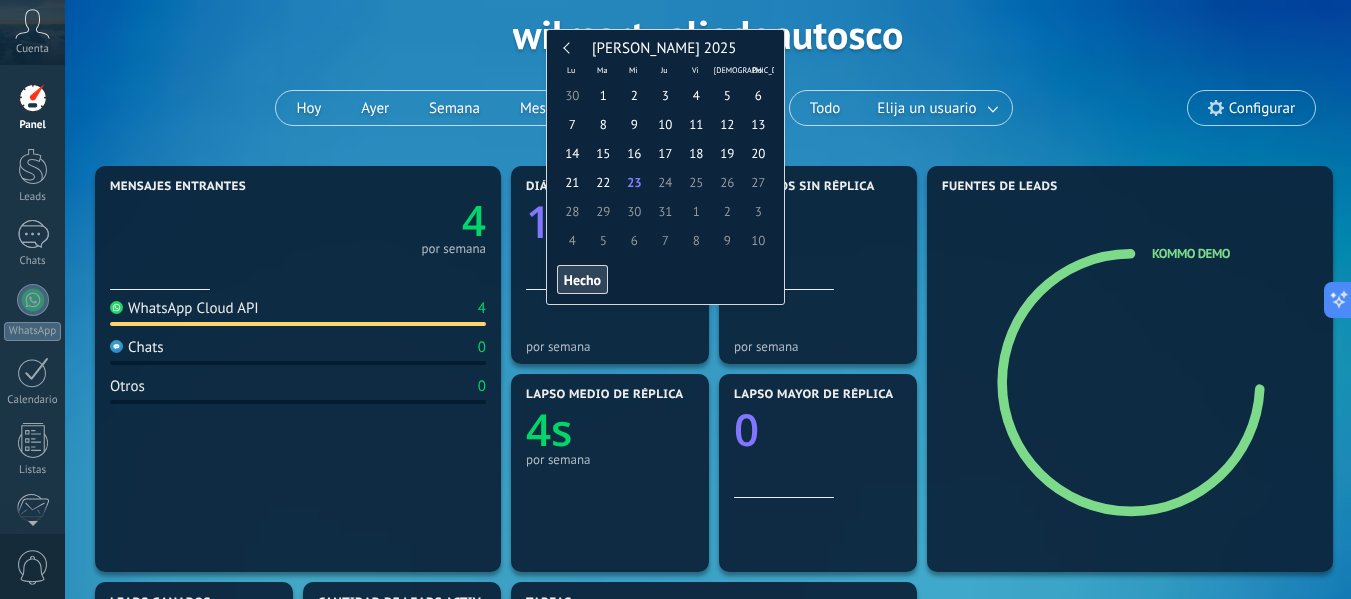 type on "**********" 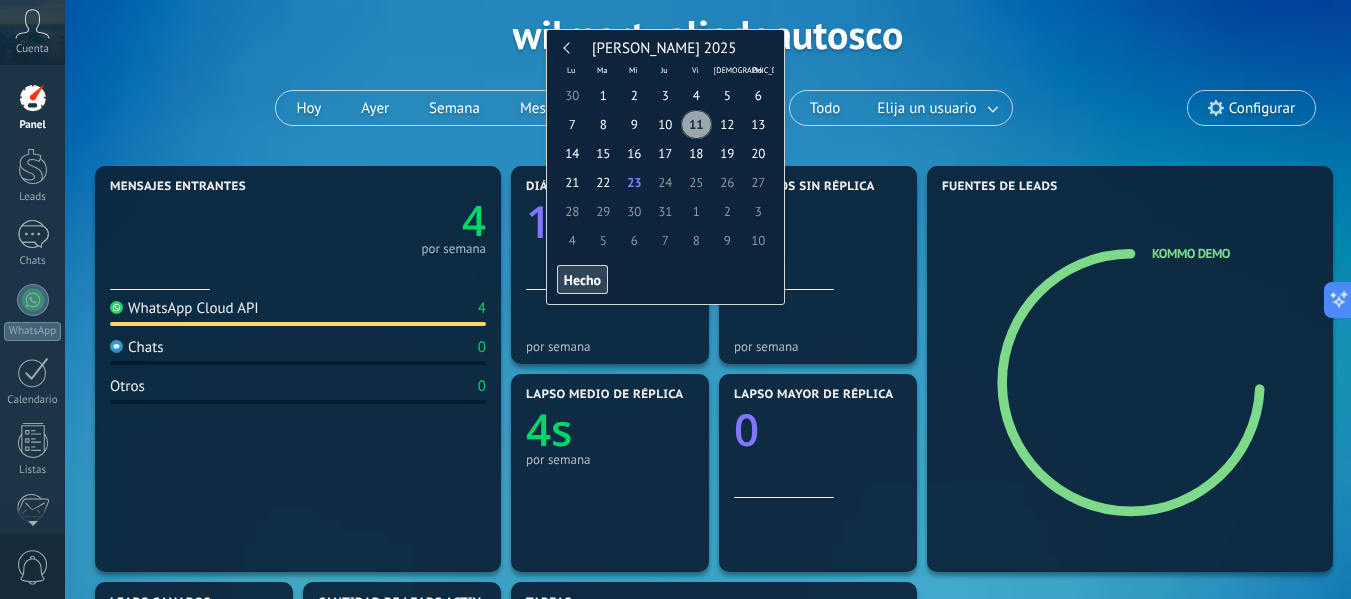 click on "**********" at bounding box center (708, 34) 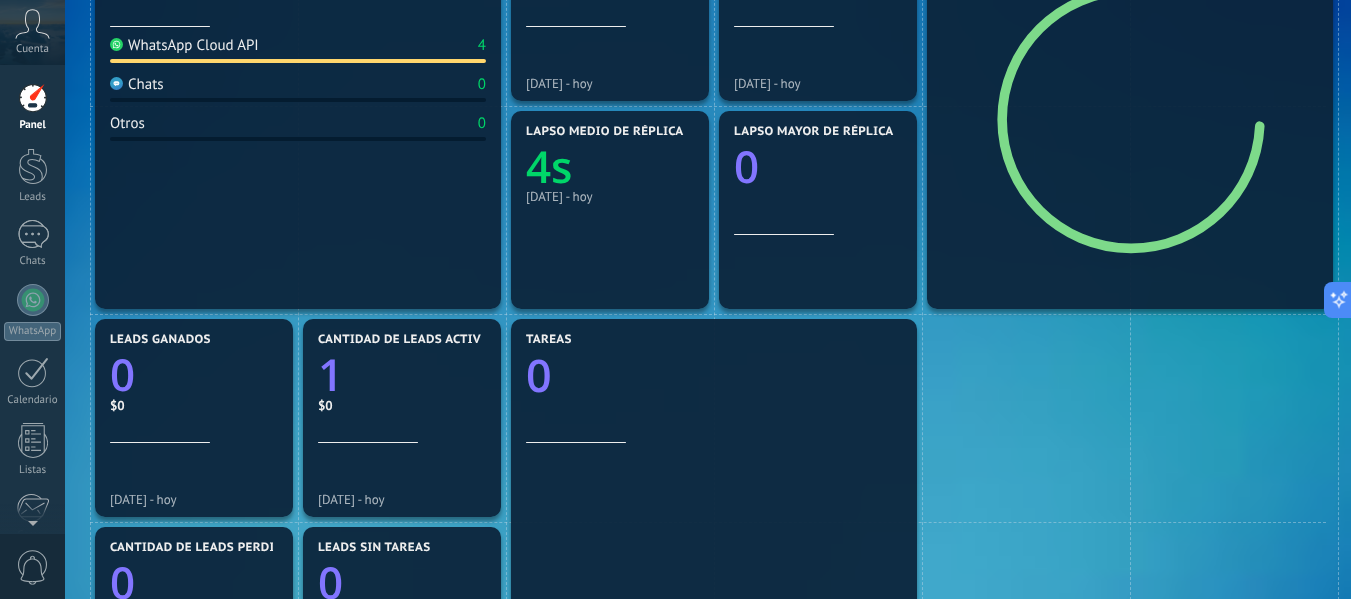 scroll, scrollTop: 232, scrollLeft: 0, axis: vertical 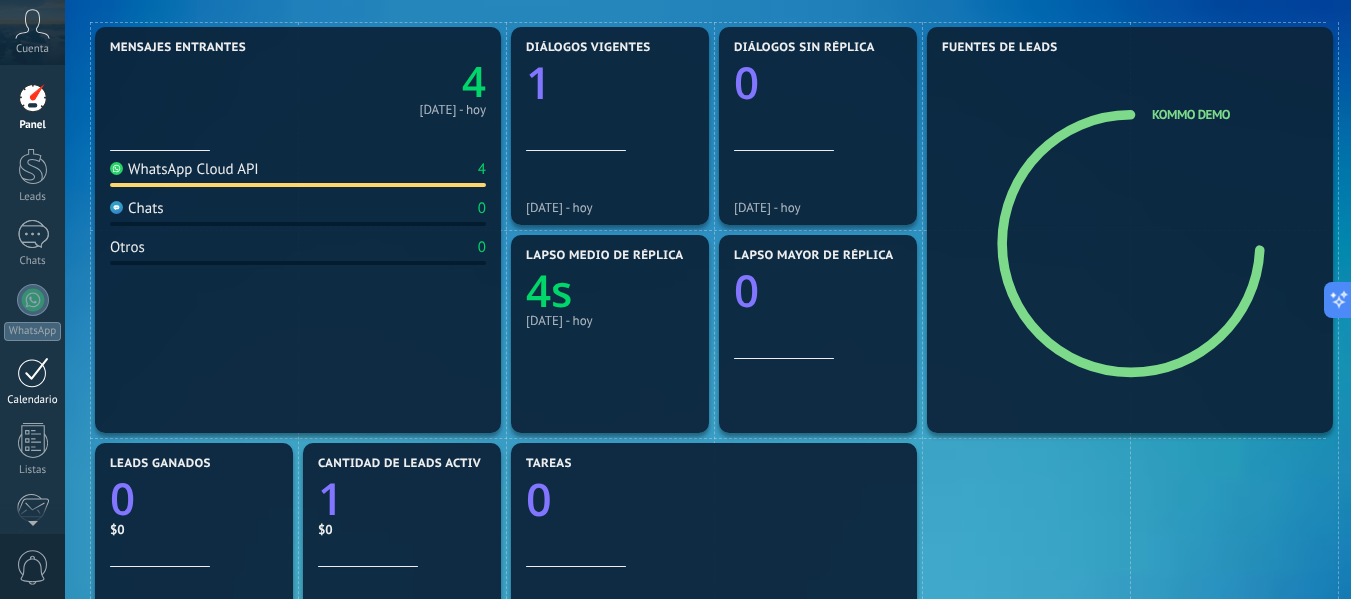 click at bounding box center [33, 372] 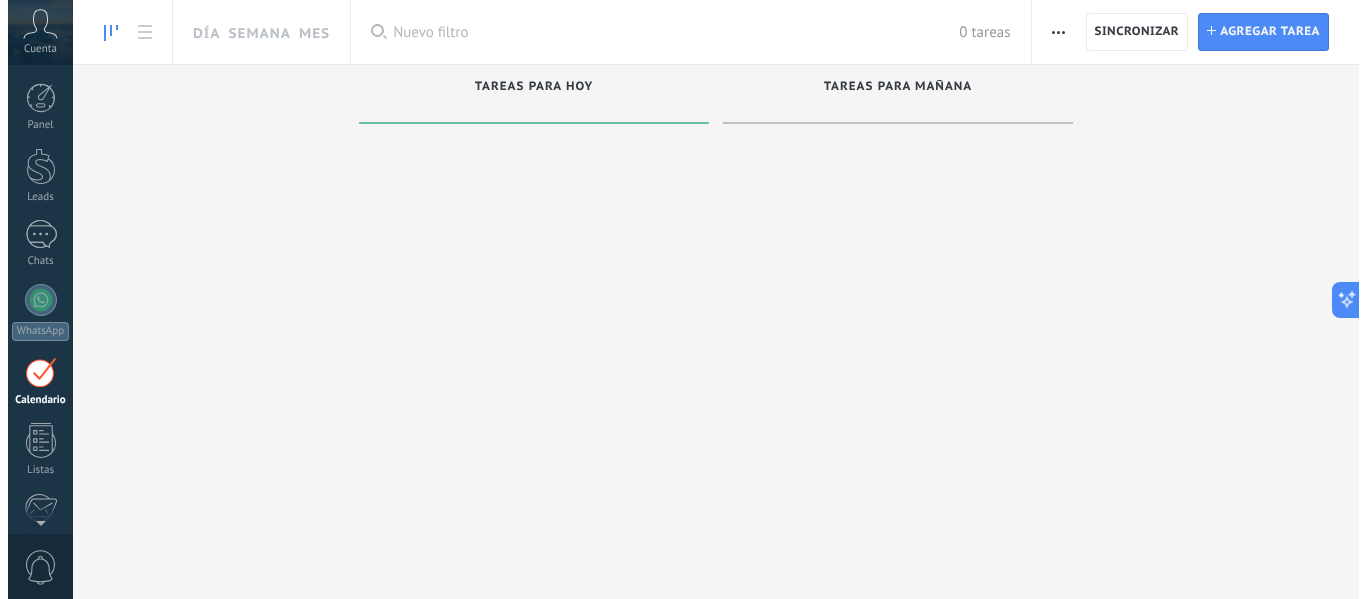 scroll, scrollTop: 0, scrollLeft: 0, axis: both 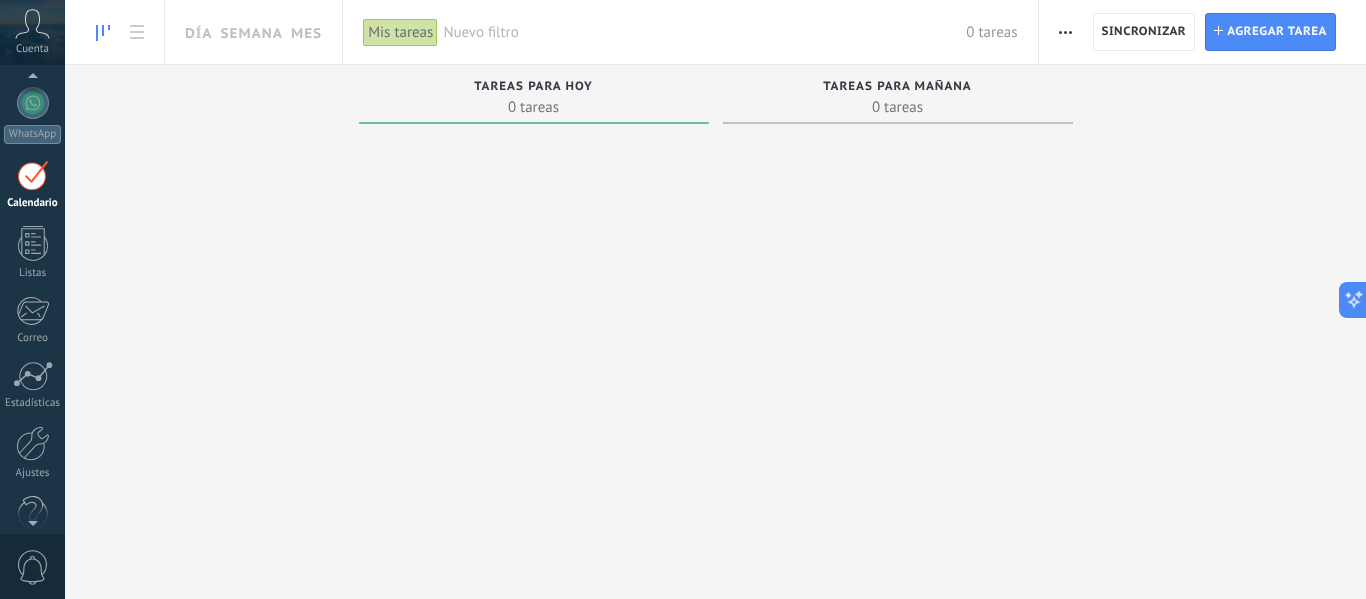 click on "Cuenta" at bounding box center (32, 32) 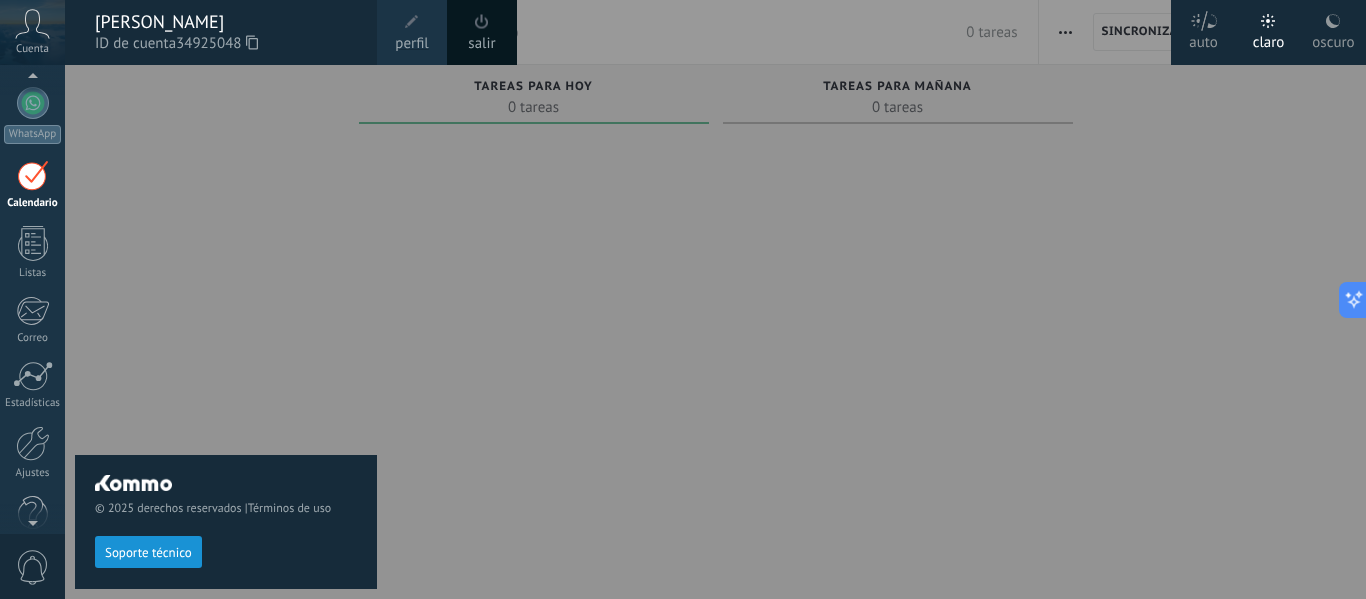 click on "©  2025  derechos reservados |  Términos de uso
Soporte técnico" at bounding box center [226, 332] 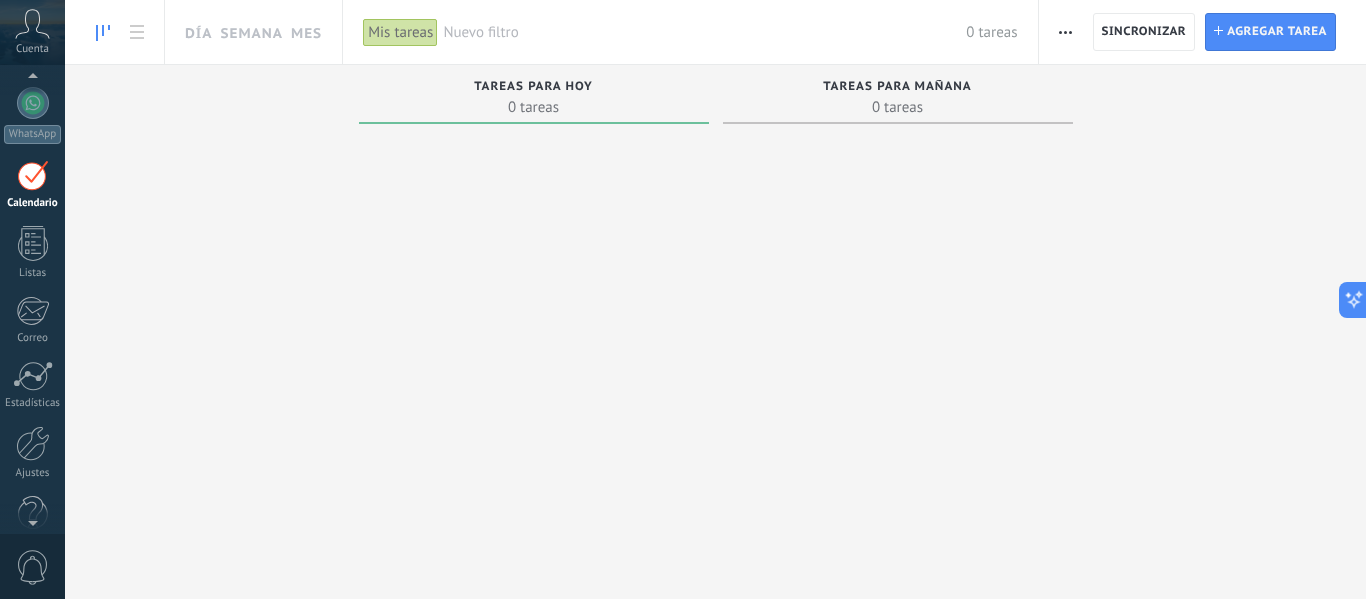scroll, scrollTop: 58, scrollLeft: 0, axis: vertical 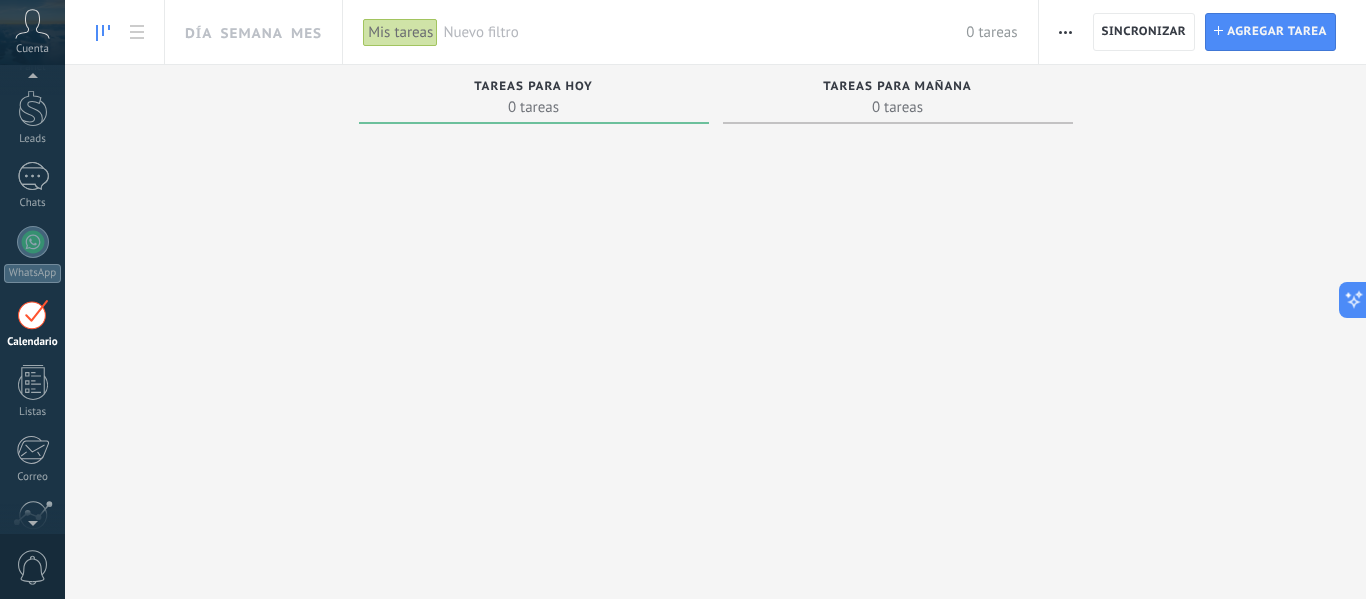 click at bounding box center [534, 301] 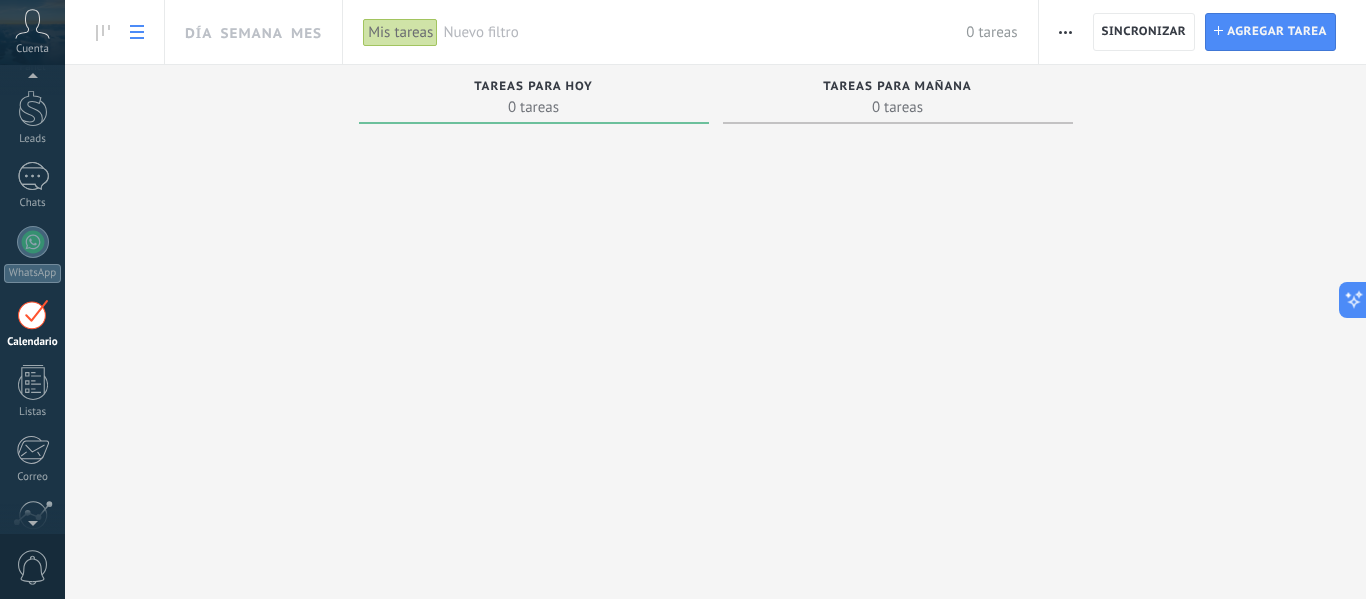 click 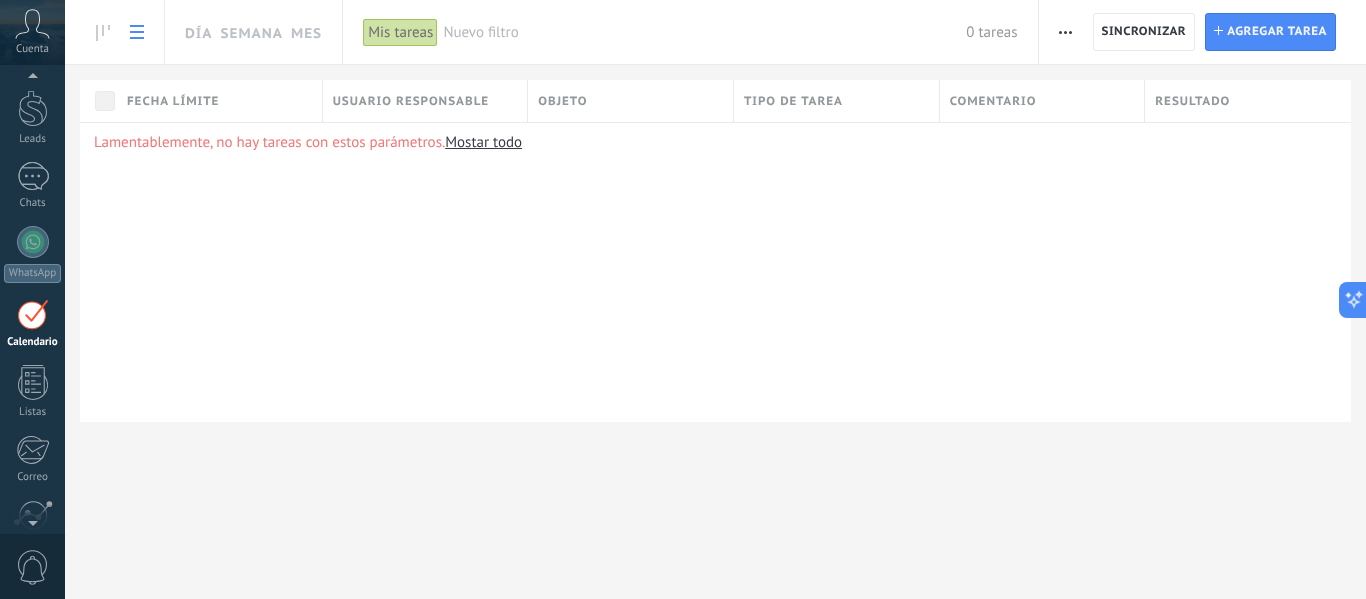 scroll, scrollTop: 52, scrollLeft: 0, axis: vertical 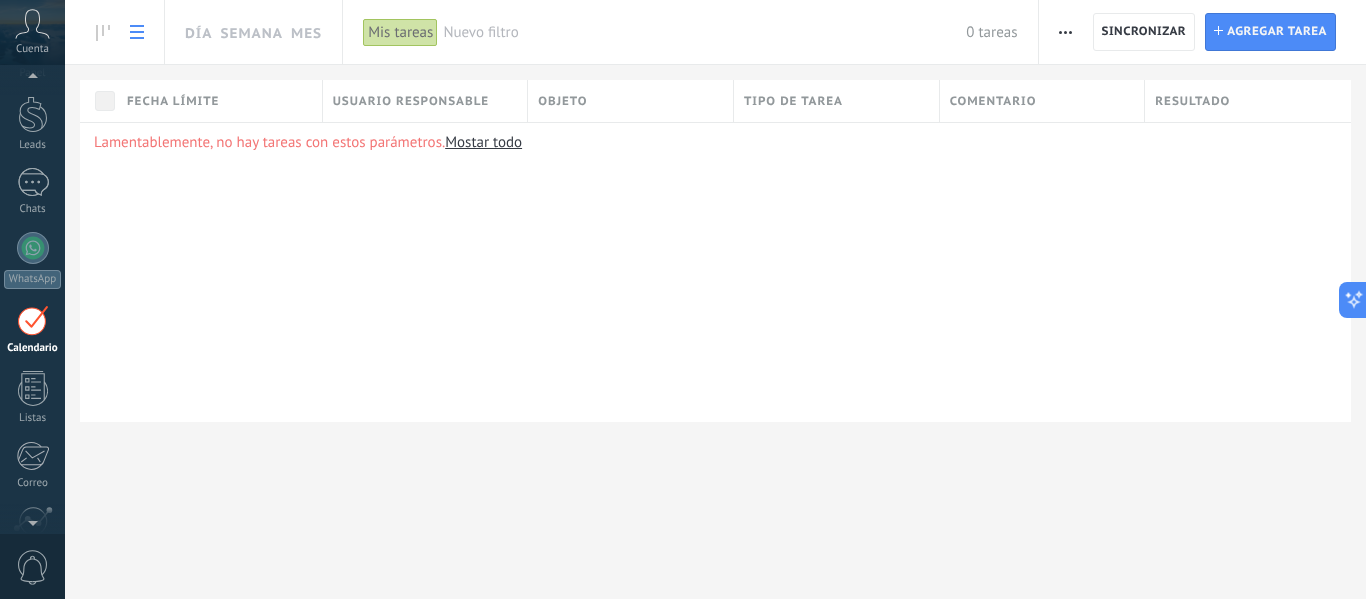 click 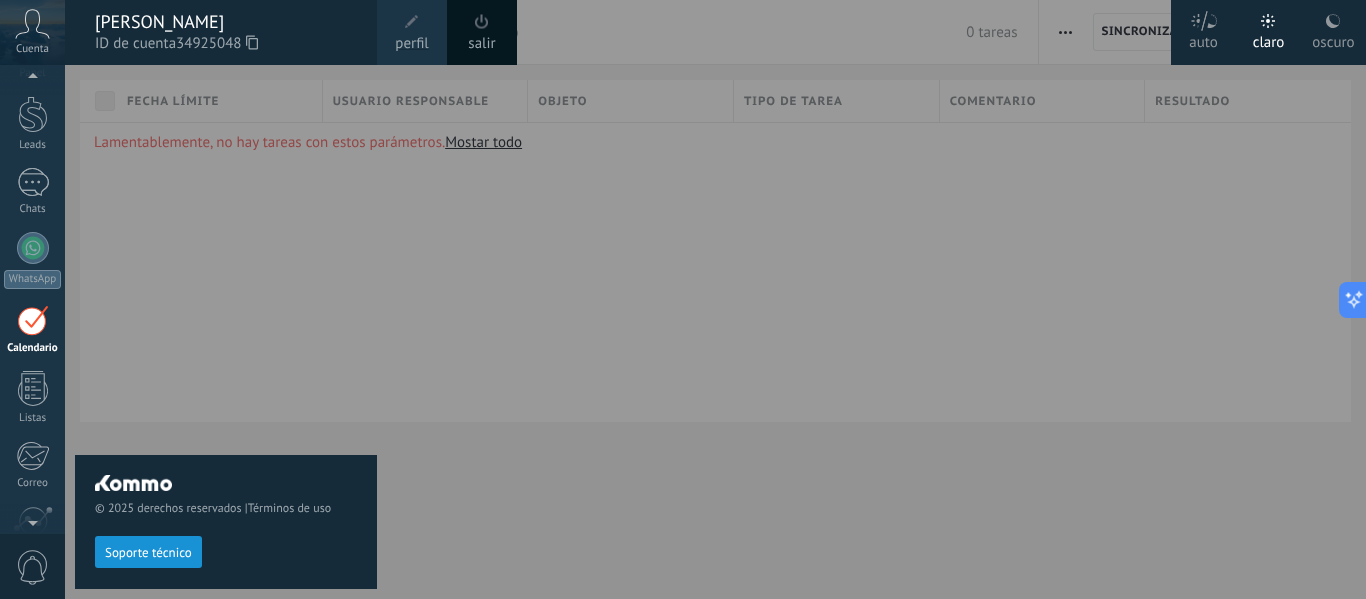 click at bounding box center [748, 299] 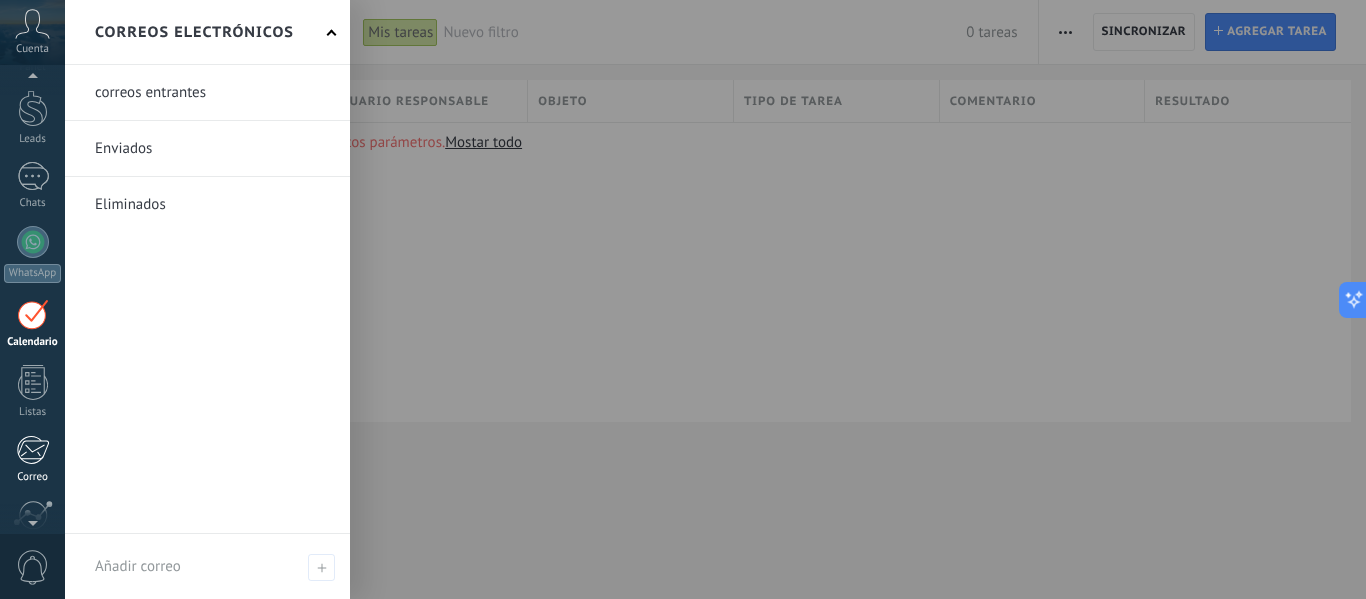 scroll, scrollTop: 233, scrollLeft: 0, axis: vertical 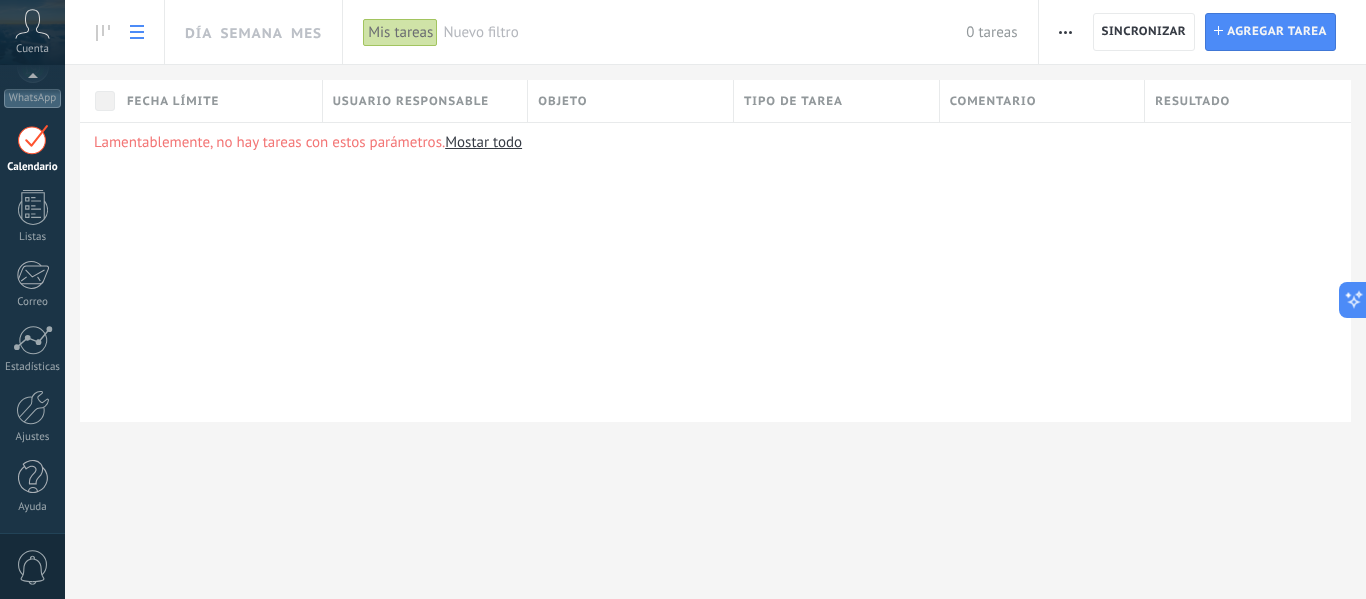 click on "0" at bounding box center (33, 567) 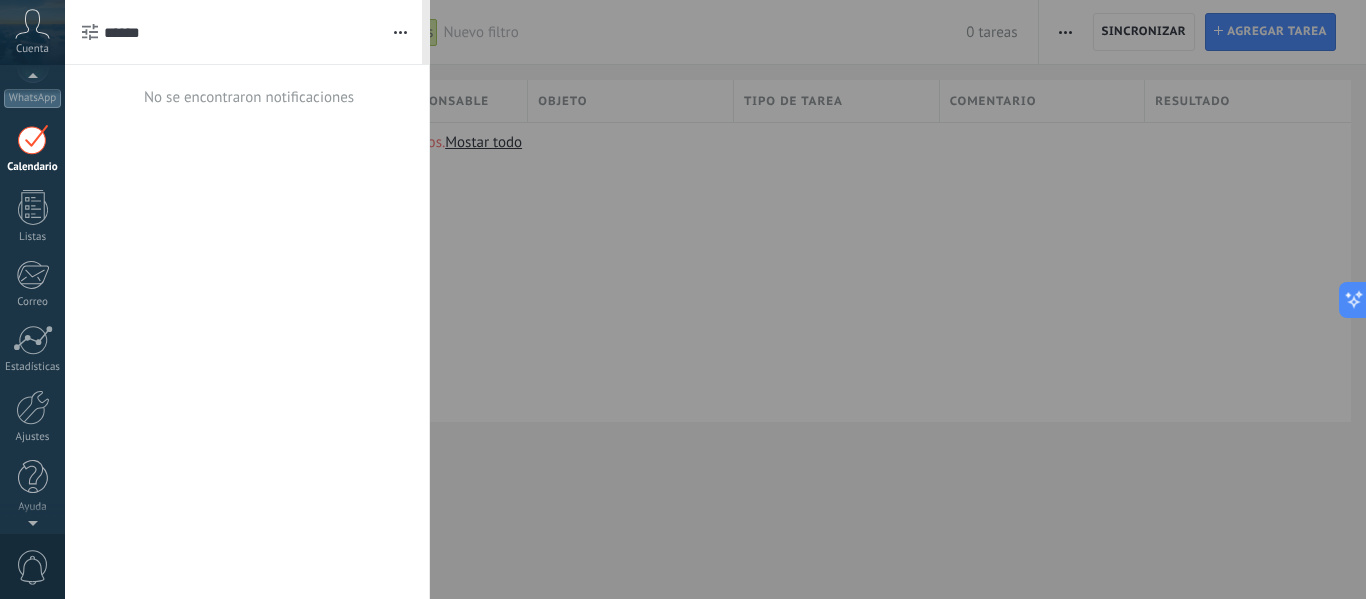 scroll, scrollTop: 58, scrollLeft: 0, axis: vertical 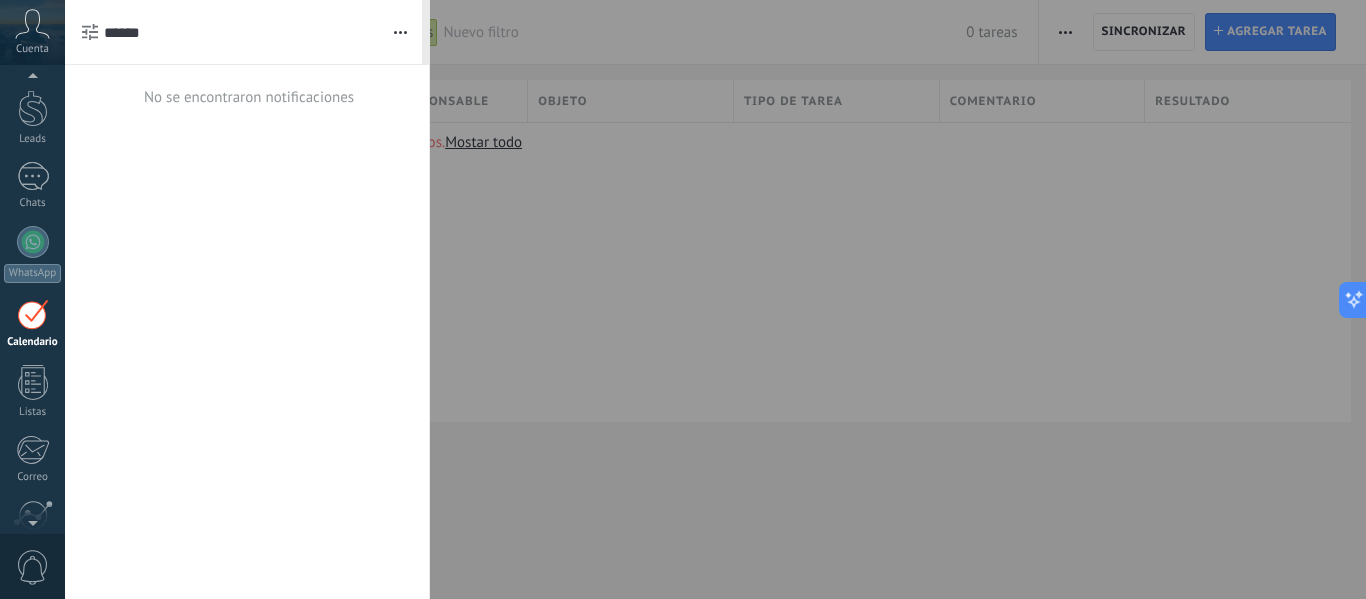 click at bounding box center [683, 299] 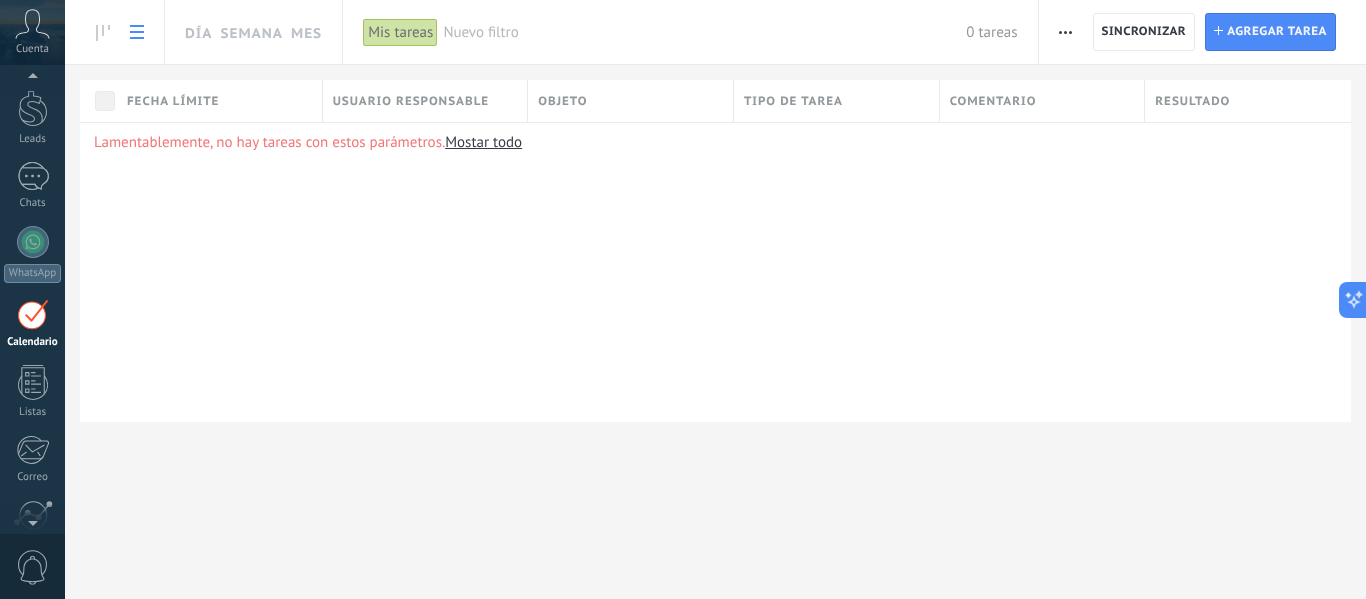 click 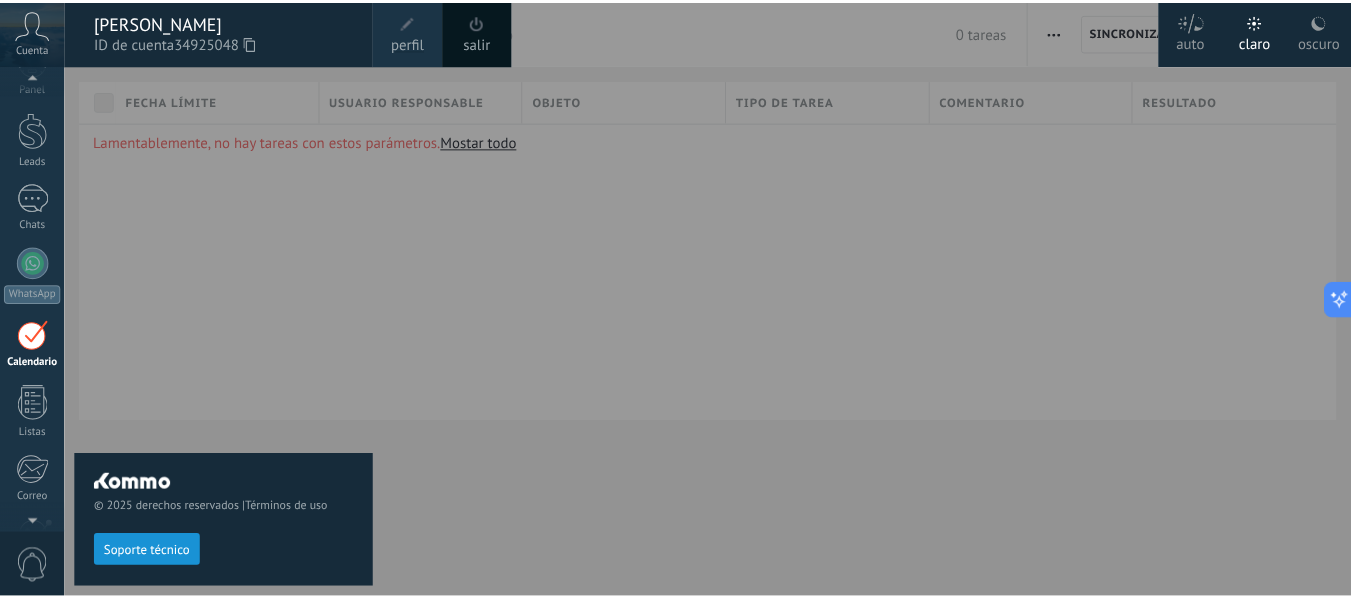 scroll, scrollTop: 0, scrollLeft: 0, axis: both 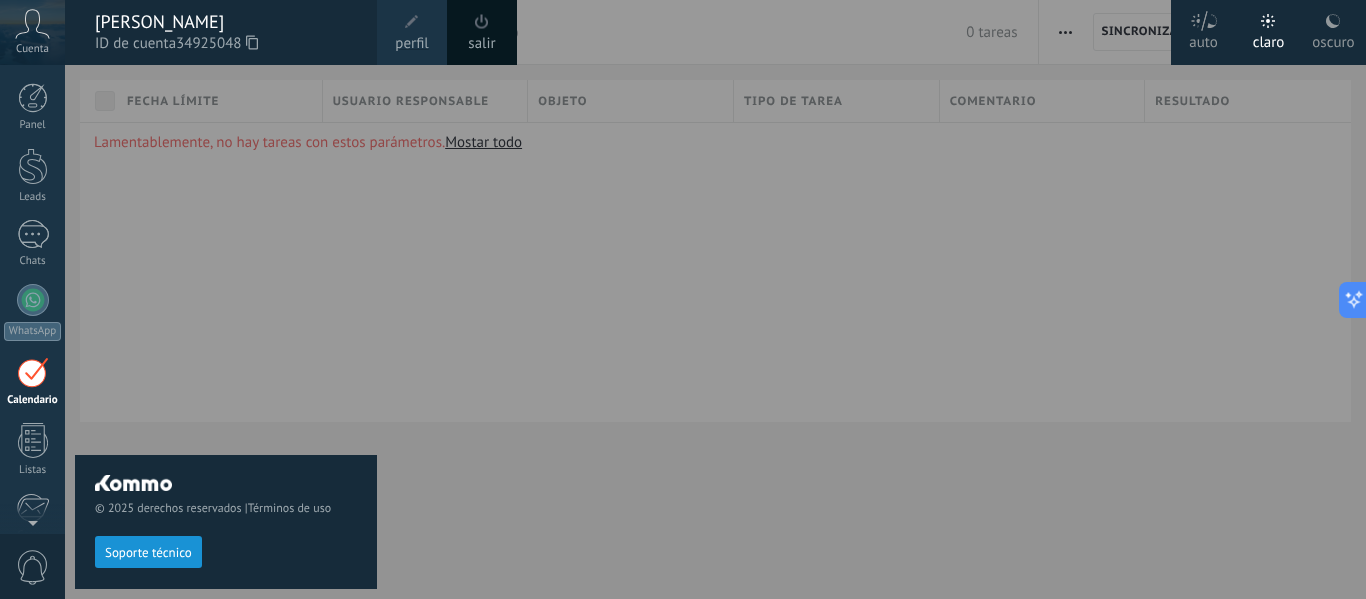 click on "Panel
Leads
Chats
WhatsApp
Clientes" at bounding box center (65, 299) 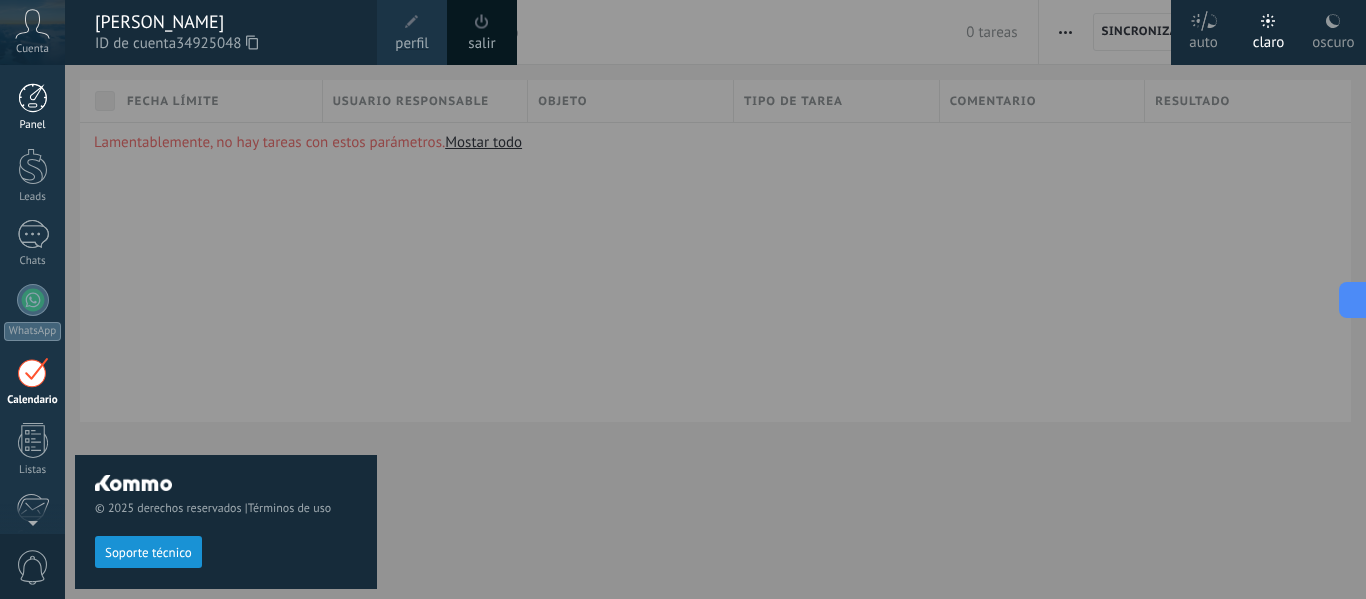 click at bounding box center [33, 98] 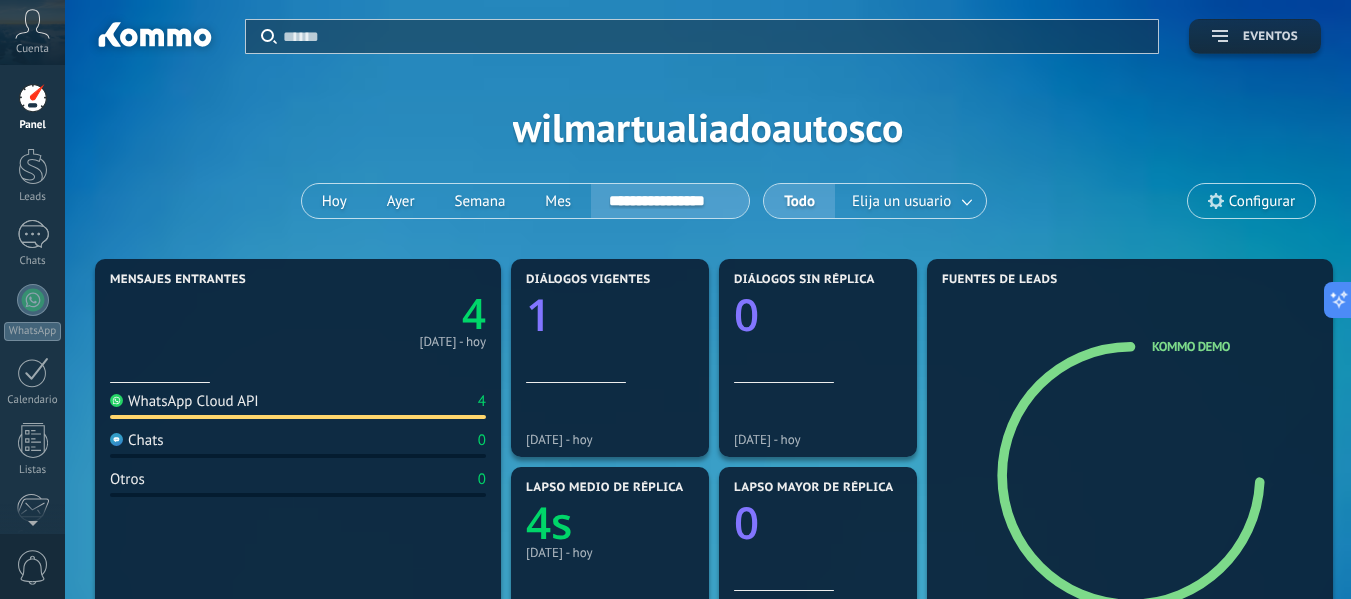 click on "Eventos" at bounding box center (1255, 36) 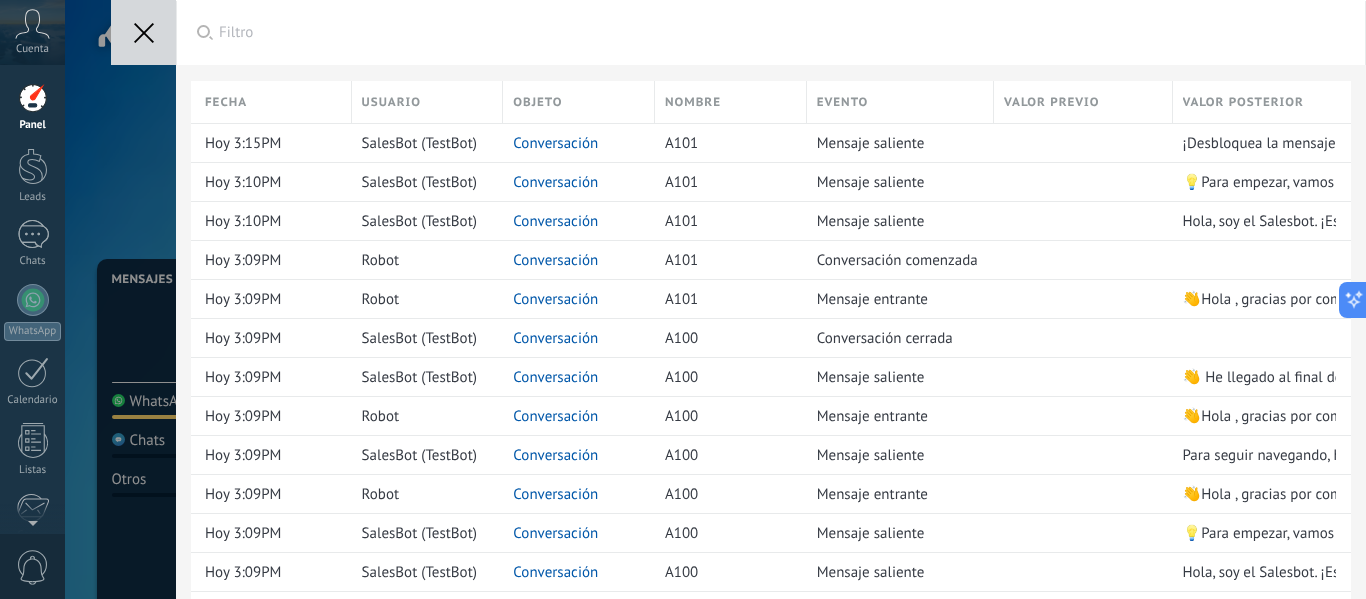 click 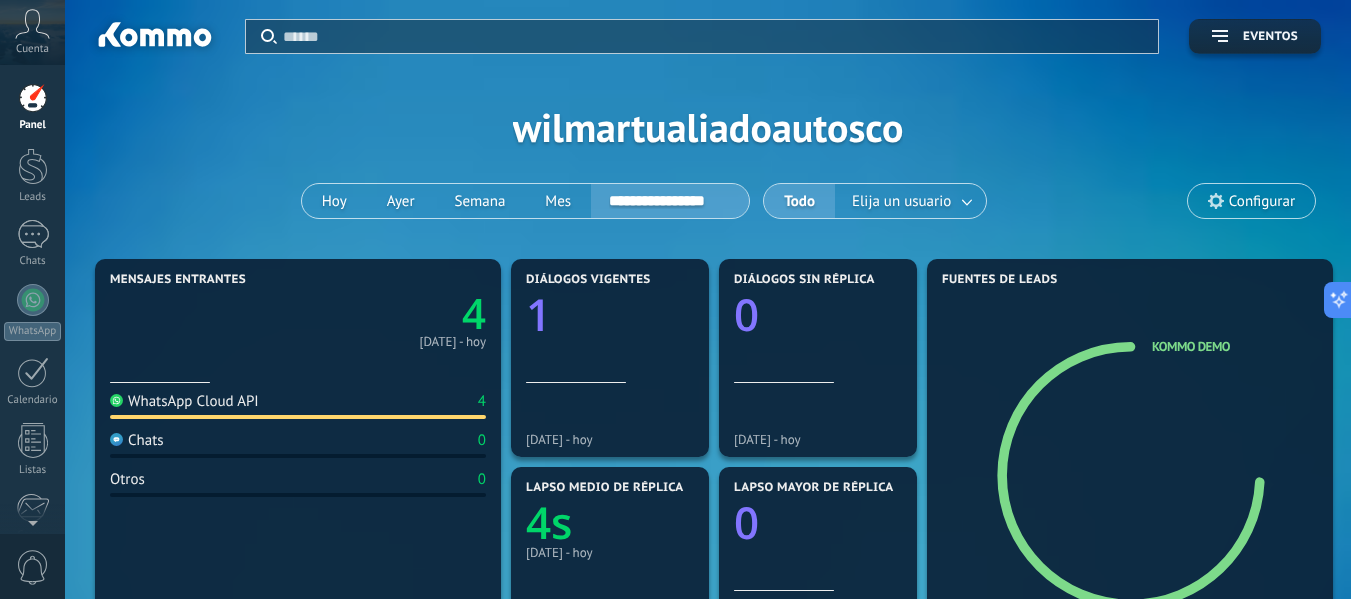 click 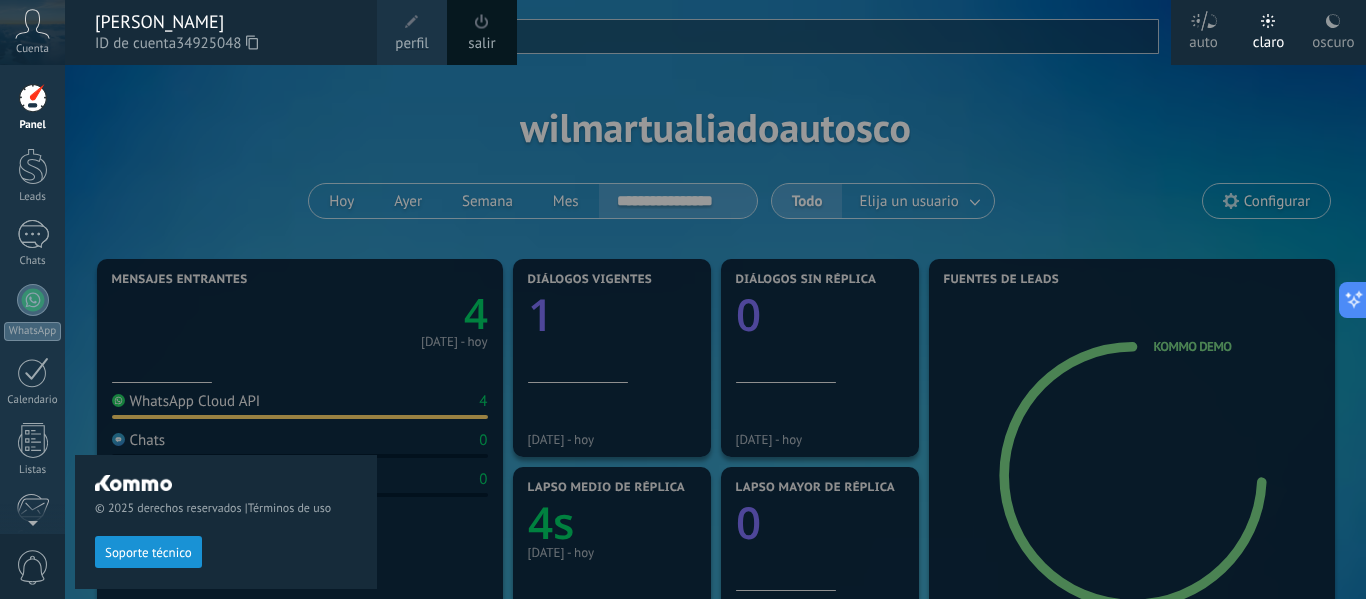 click on "©  2025  derechos reservados |  Términos de uso
Soporte técnico" at bounding box center [226, 332] 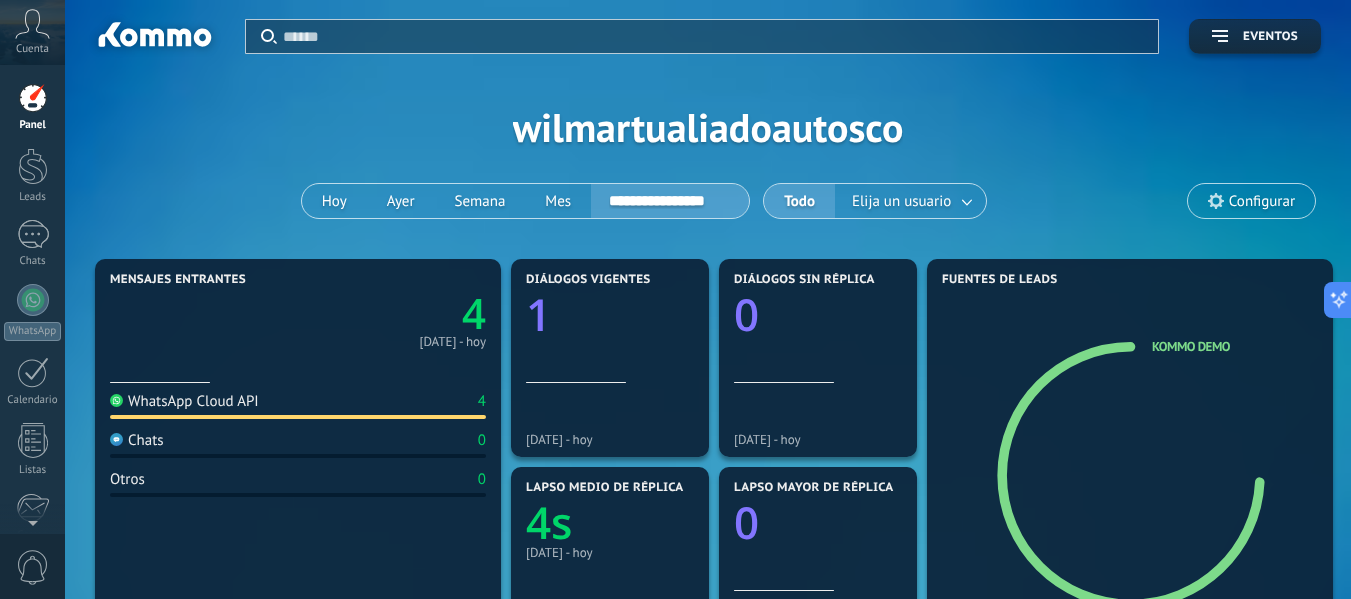click at bounding box center (33, 98) 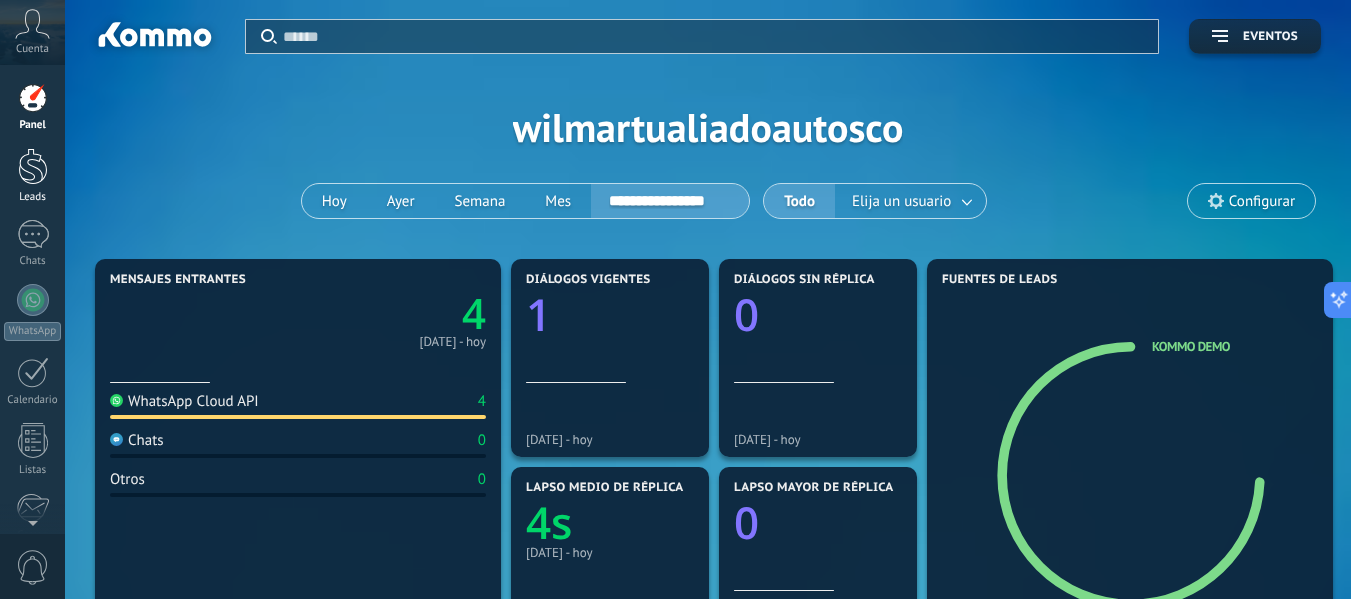 click at bounding box center (33, 166) 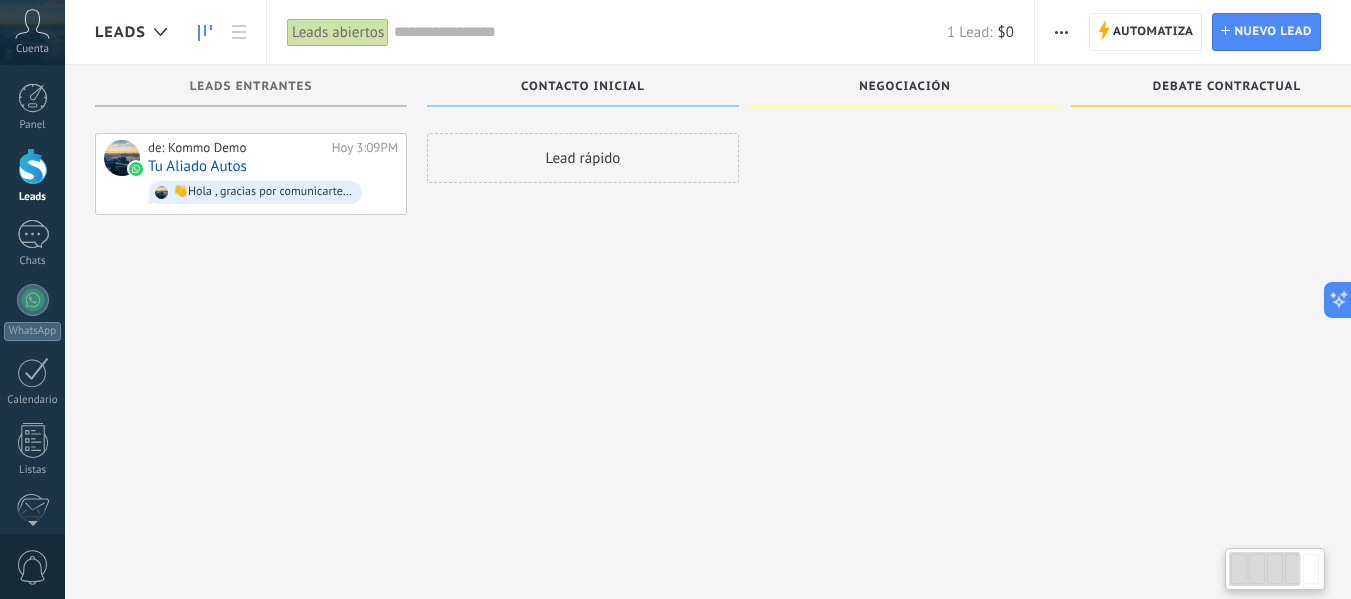 scroll, scrollTop: 34, scrollLeft: 0, axis: vertical 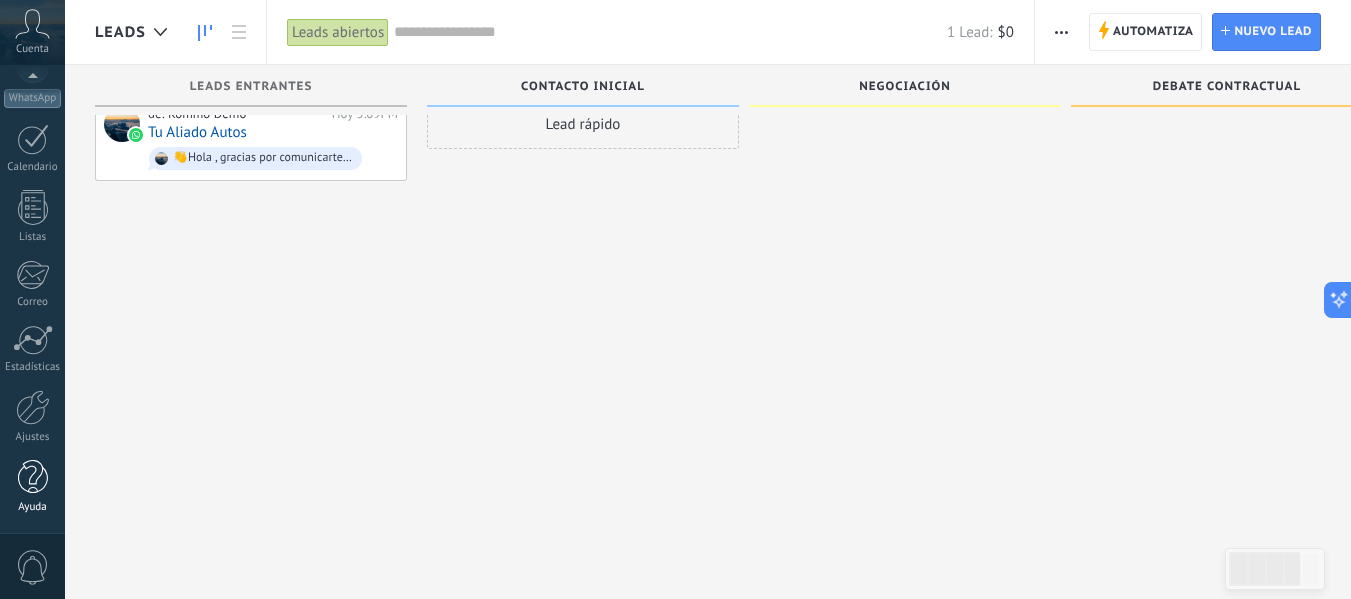 click at bounding box center [33, 477] 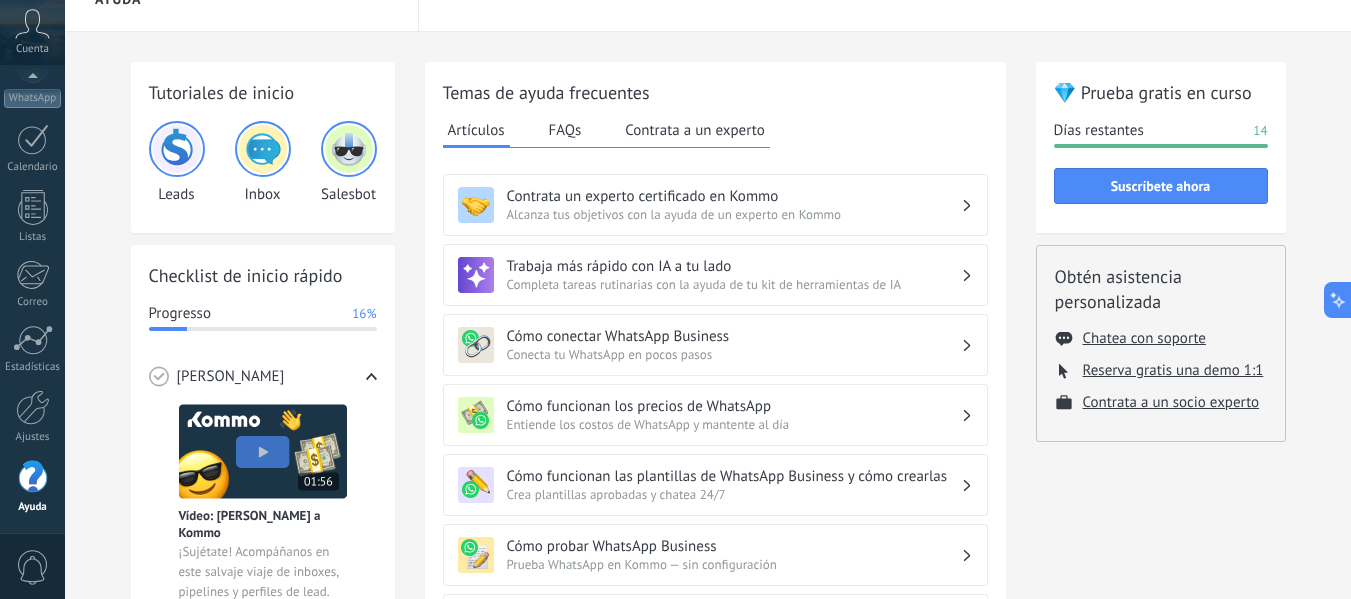 scroll, scrollTop: 35, scrollLeft: 0, axis: vertical 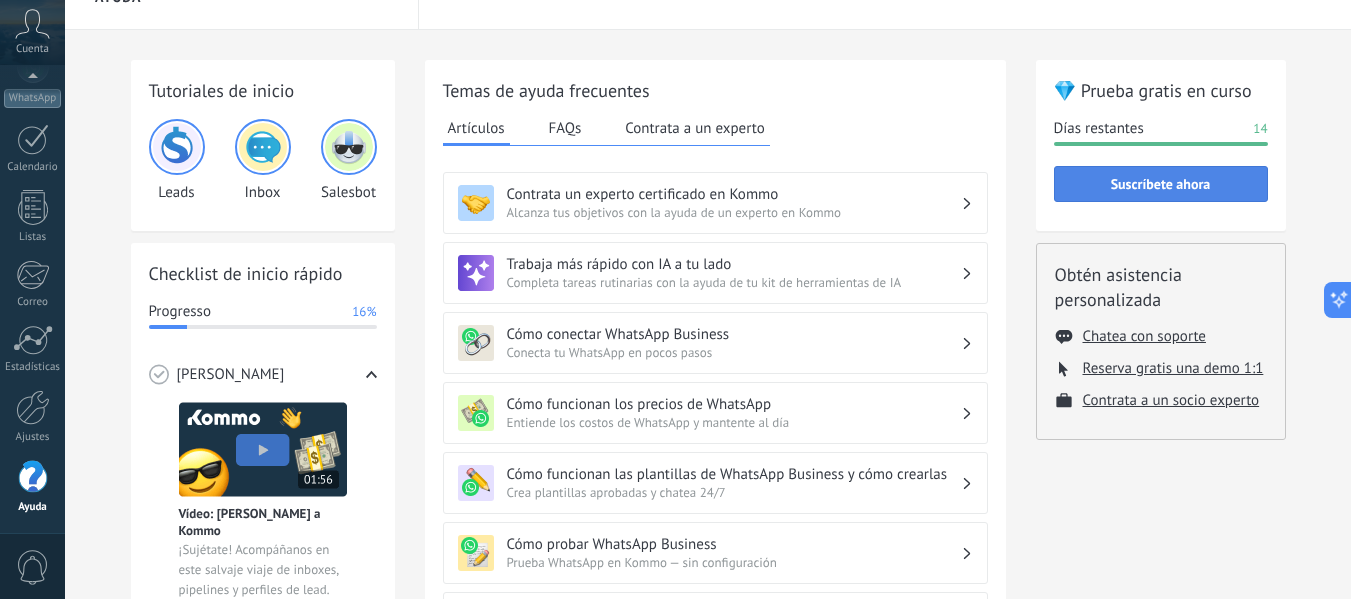 click on "Suscríbete ahora" at bounding box center [1161, 184] 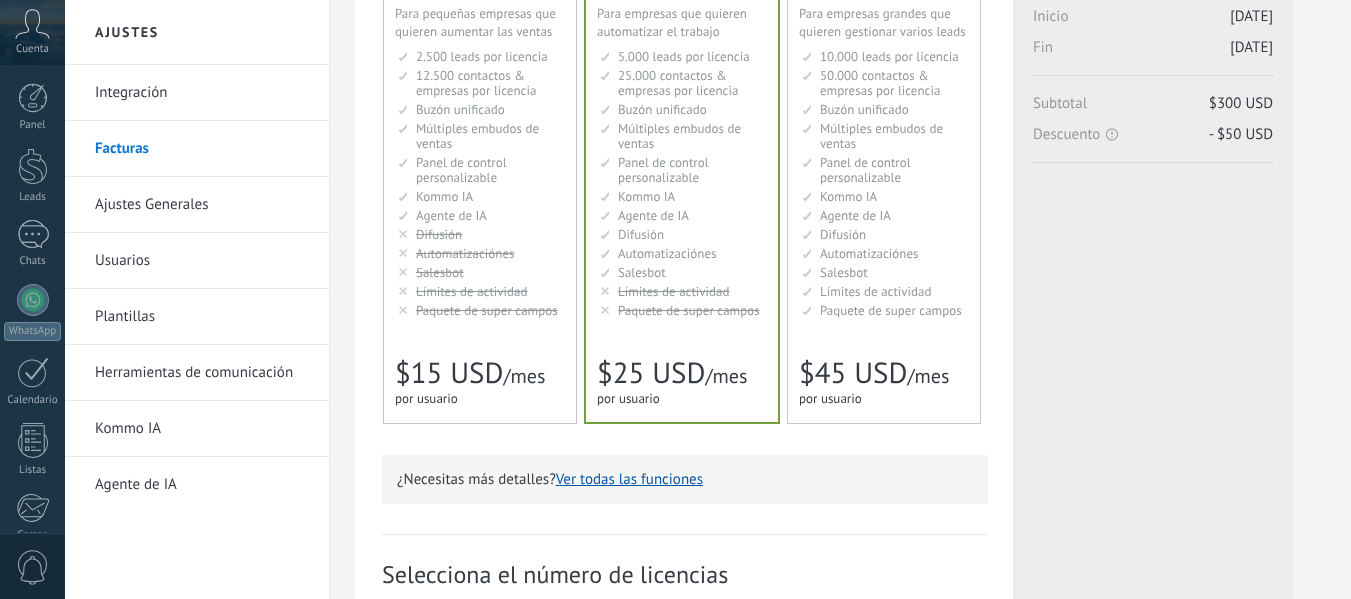 scroll, scrollTop: 208, scrollLeft: 0, axis: vertical 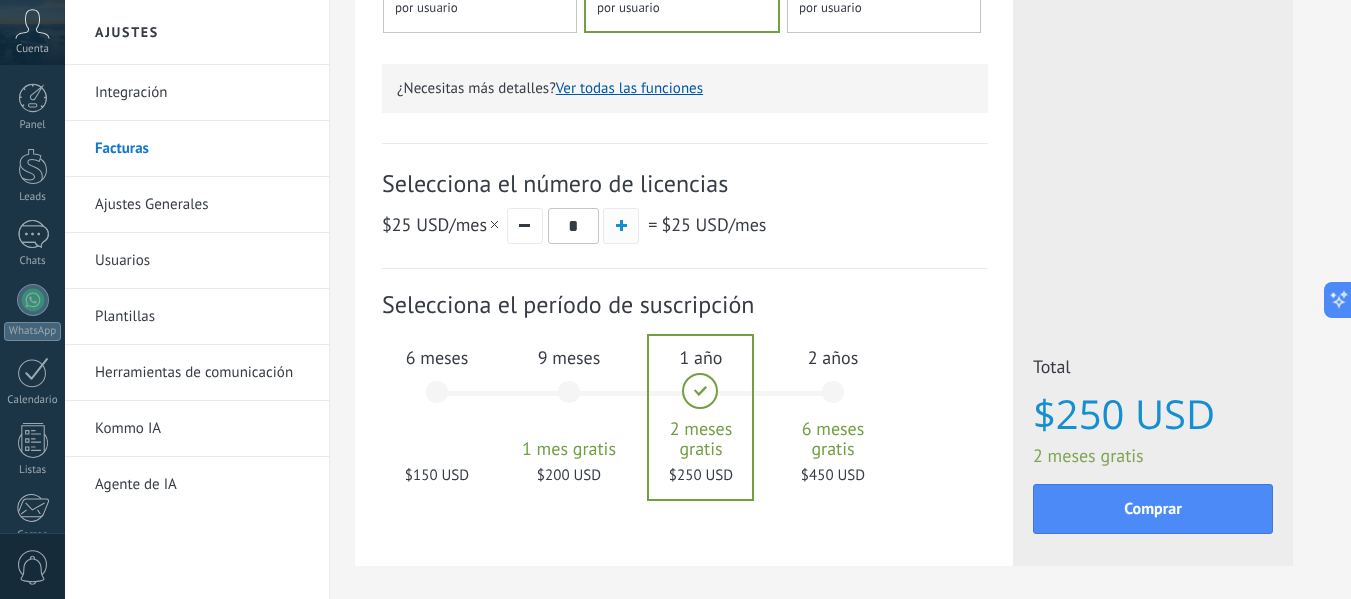 click at bounding box center [621, 225] 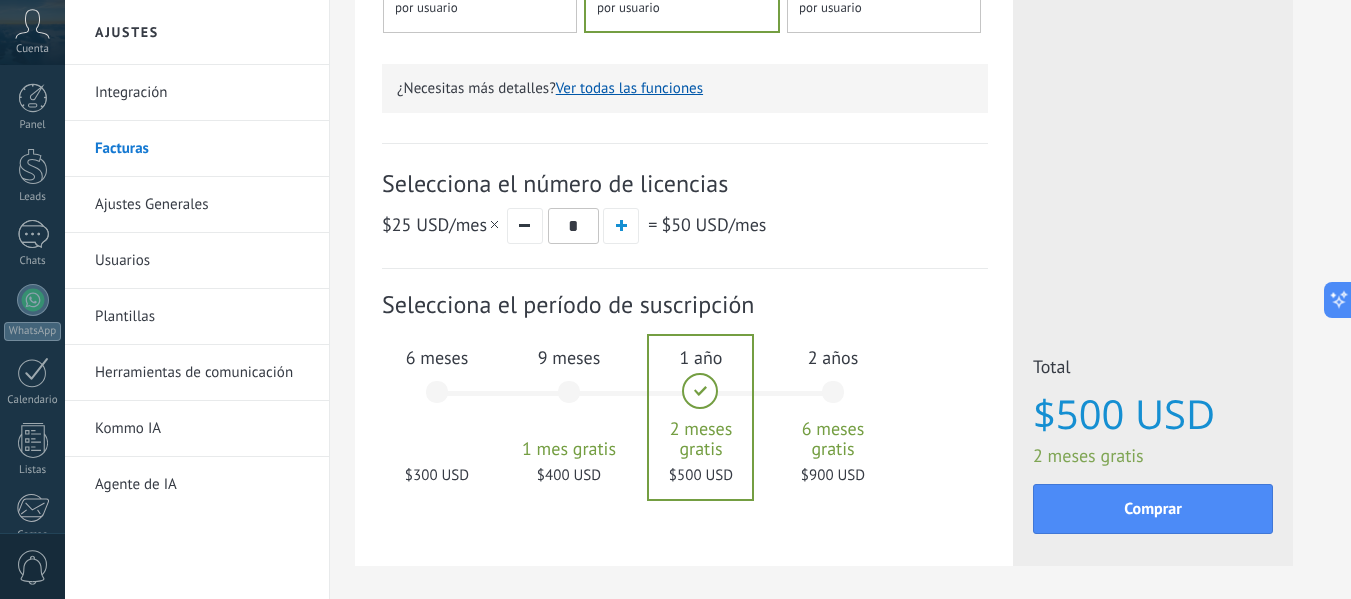 click on "6 meses
$300 USD" at bounding box center [437, 401] 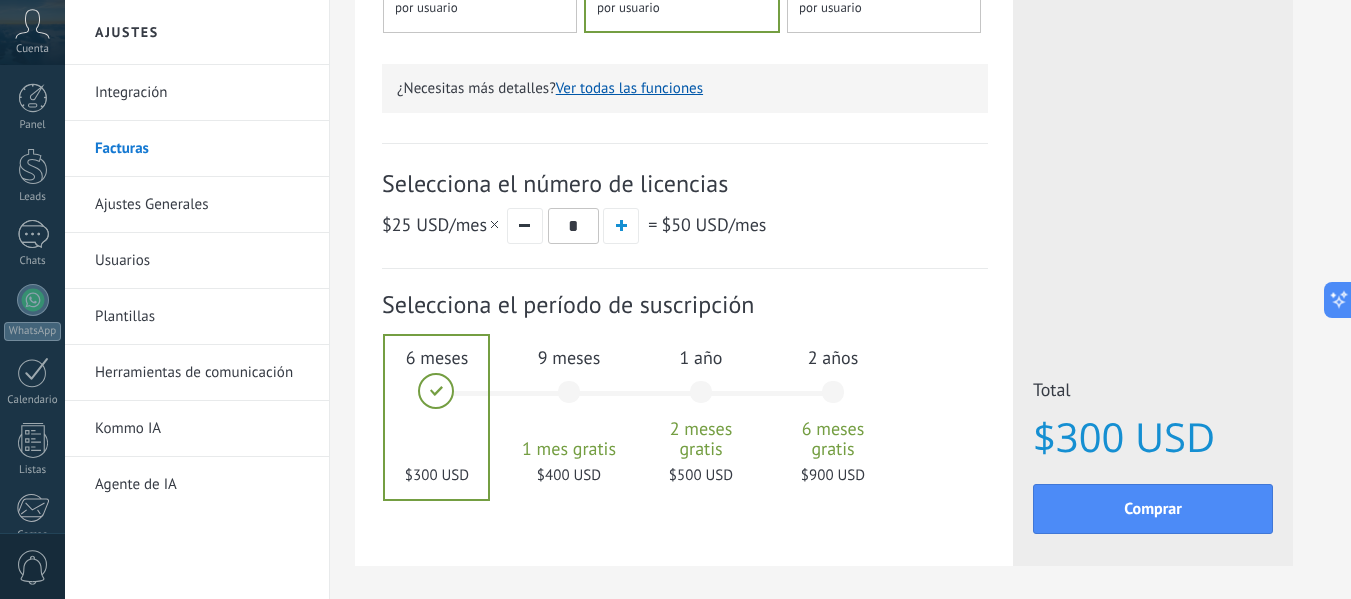 click on "1 año
2 meses gratis
$500 USD" at bounding box center (701, 401) 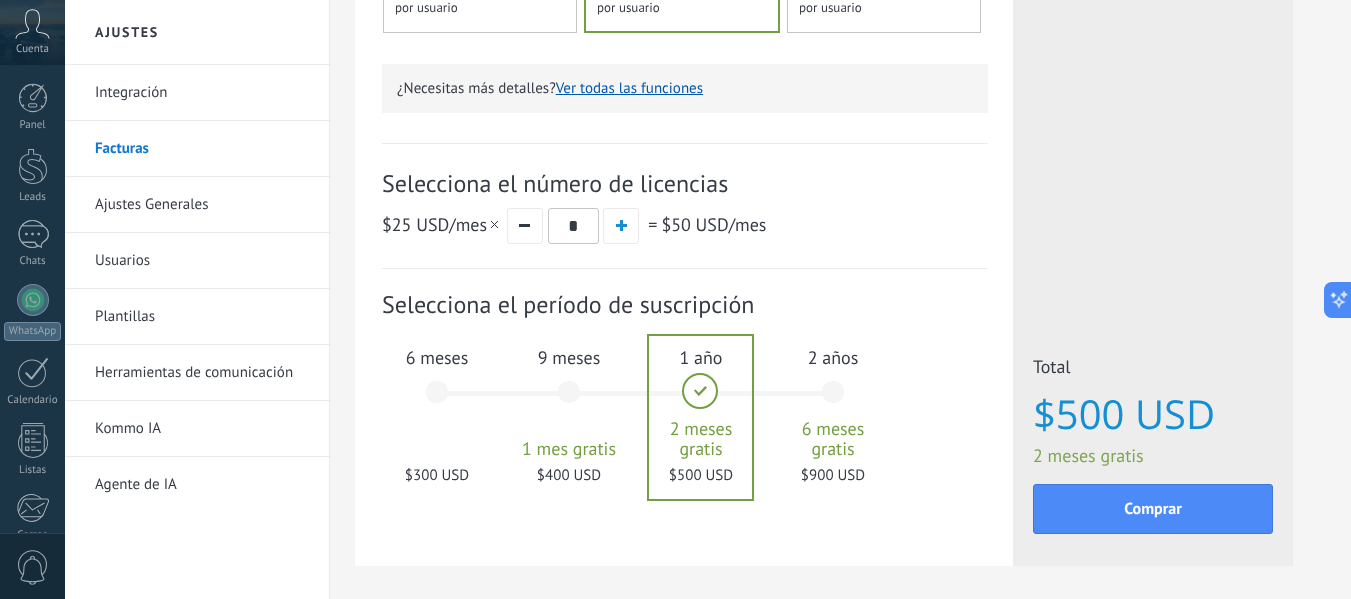 click on "6 meses
$300 USD" at bounding box center [437, 401] 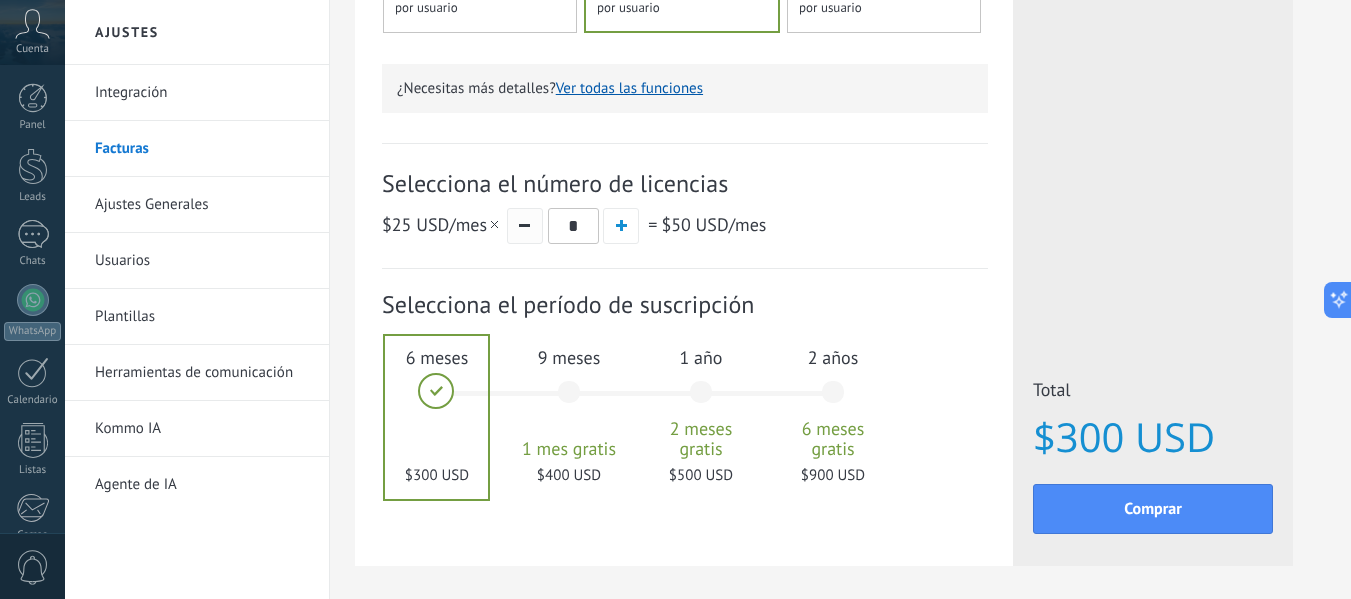 click at bounding box center [525, 226] 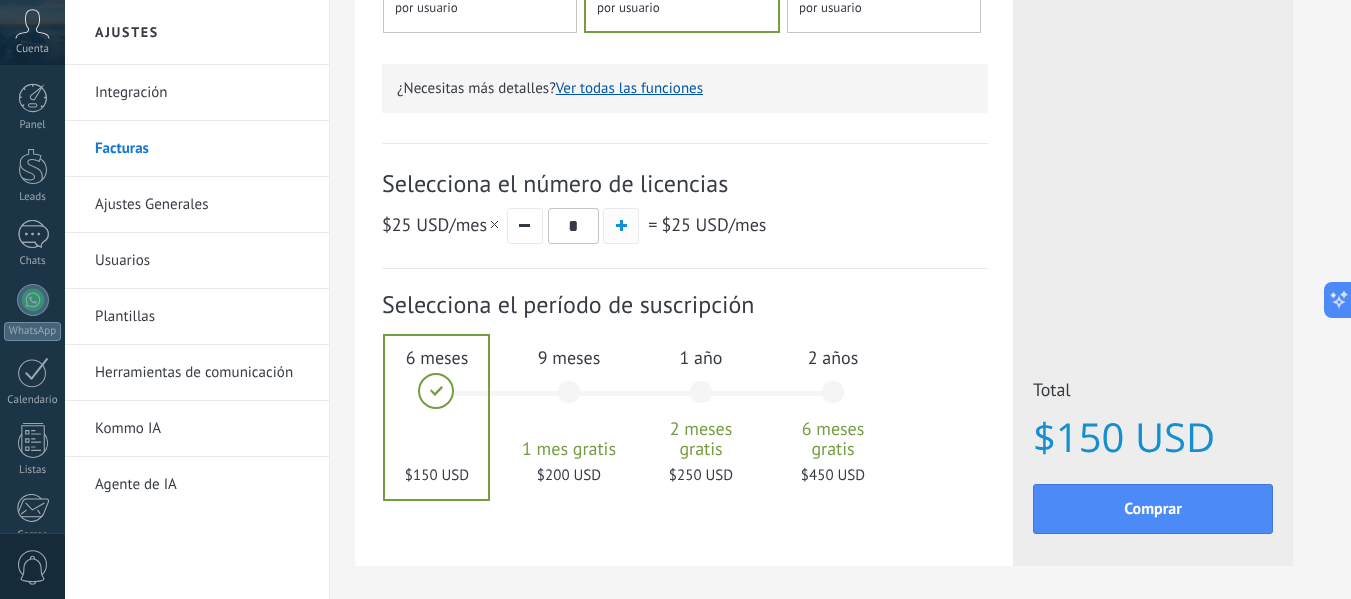 click at bounding box center (621, 226) 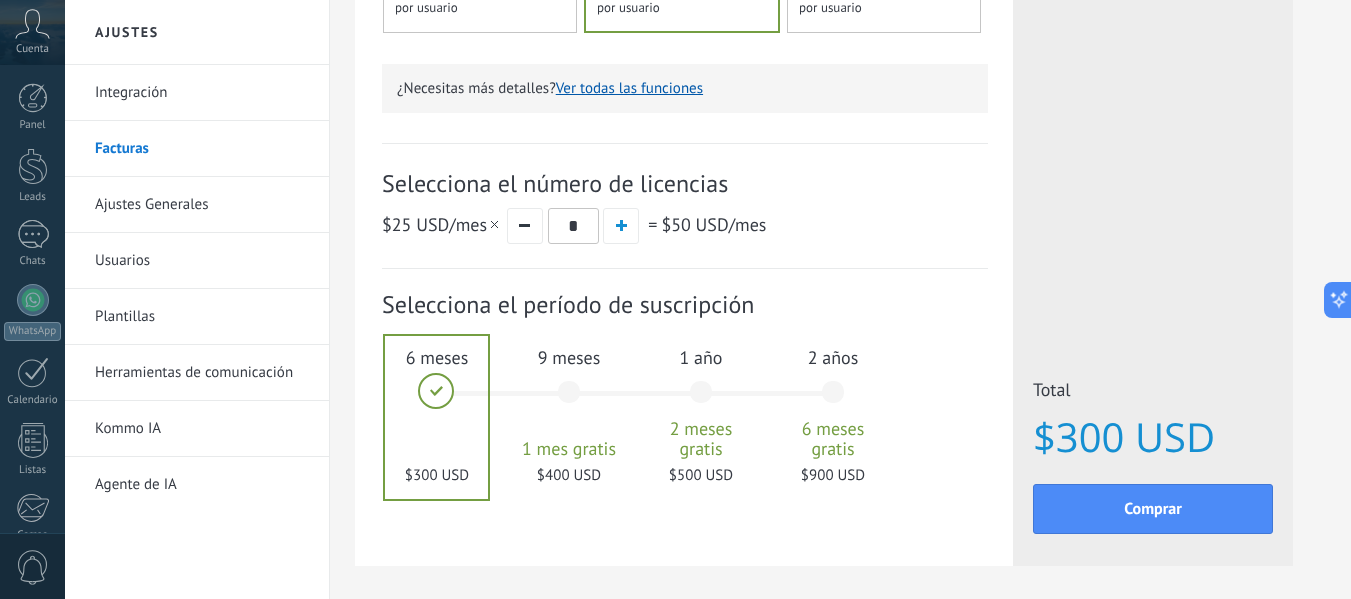 click on "1 año
2 meses gratis
$500 USD" at bounding box center (701, 401) 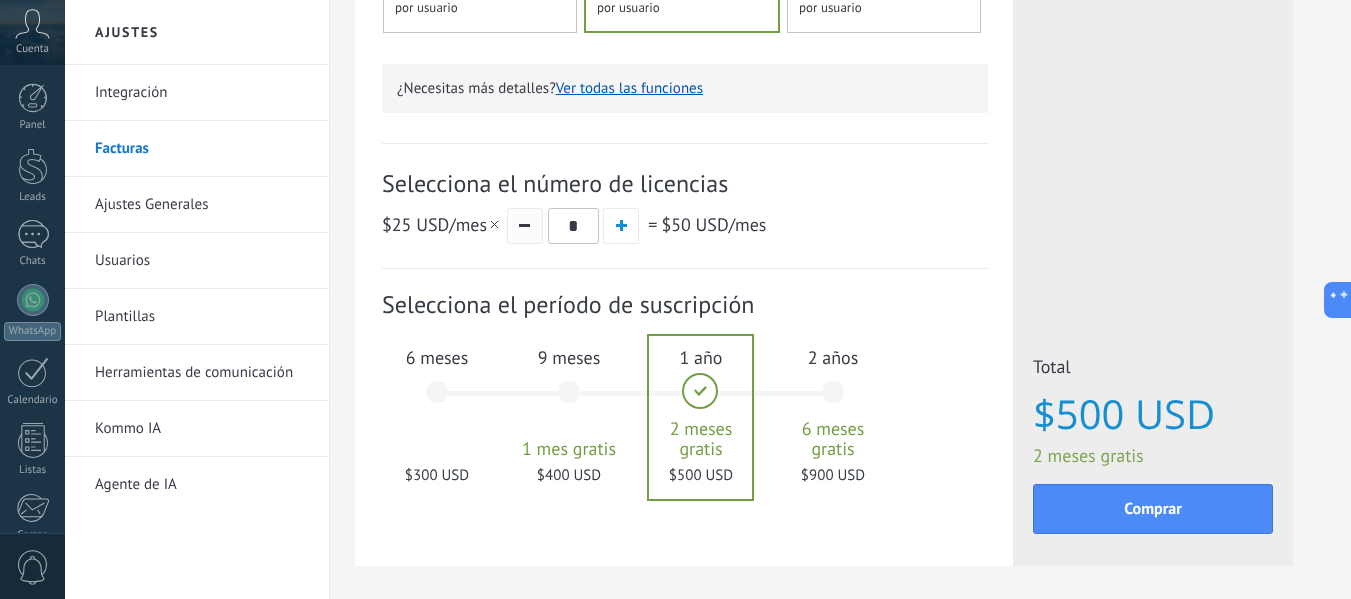 click at bounding box center [525, 226] 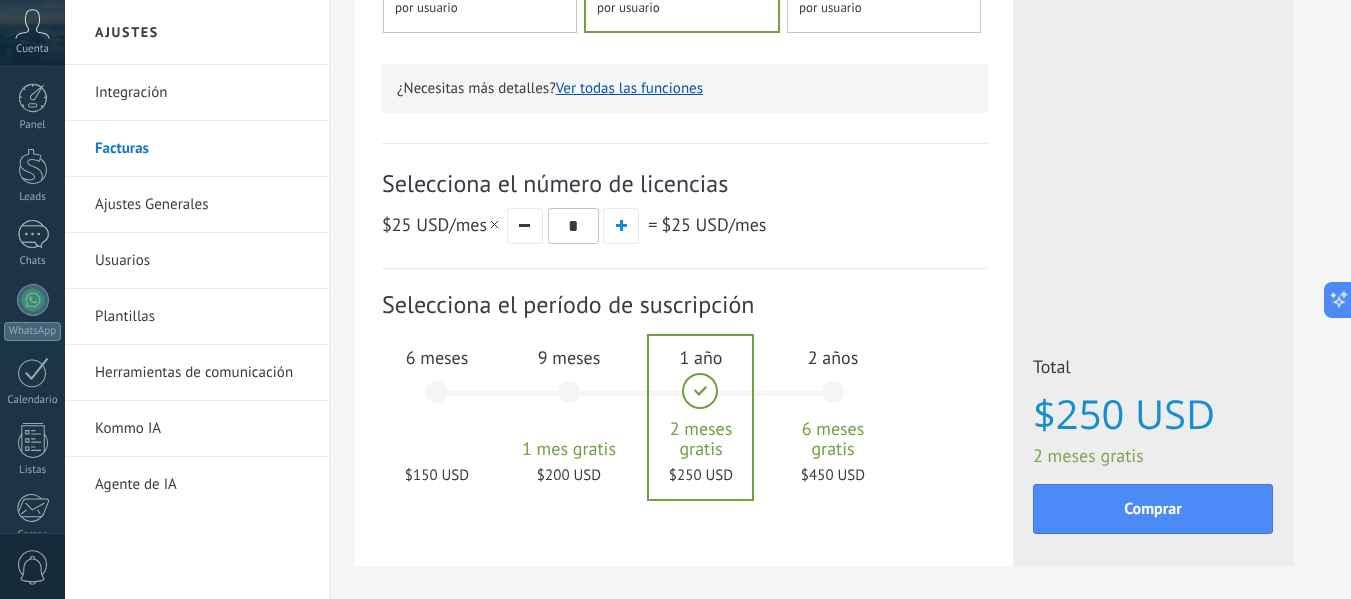 drag, startPoint x: 576, startPoint y: 382, endPoint x: 510, endPoint y: 366, distance: 67.911705 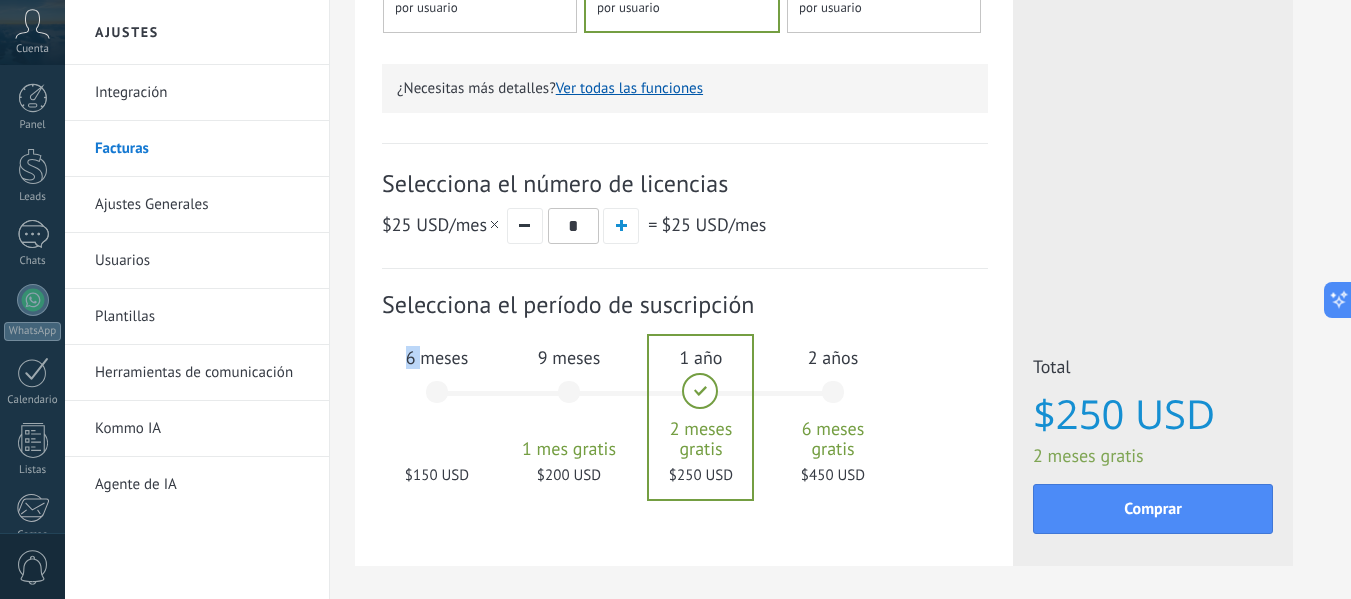 click on "1 mes
25 $ USD
2 meses
50 $ USD
3 meses
6 meses" at bounding box center (644, 404) 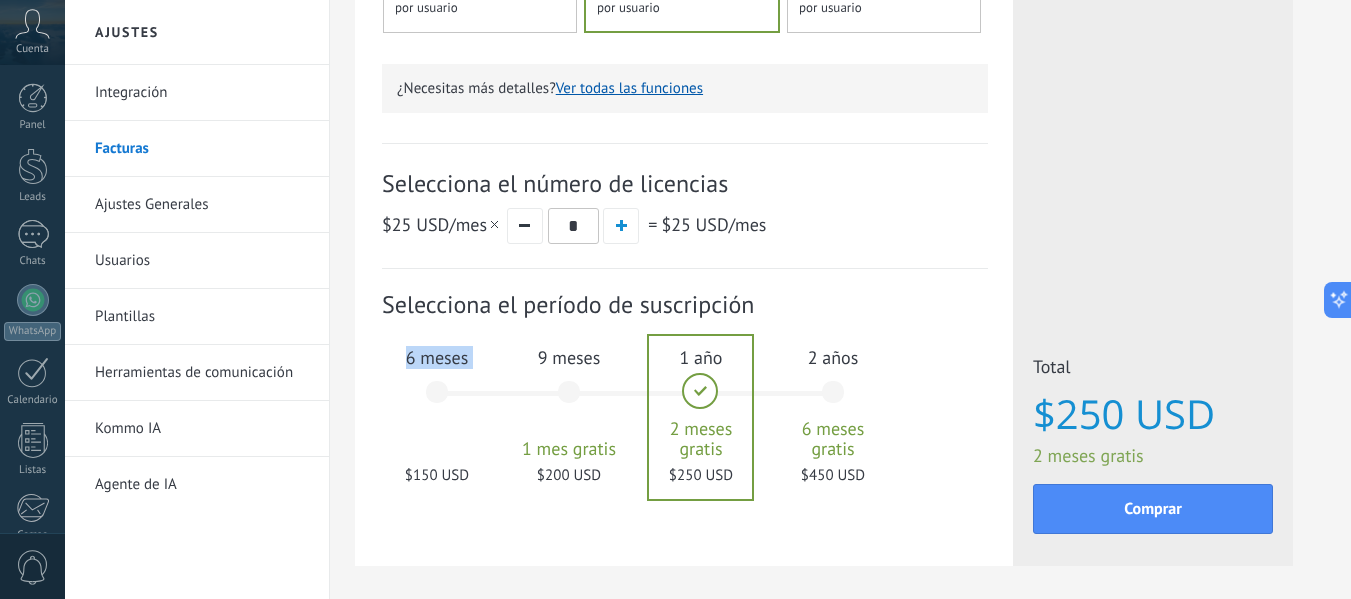 click on "1 mes
25 $ USD
2 meses
50 $ USD
3 meses
6 meses" at bounding box center [644, 404] 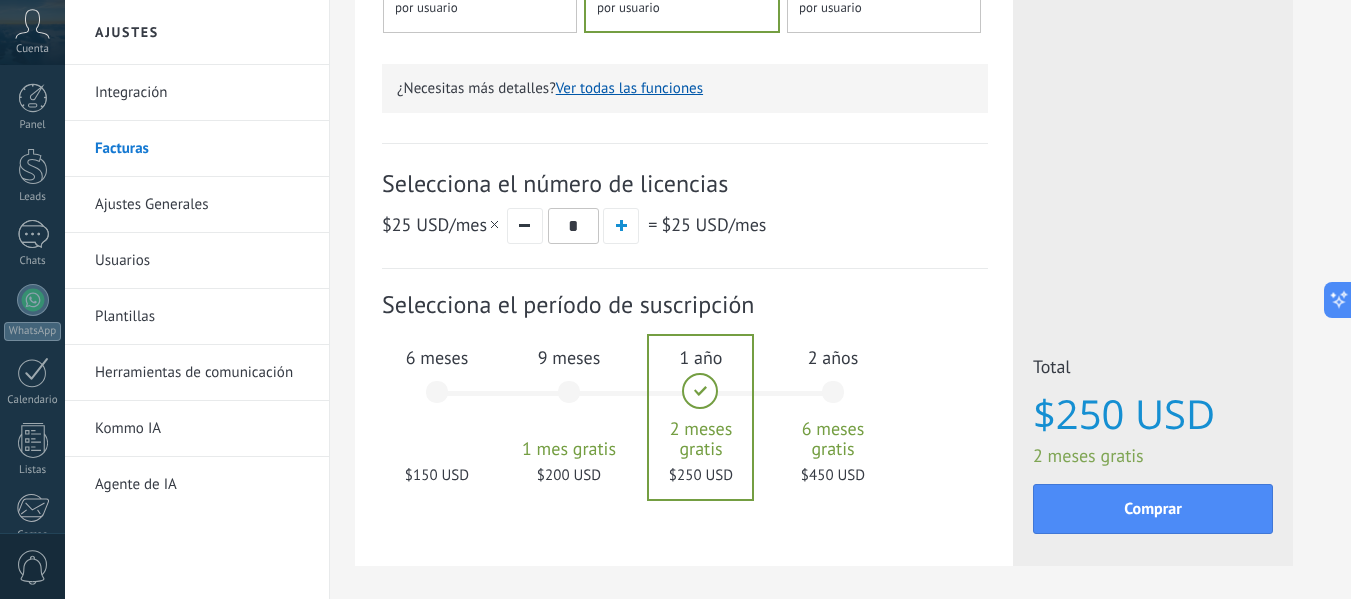 click on "9 meses
1 mes gratis
$200 USD" at bounding box center (569, 401) 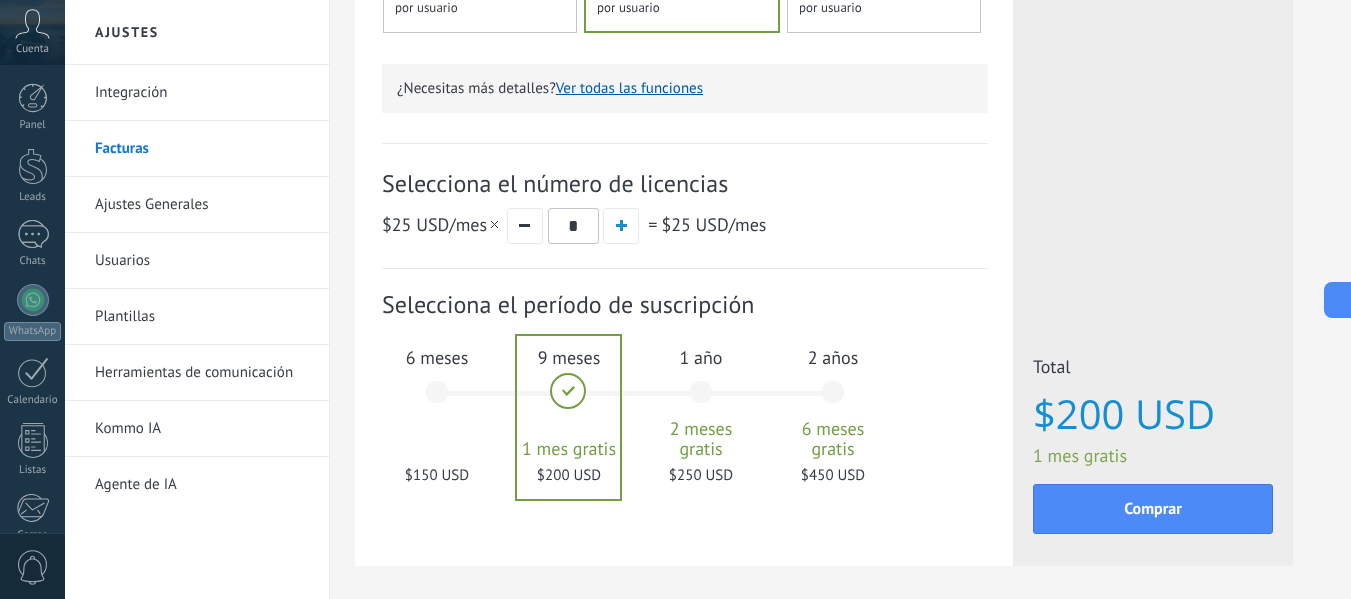 click on "6 meses
$150 USD" at bounding box center (437, 401) 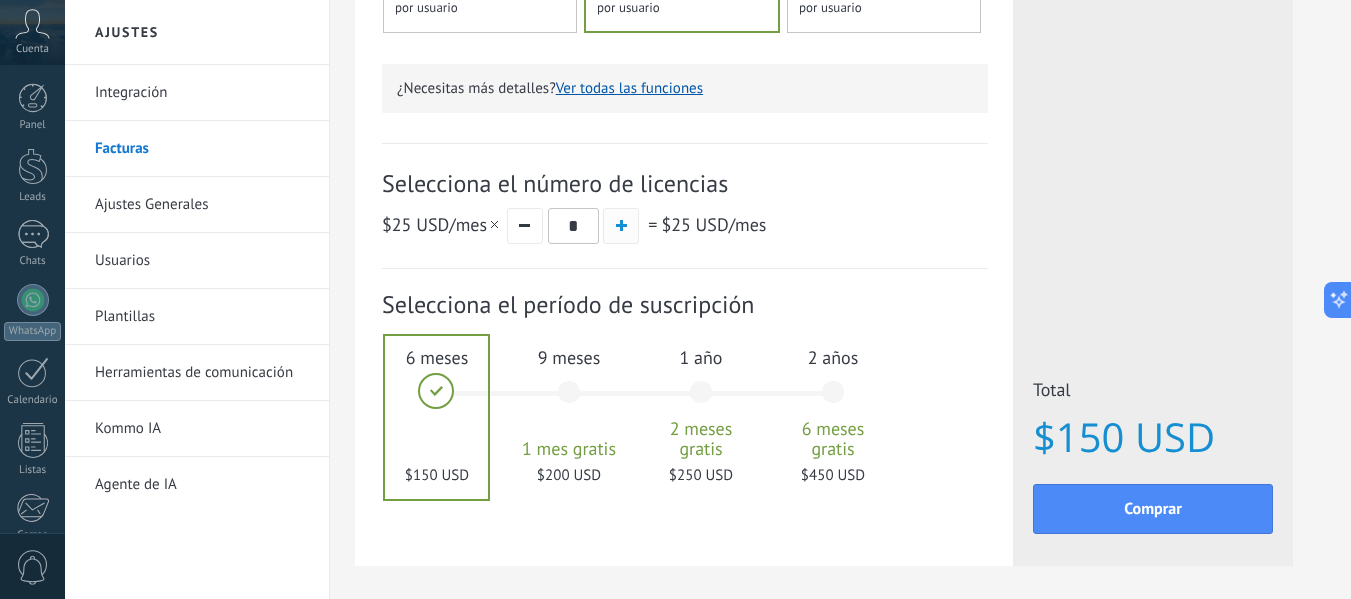 click at bounding box center [621, 226] 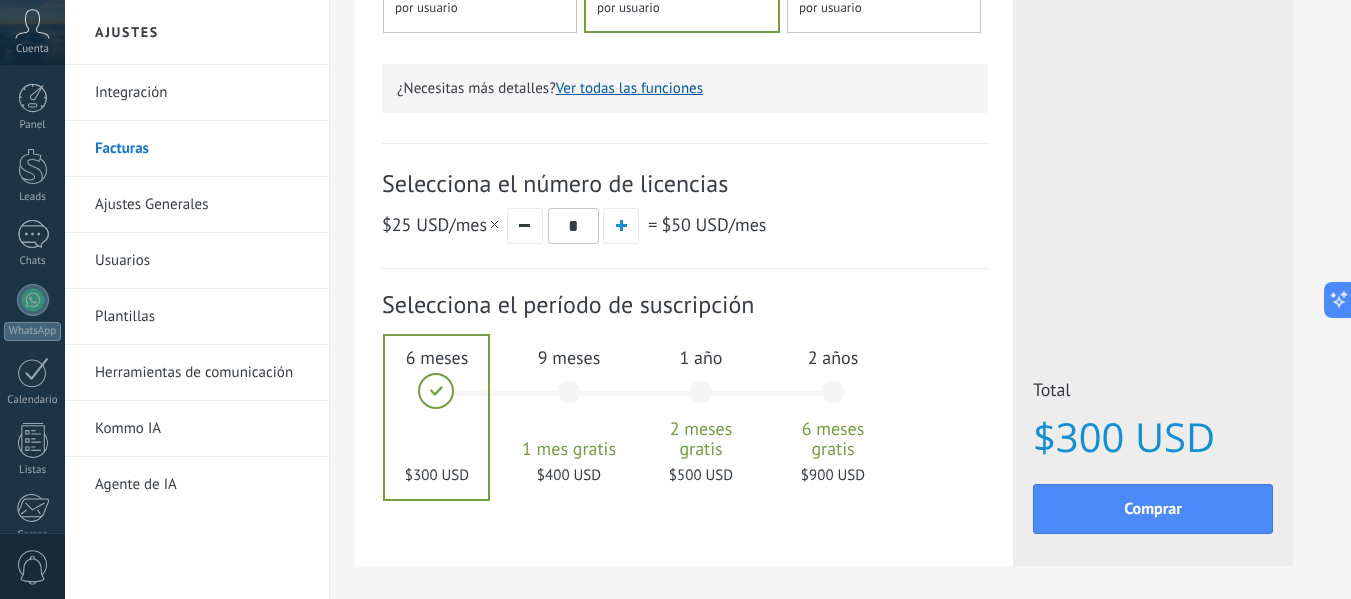 click on "1 año
2 meses gratis
$500 USD" at bounding box center [701, 401] 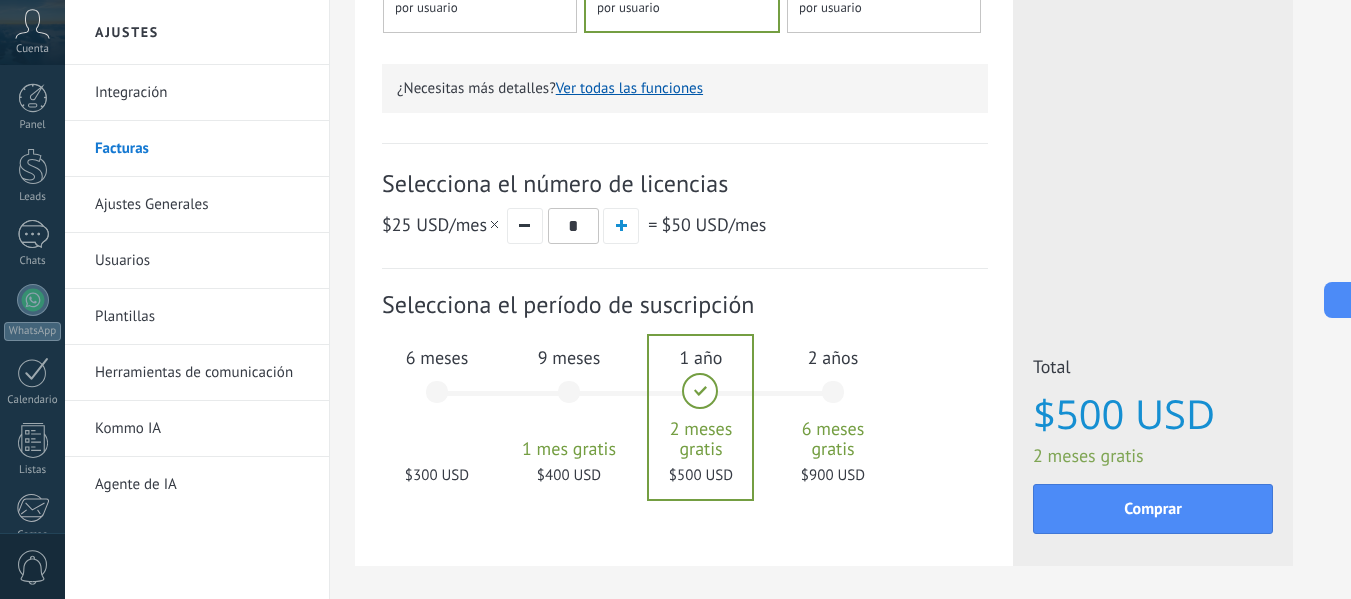 click on "6 meses
$300 USD" at bounding box center [437, 401] 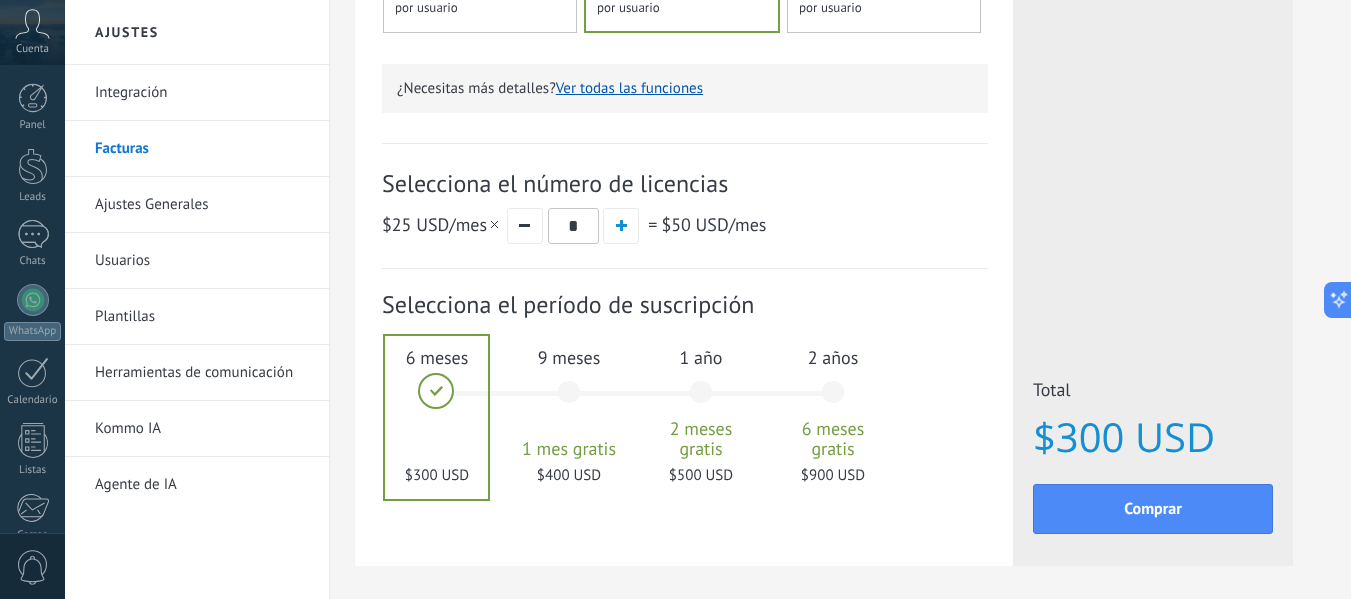 click on "1 año
2 meses gratis
$500 USD" at bounding box center (701, 401) 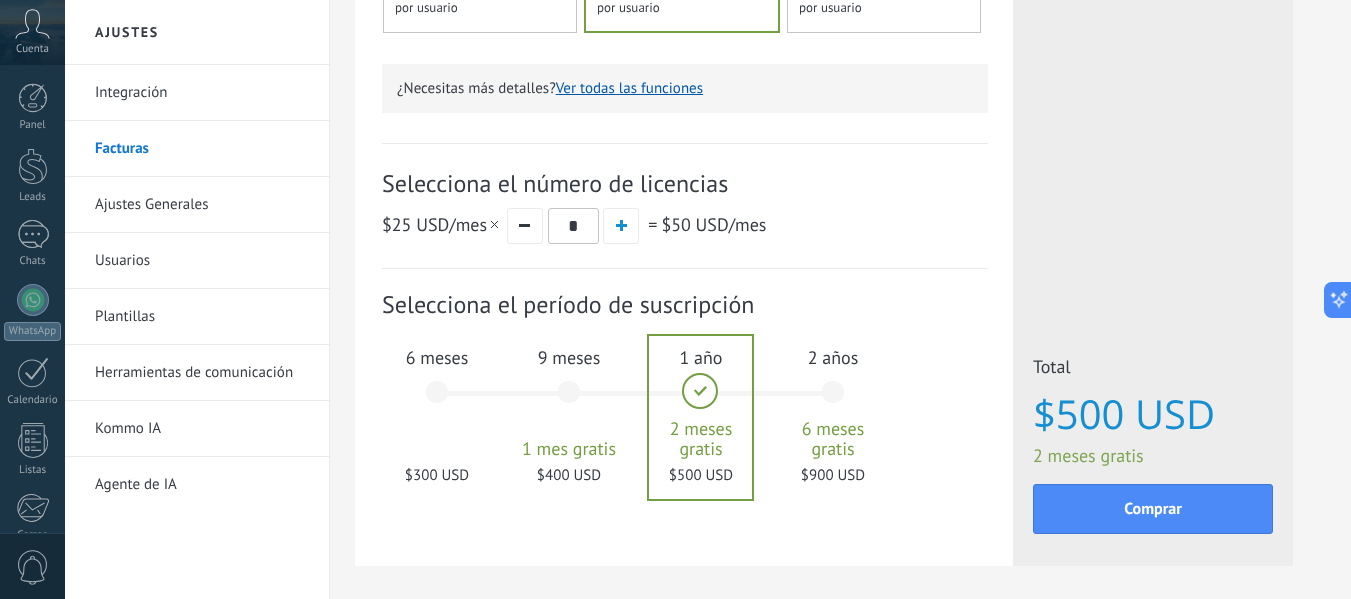 click on "6 meses
$300 USD" at bounding box center [437, 401] 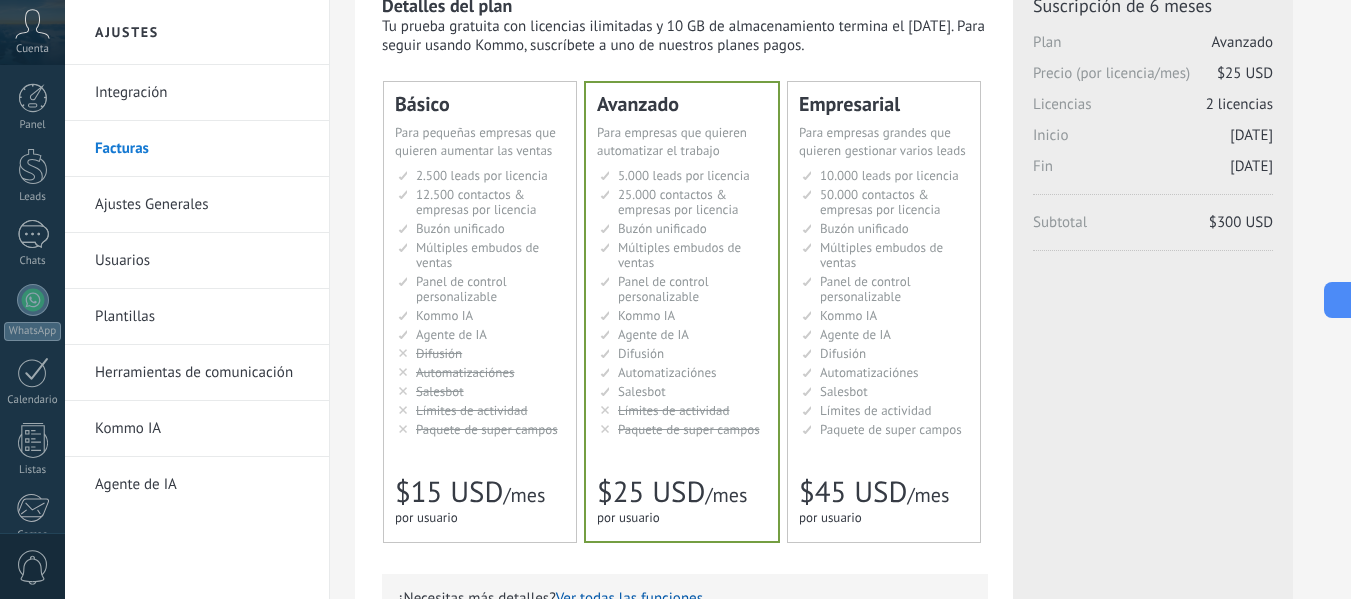 scroll, scrollTop: 0, scrollLeft: 0, axis: both 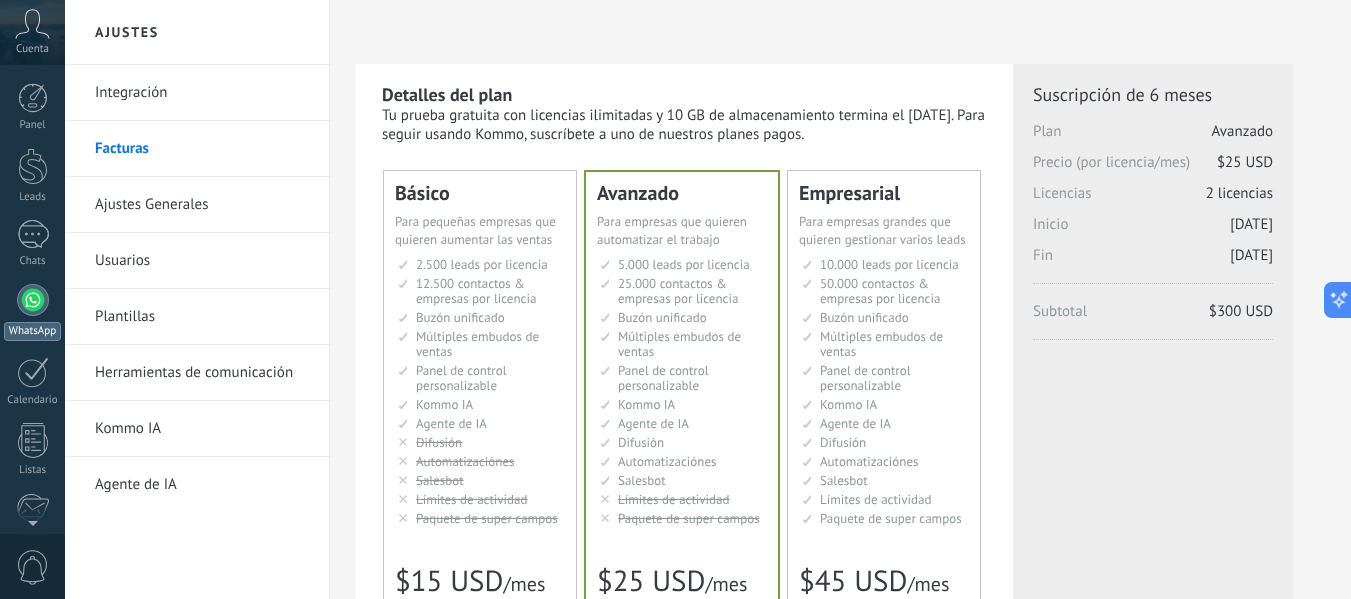 click at bounding box center (33, 300) 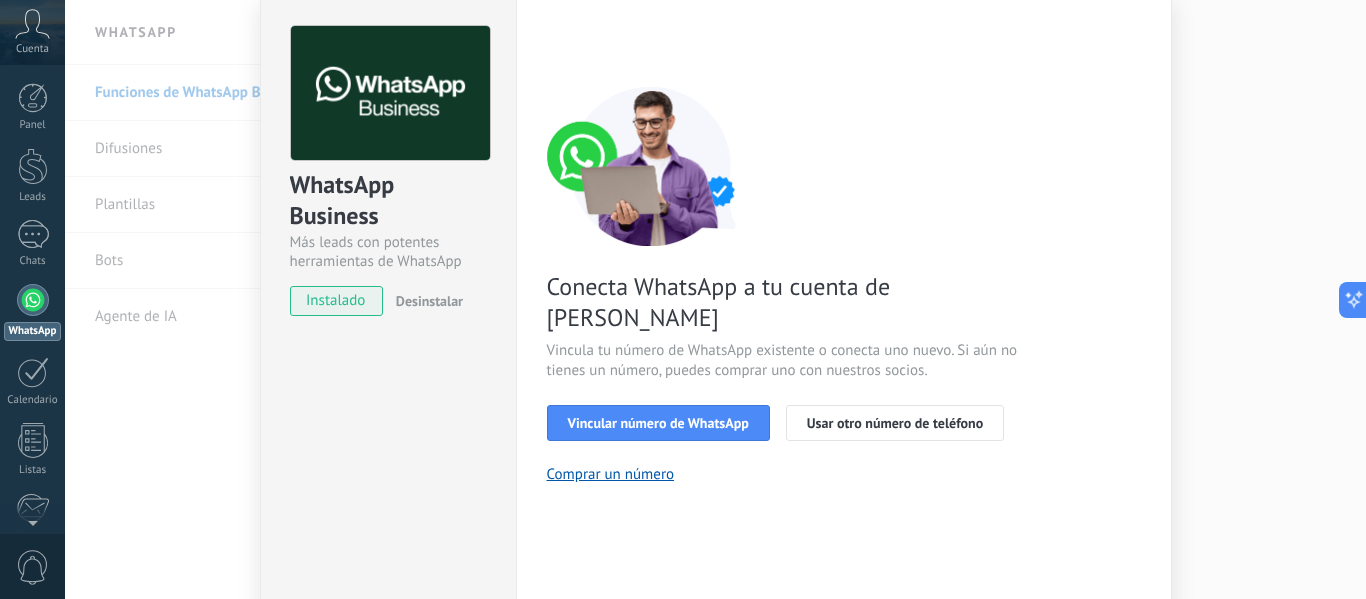 scroll, scrollTop: 87, scrollLeft: 0, axis: vertical 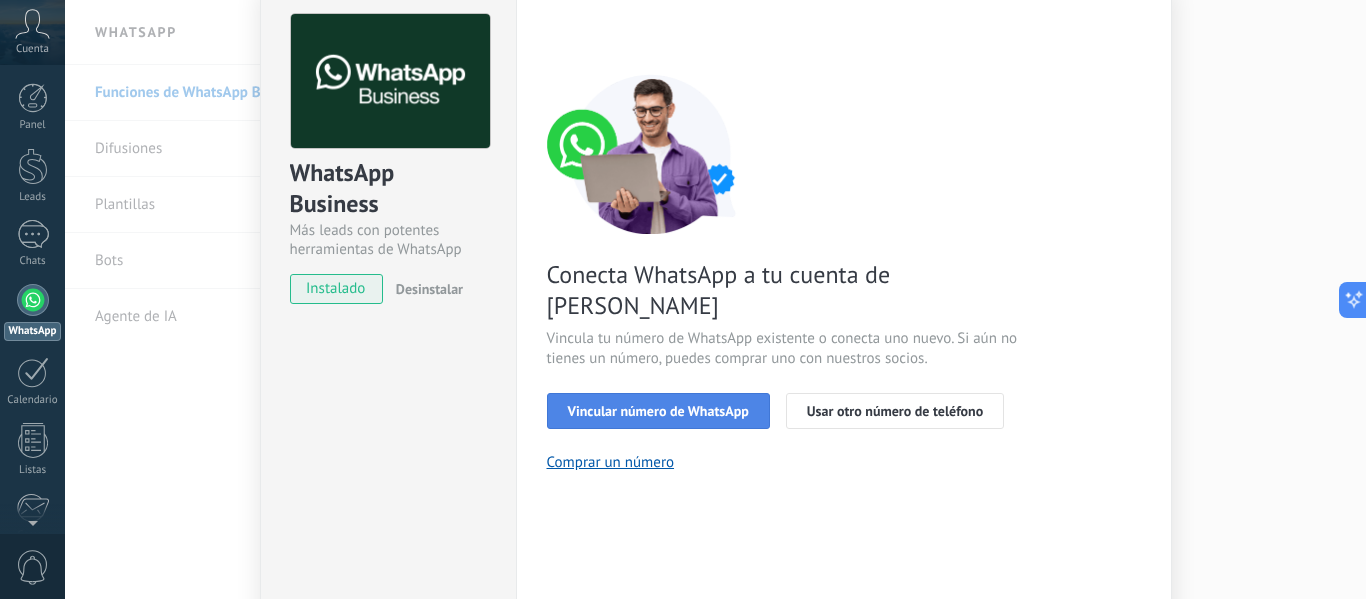 click on "Vincular número de WhatsApp" at bounding box center [658, 411] 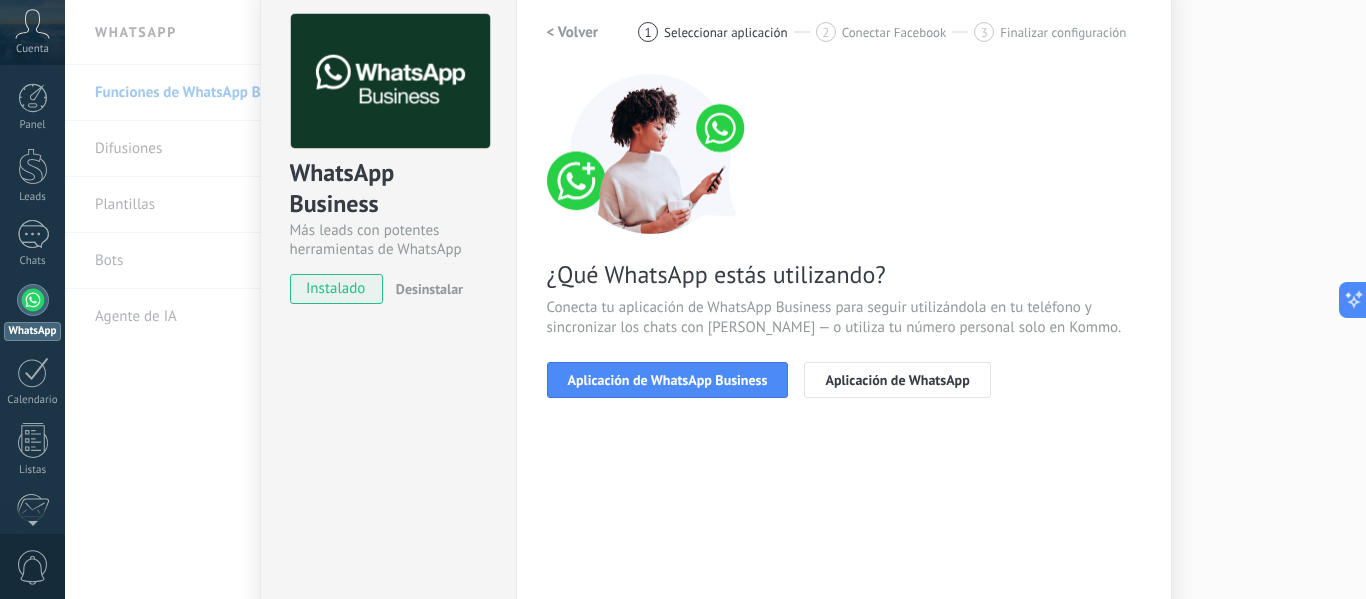 click on "Aplicación de WhatsApp Business" at bounding box center [668, 380] 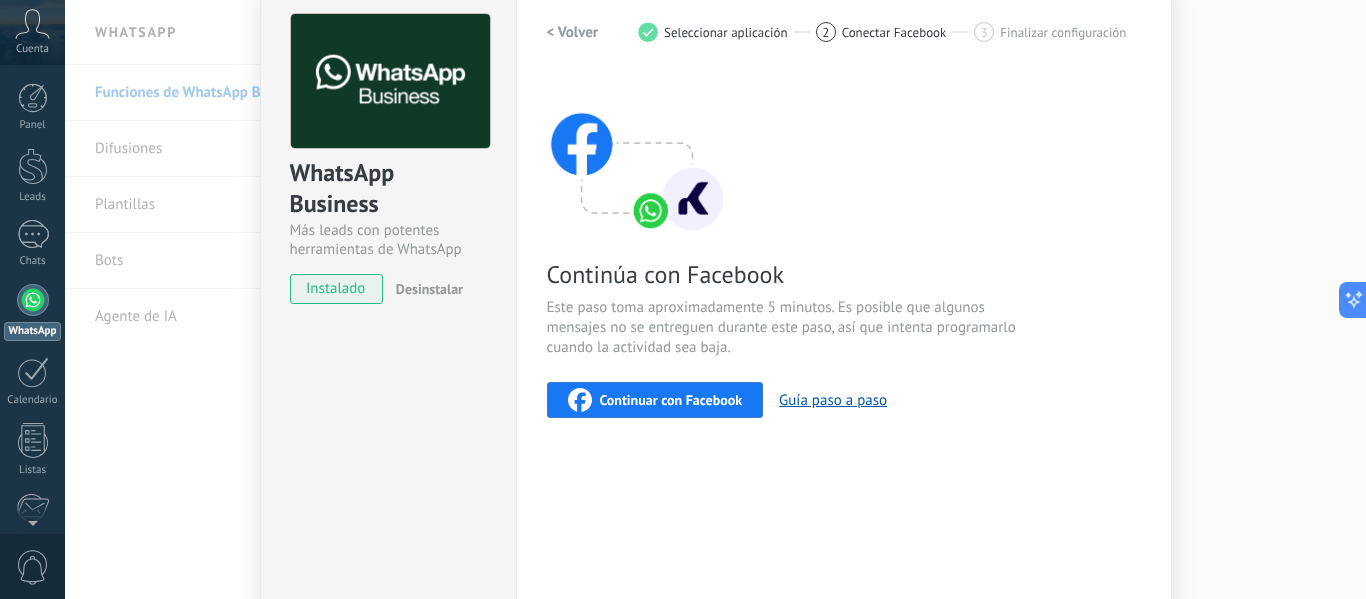 click on "Continuar con Facebook" at bounding box center (671, 400) 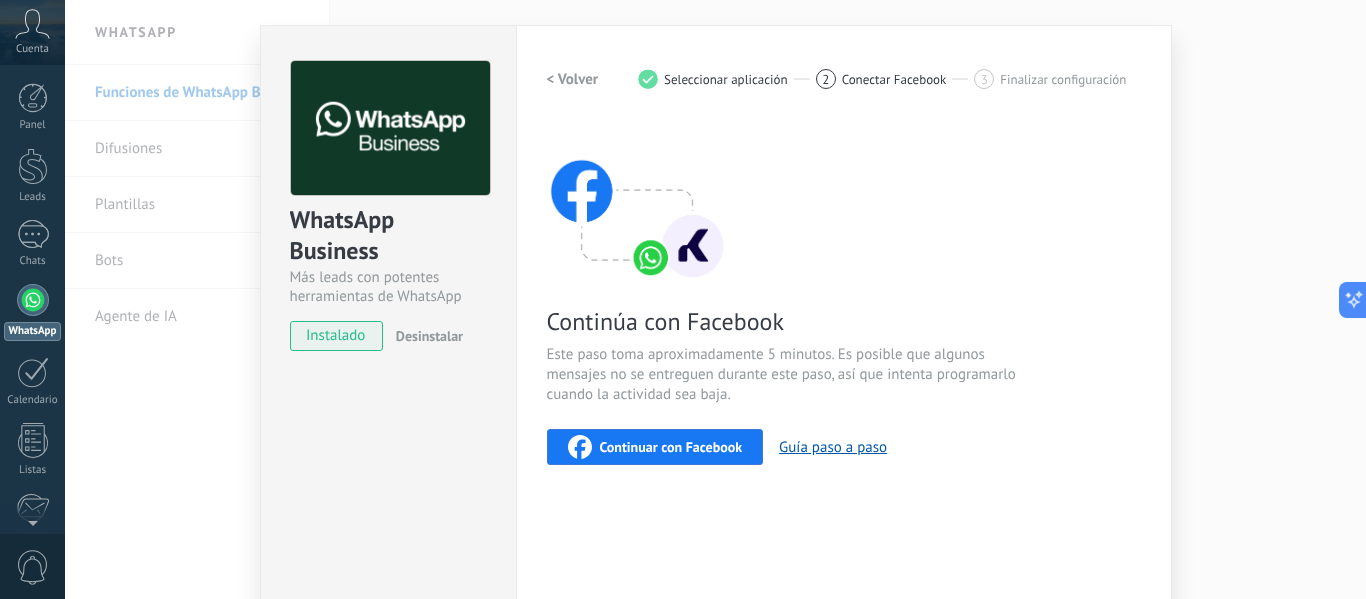 scroll, scrollTop: 5, scrollLeft: 0, axis: vertical 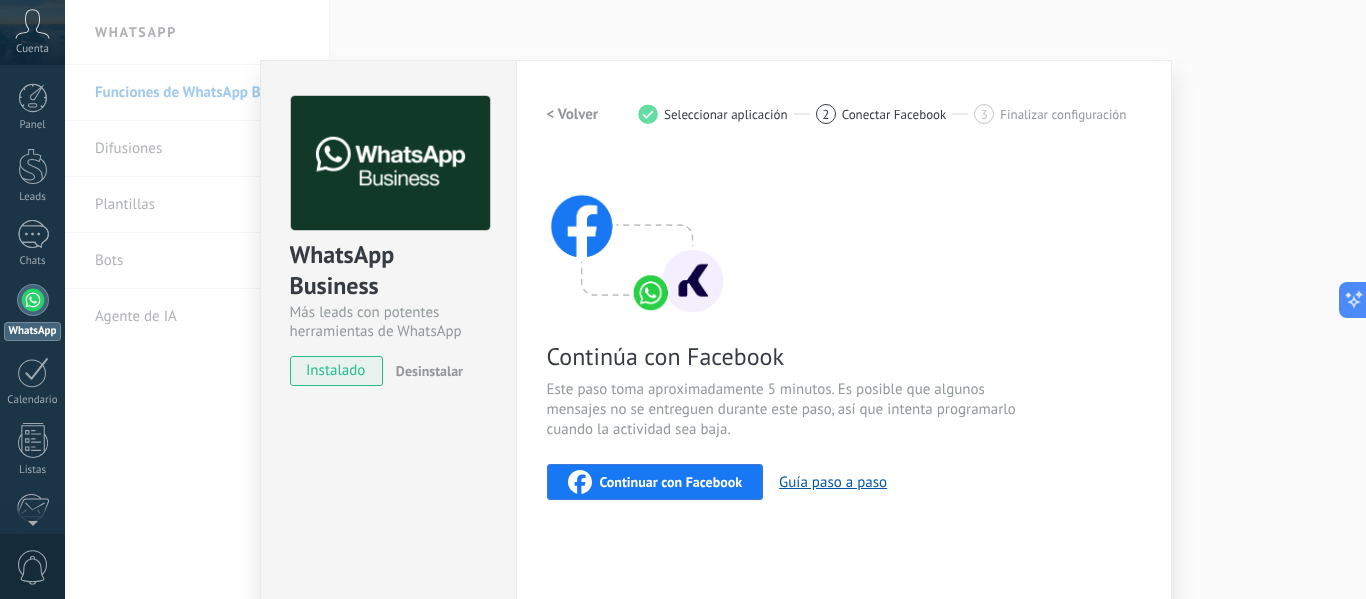 click on "Configuraciones Autorizaciones This tab logs the users who have granted integration access to this account. If you want to to remove a user's ability to send requests to the account on behalf of this integration, you can revoke access. If access is revoked from all users, the integration will stop working. This app is installed, but no one has given it access yet. WhatsApp Cloud API más _:  Guardar < Volver 1 Seleccionar aplicación 2 Conectar Facebook  3 Finalizar configuración Continúa con Facebook Este paso toma aproximadamente 5 minutos. Es posible que algunos mensajes no se entreguen durante este paso, así que intenta programarlo cuando la actividad sea baja. Continuar con Facebook Guía paso a paso ¿Necesitas ayuda?" at bounding box center (844, 405) 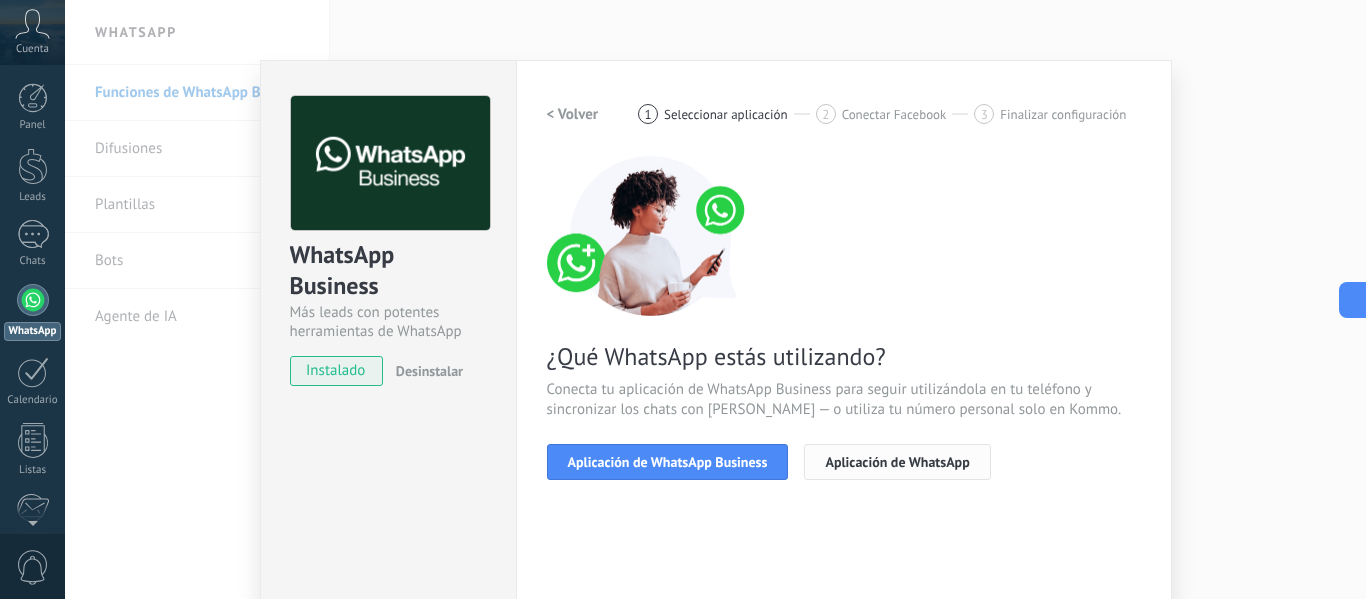 click on "Aplicación de WhatsApp" at bounding box center [897, 462] 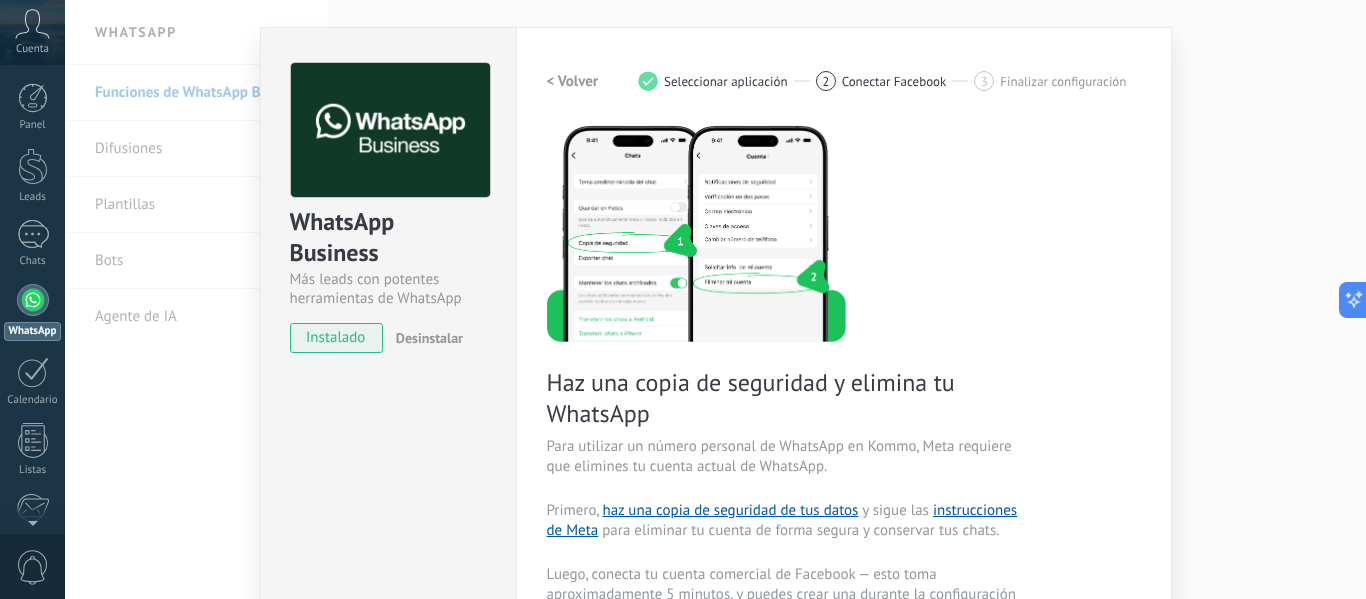 scroll, scrollTop: 36, scrollLeft: 0, axis: vertical 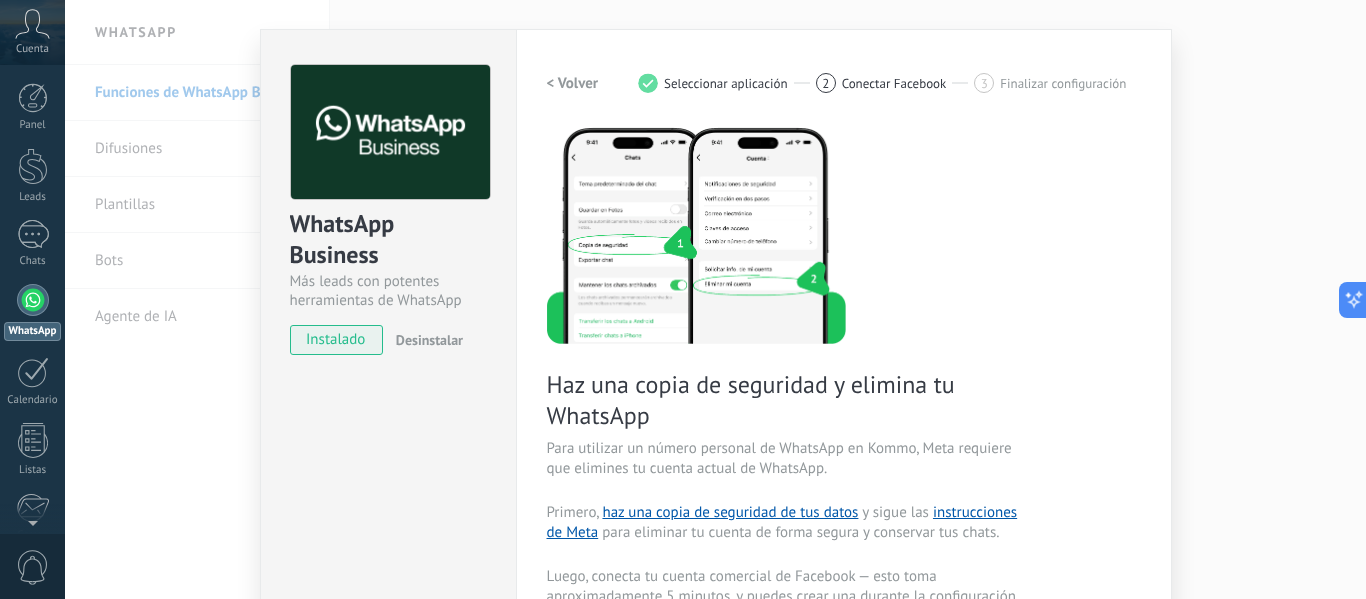 click on "Configuraciones Autorizaciones This tab logs the users who have granted integration access to this account. If you want to to remove a user's ability to send requests to the account on behalf of this integration, you can revoke access. If access is revoked from all users, the integration will stop working. This app is installed, but no one has given it access yet. WhatsApp Cloud API más _:  Guardar < Volver 1 Seleccionar aplicación 2 Conectar Facebook  3 Finalizar configuración Haz una copia de seguridad y elimina tu WhatsApp Para utilizar un número personal de WhatsApp en Kommo, Meta requiere que elimines tu cuenta actual de WhatsApp. Primero,    haz una copia de seguridad de tus datos   y sigue las   instrucciones de Meta   para eliminar tu cuenta de forma segura y conservar tus chats. Continuar con Facebook Guía paso a paso ¿Necesitas ayuda? Comprar un número" at bounding box center (844, 413) 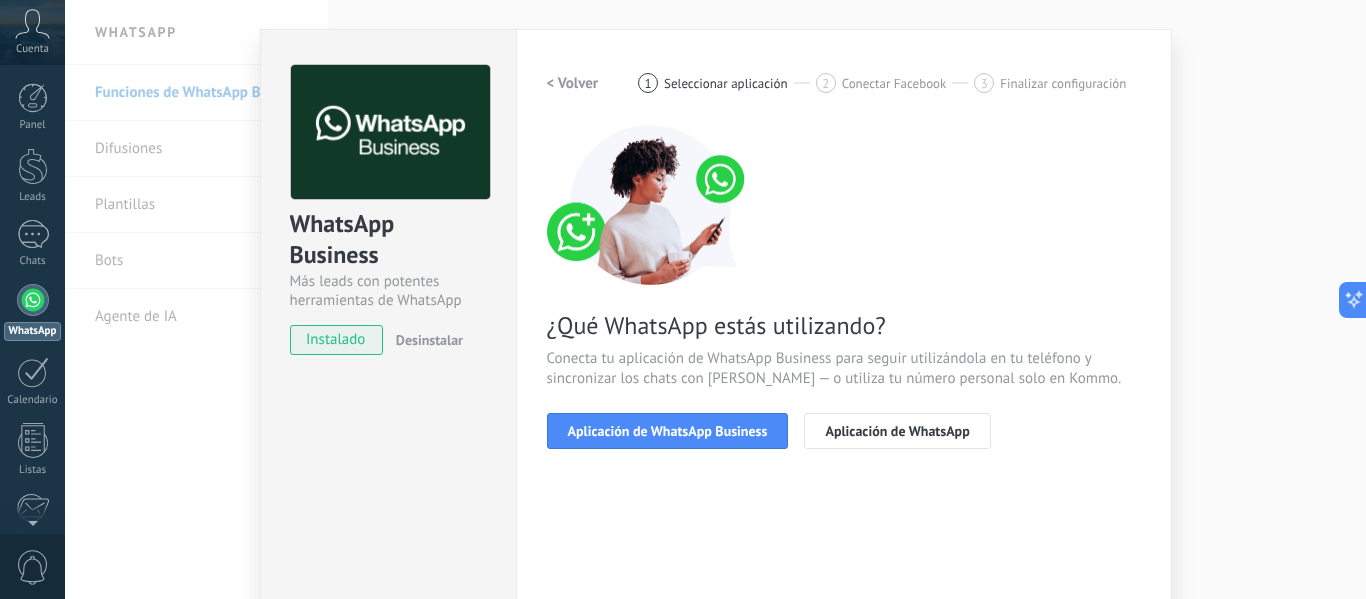 click on "Configuraciones Autorizaciones This tab logs the users who have granted integration access to this account. If you want to to remove a user's ability to send requests to the account on behalf of this integration, you can revoke access. If access is revoked from all users, the integration will stop working. This app is installed, but no one has given it access yet. WhatsApp Cloud API más _:  Guardar < Volver 1 Seleccionar aplicación 2 Conectar Facebook  3 Finalizar configuración ¿Qué WhatsApp estás utilizando? Conecta tu aplicación de WhatsApp Business para seguir utilizándola en tu teléfono y sincronizar los chats con Kommo — o utiliza tu número personal solo en Kommo. Aplicación de WhatsApp Business Aplicación de WhatsApp ¿Necesitas ayuda?" at bounding box center [844, 374] 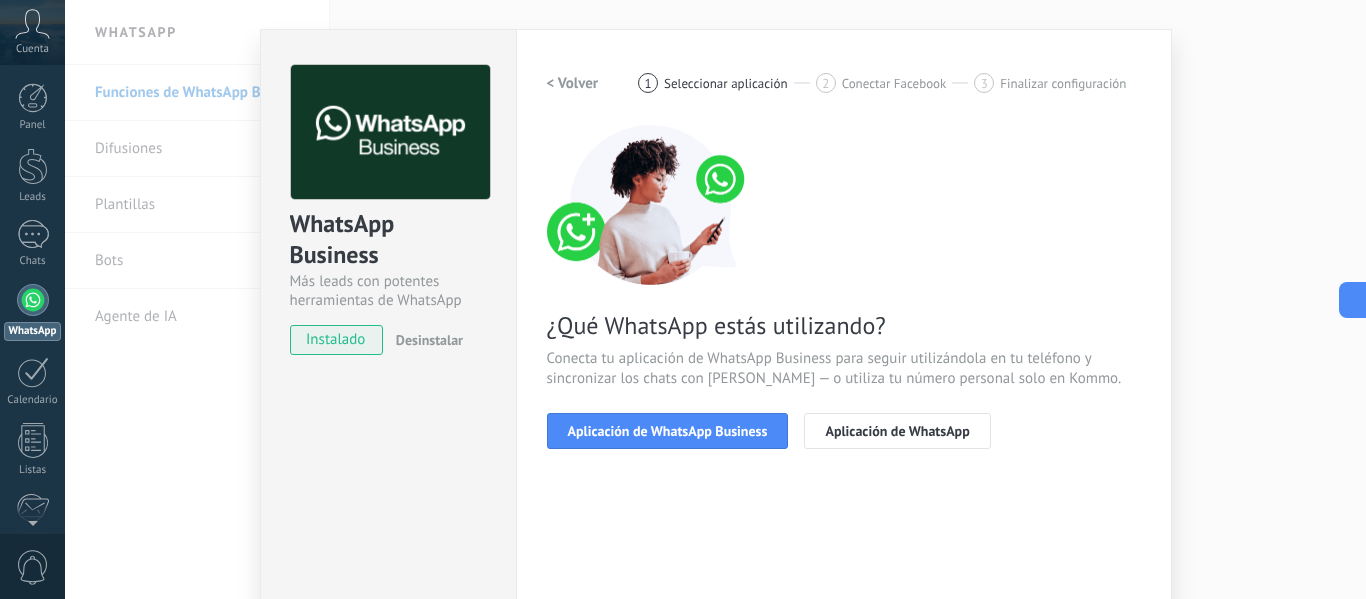 click on "WhatsApp Business Más leads con potentes herramientas de WhatsApp instalado Desinstalar Configuraciones Autorizaciones This tab logs the users who have granted integration access to this account. If you want to to remove a user's ability to send requests to the account on behalf of this integration, you can revoke access. If access is revoked from all users, the integration will stop working. This app is installed, but no one has given it access yet. WhatsApp Cloud API más _:  Guardar < Volver 1 Seleccionar aplicación 2 Conectar Facebook  3 Finalizar configuración ¿Qué WhatsApp estás utilizando? Conecta tu aplicación de WhatsApp Business para seguir utilizándola en tu teléfono y sincronizar los chats con Kommo — o utiliza tu número personal solo en Kommo. Aplicación de WhatsApp Business Aplicación de WhatsApp ¿Necesitas ayuda?" at bounding box center (715, 299) 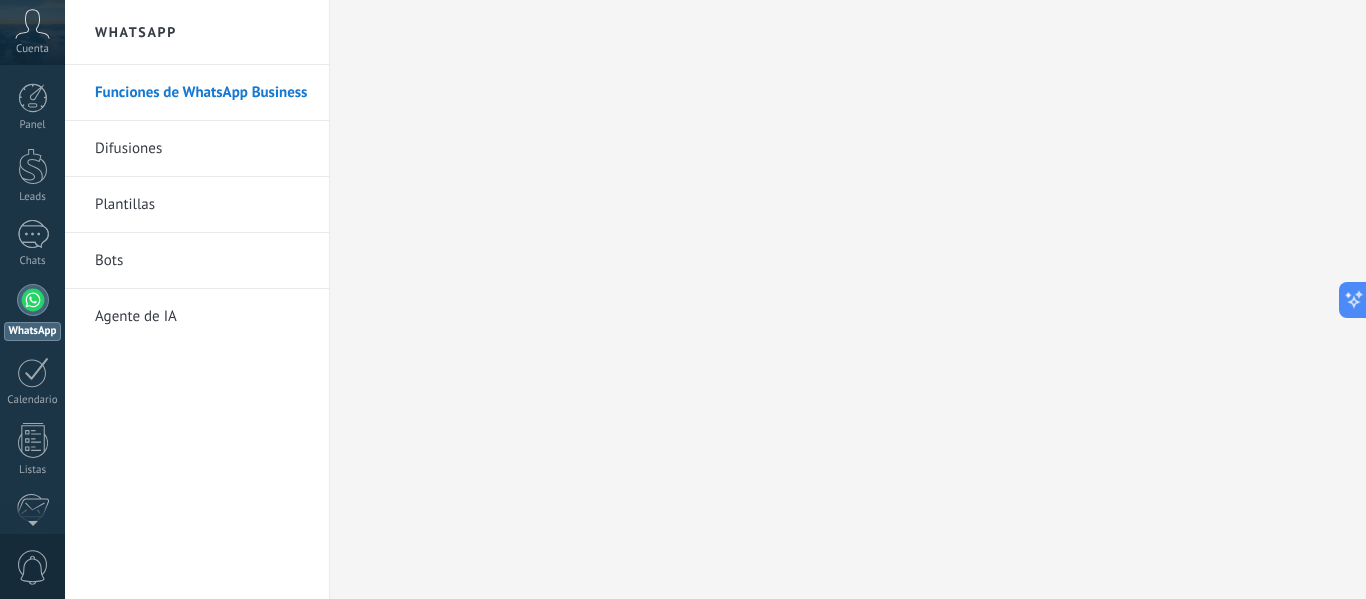 scroll, scrollTop: 0, scrollLeft: 0, axis: both 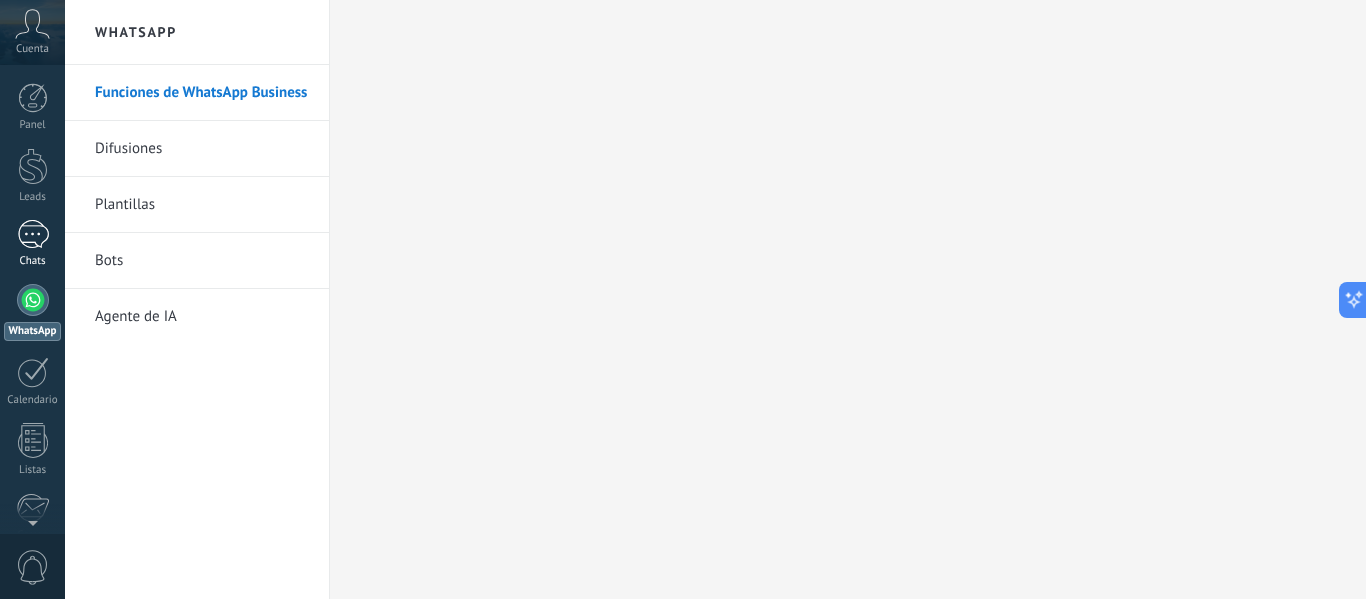 click on "Chats" at bounding box center (32, 244) 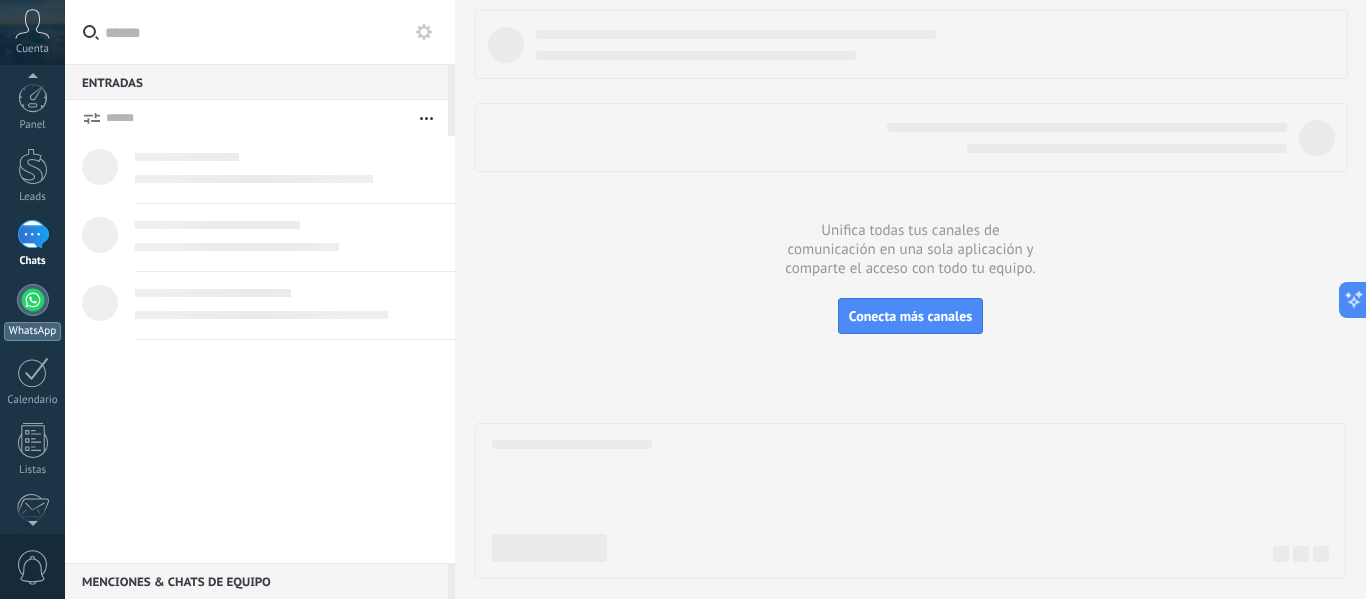 click at bounding box center [33, 300] 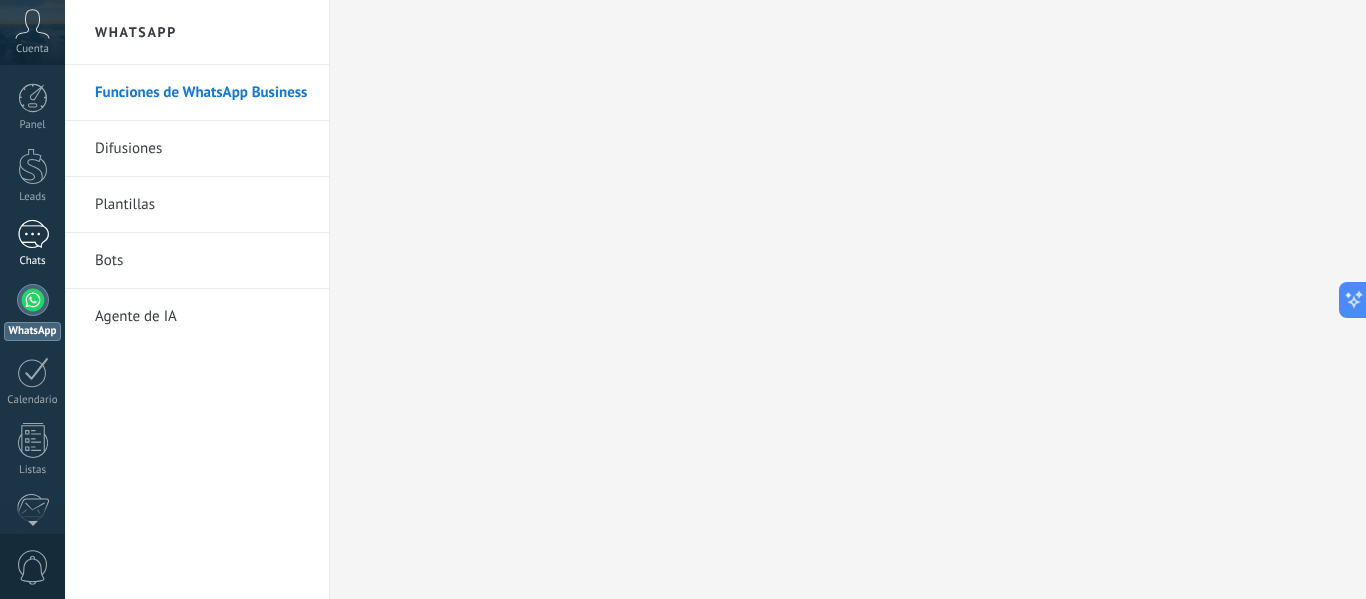 click on "Chats" at bounding box center [33, 261] 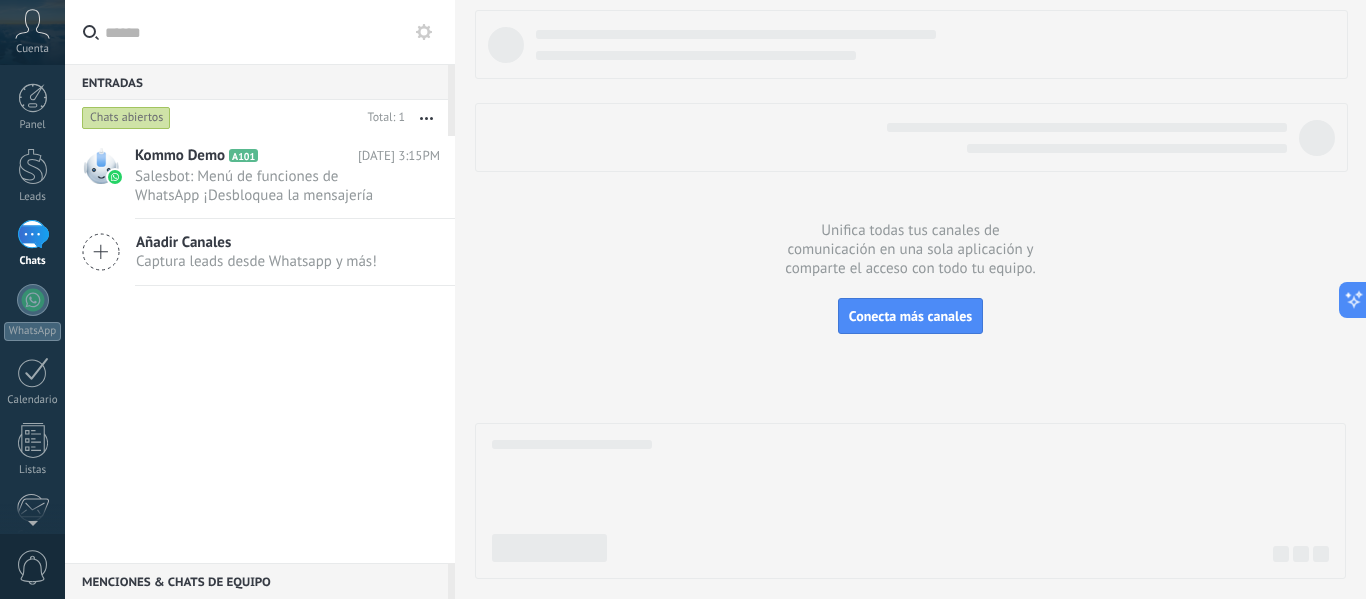 click on "Captura leads desde Whatsapp y más!" at bounding box center (256, 261) 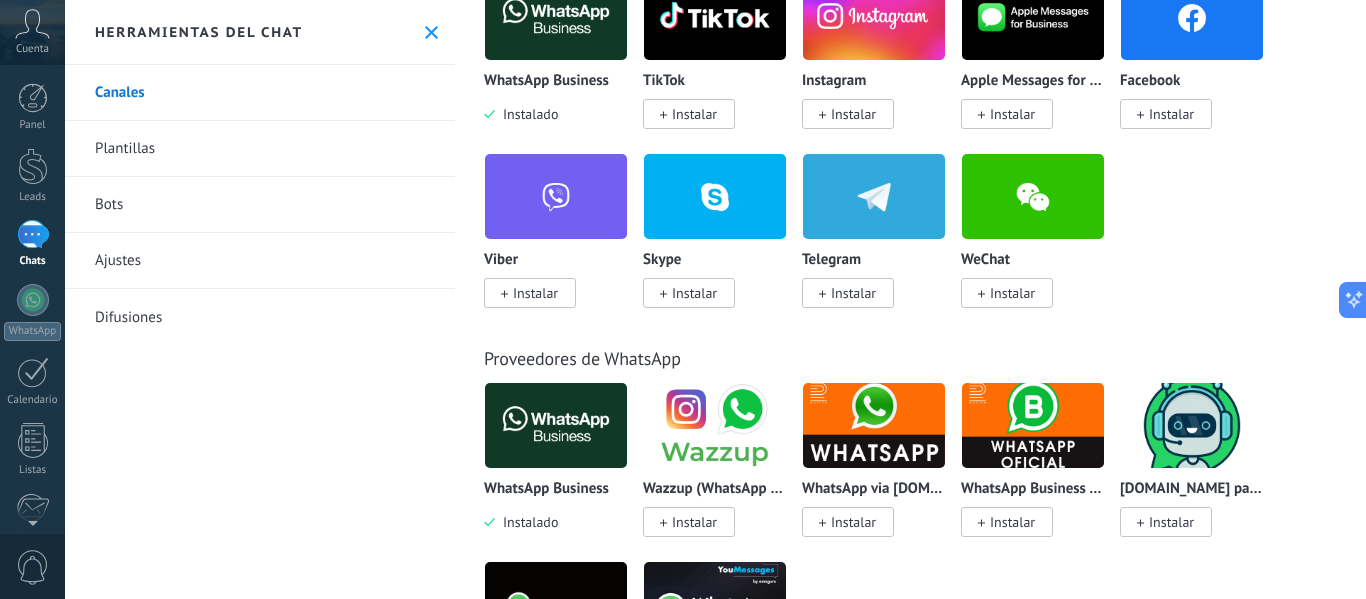 scroll, scrollTop: 431, scrollLeft: 0, axis: vertical 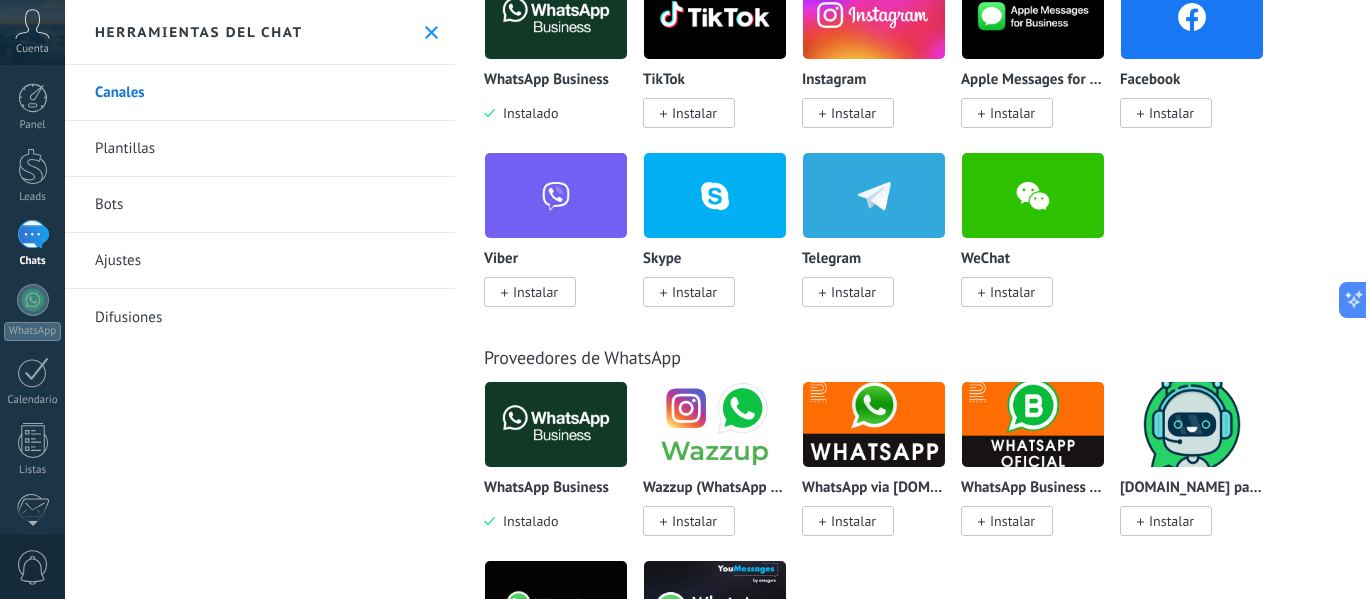 click 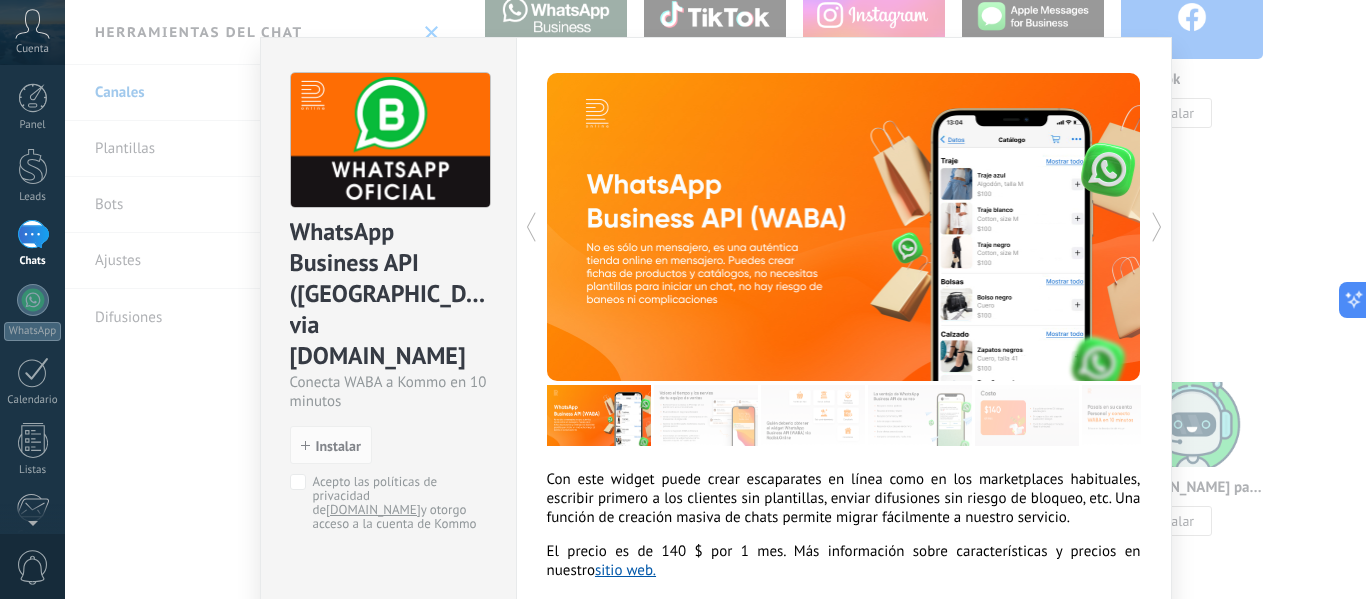 scroll, scrollTop: 0, scrollLeft: 0, axis: both 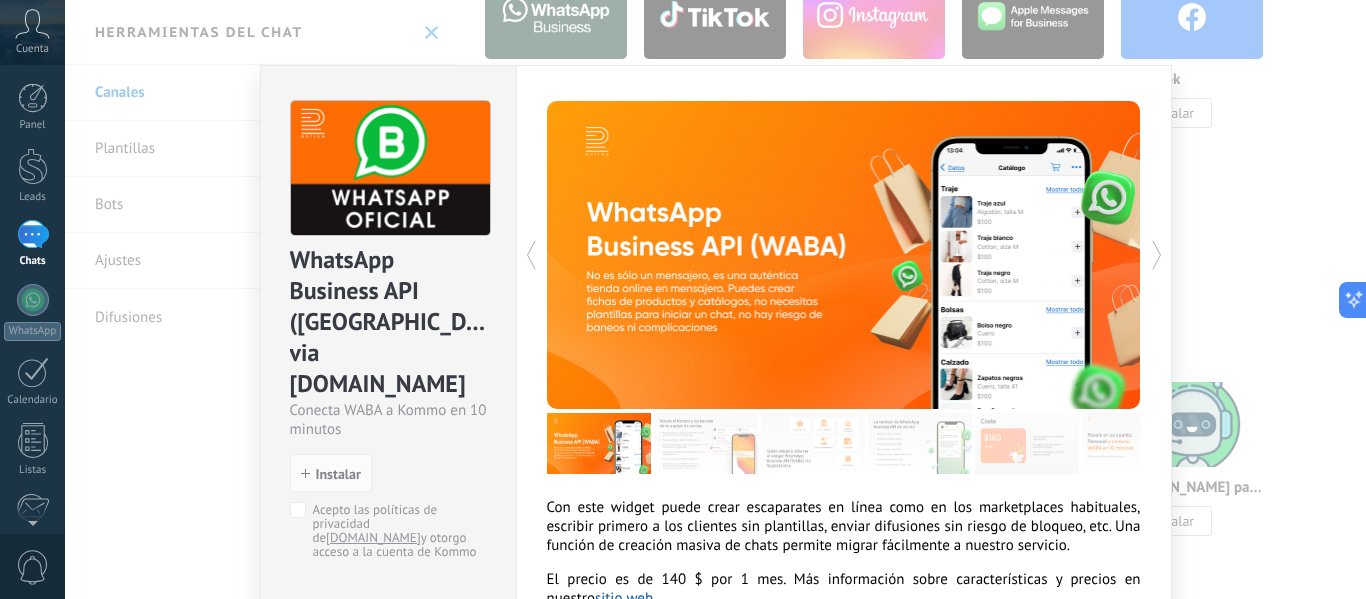 click on "WhatsApp Business API (WABA) via Radist.Online Conecta WABA a Kommo en 10 minutos install Instalar Acepto las políticas de privacidad de  Radist.Online  y otorgo acceso a la cuenta de Kommo
Con este widget puede crear escaparates en línea como en los marketplaces habituales, escribir primero a los clientes sin plantillas, enviar difusiones sin riesgo de bloqueo, etc. Una función de creación masiva de chats permite migrar fácilmente a nuestro servicio.
El precio es de 140 $ por 1 mes. Más información sobre características y precios en nuestro  sitio web.
más" at bounding box center (715, 299) 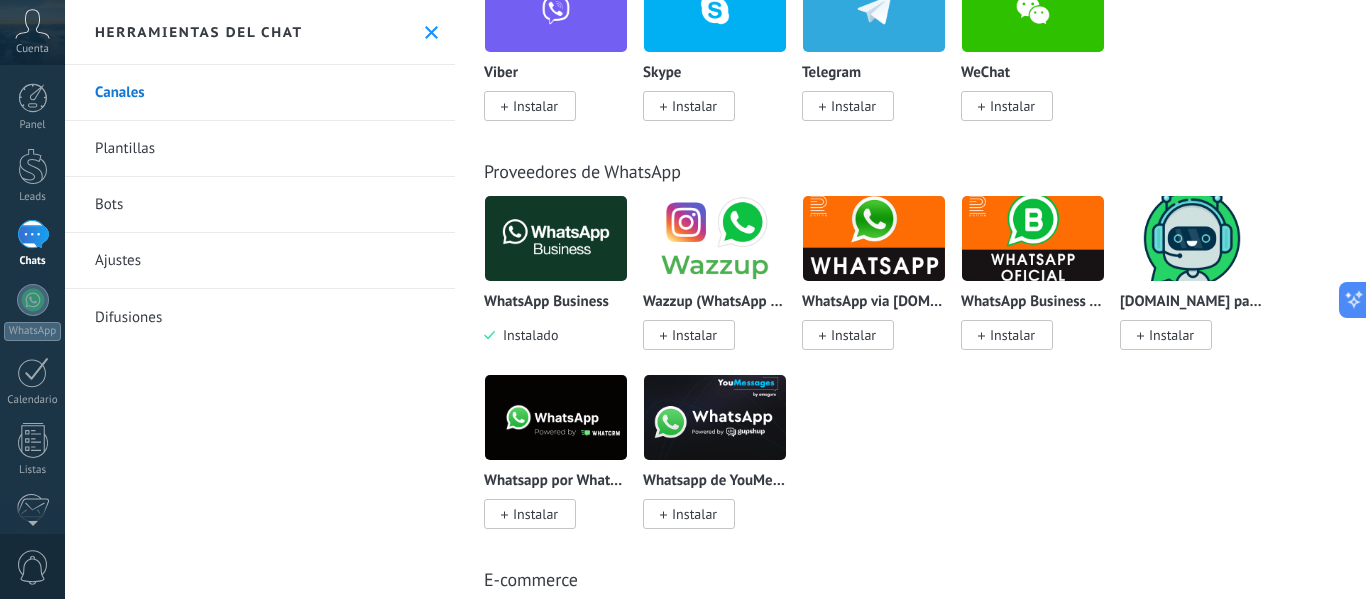 scroll, scrollTop: 618, scrollLeft: 0, axis: vertical 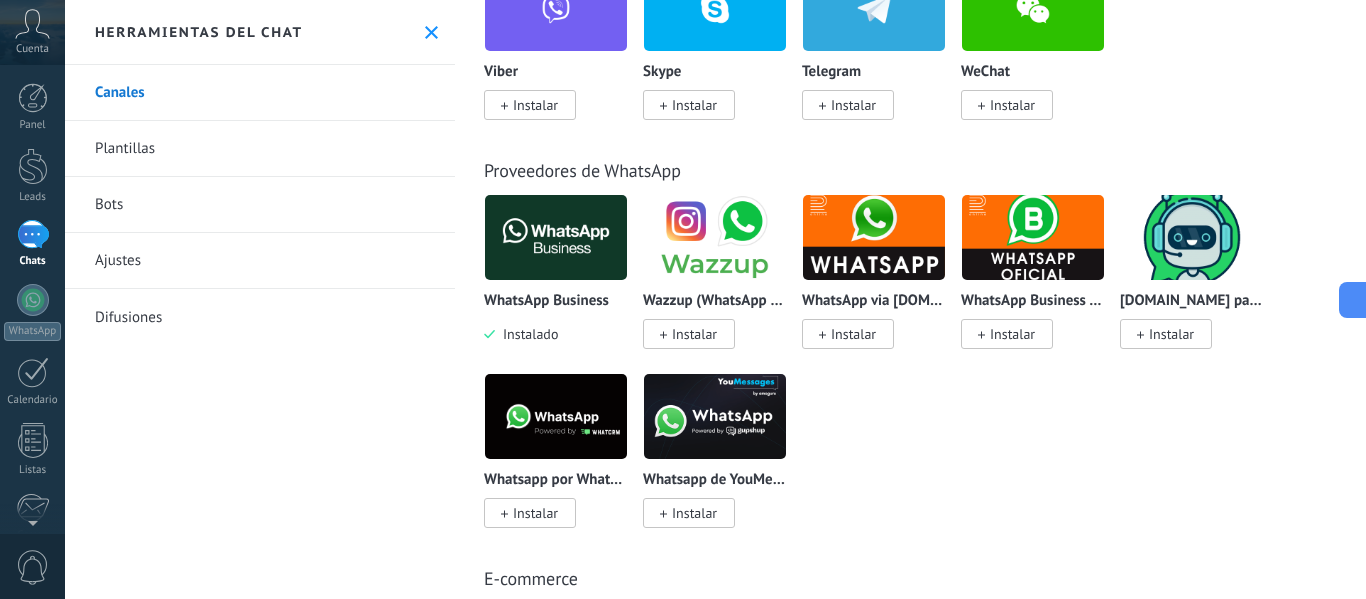 click at bounding box center (556, 416) 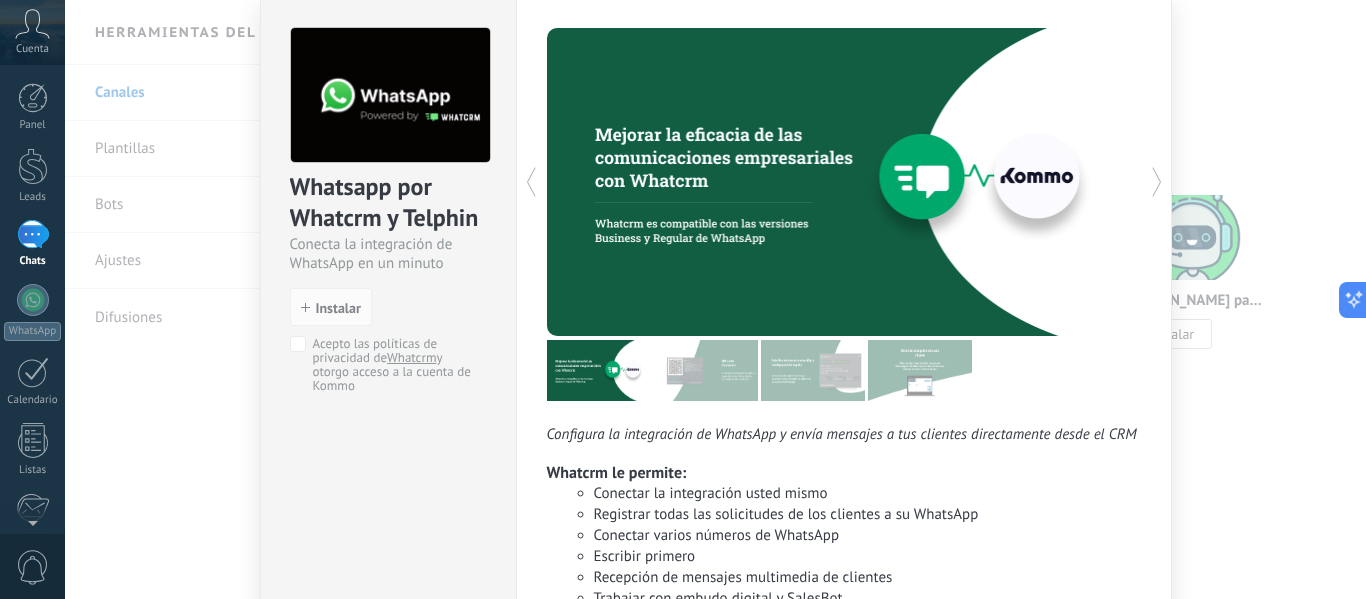 scroll, scrollTop: 74, scrollLeft: 0, axis: vertical 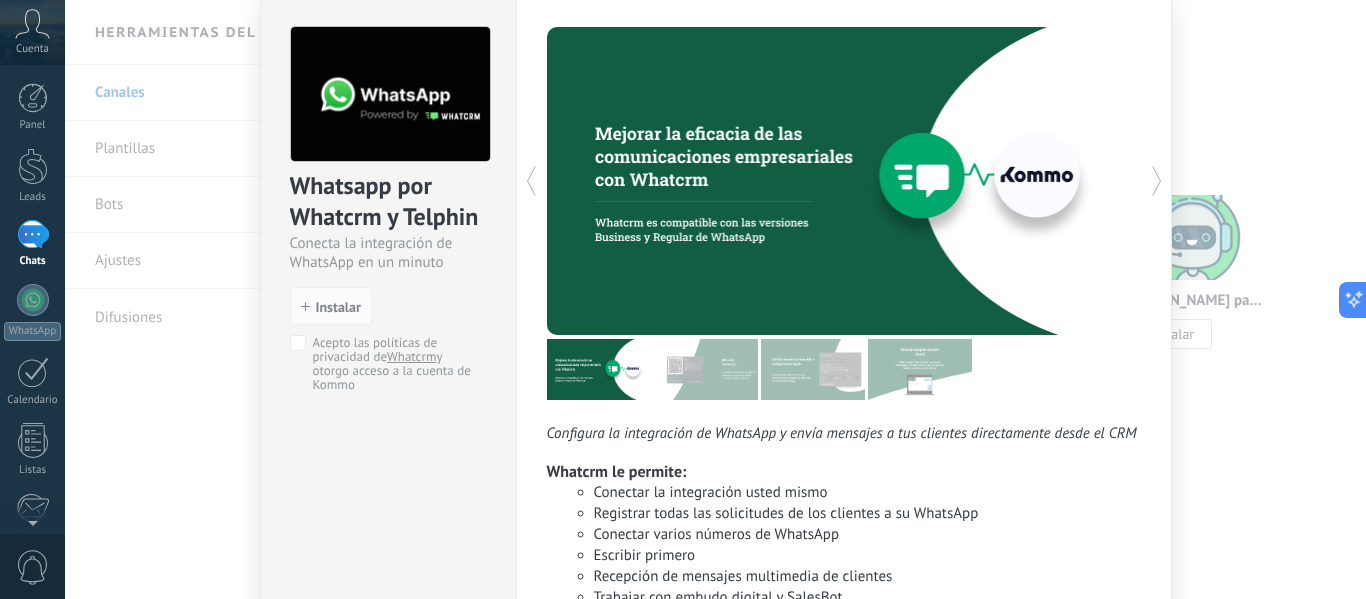 click on "Whatsapp por Whatcrm y Telphin Conecta la integración de WhatsApp en un minuto install Instalar Acepto las políticas de privacidad de  Whatcrm  y otorgo acceso a la cuenta de Kommo
Configura la integración de WhatsApp y envía mensajes a tus clientes directamente desde el CRM
Whatcrm le permite:
Conectar la integración usted mismo
Registrar todas las solicitudes de los clientes a su WhatsApp
Conectar varios números de WhatsApp
Escribir primero
Recepción de mensajes multimedia de clientes
Trabajar con embudo digital y SalesBot
Periodo de prueba:   ¡3 días!
Precio desde $15.9
más" at bounding box center [715, 299] 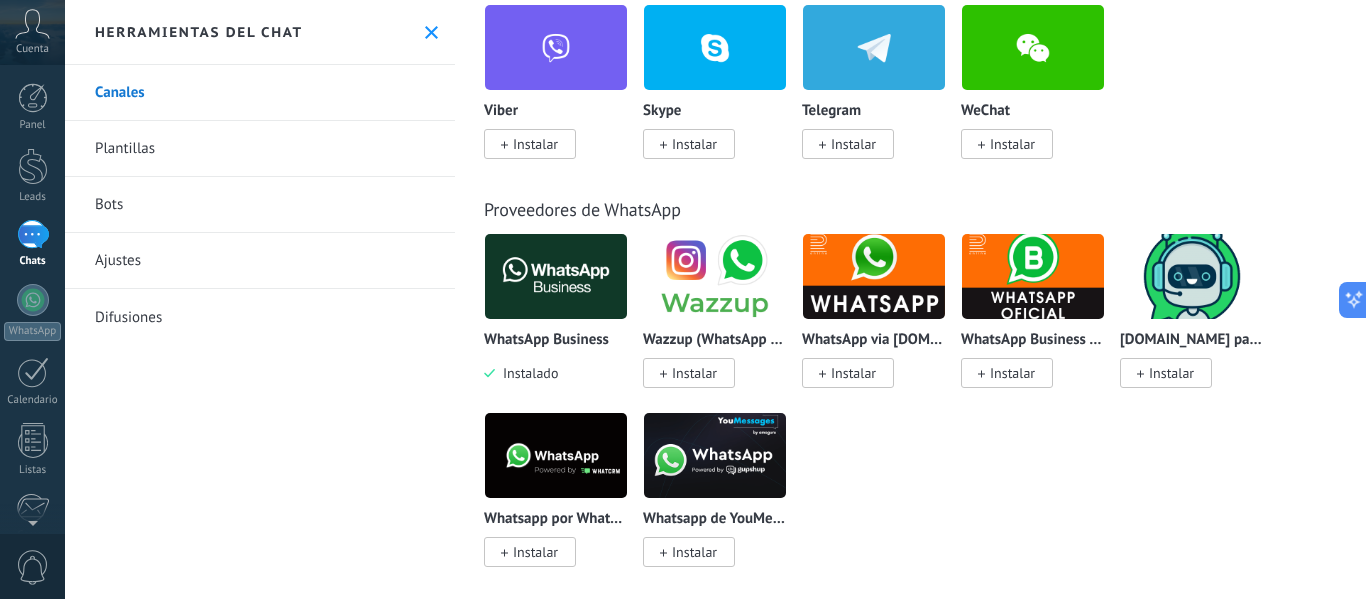 scroll, scrollTop: 0, scrollLeft: 0, axis: both 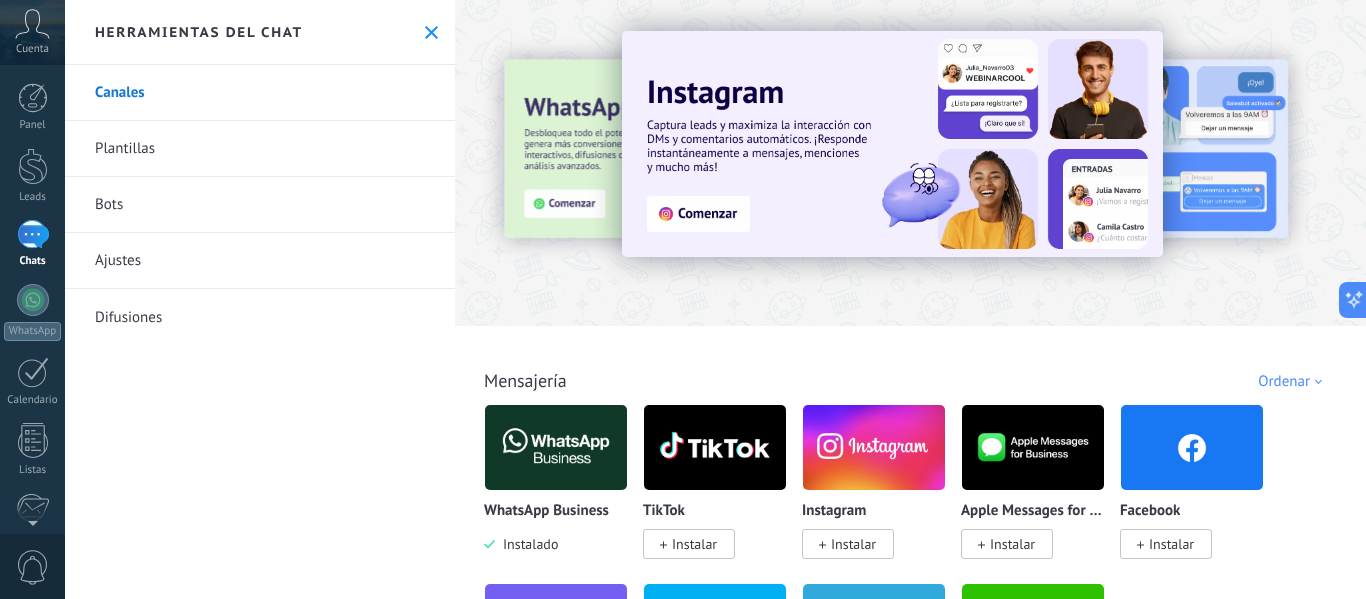 click on "WhatsApp Business Instalado" at bounding box center [556, 479] 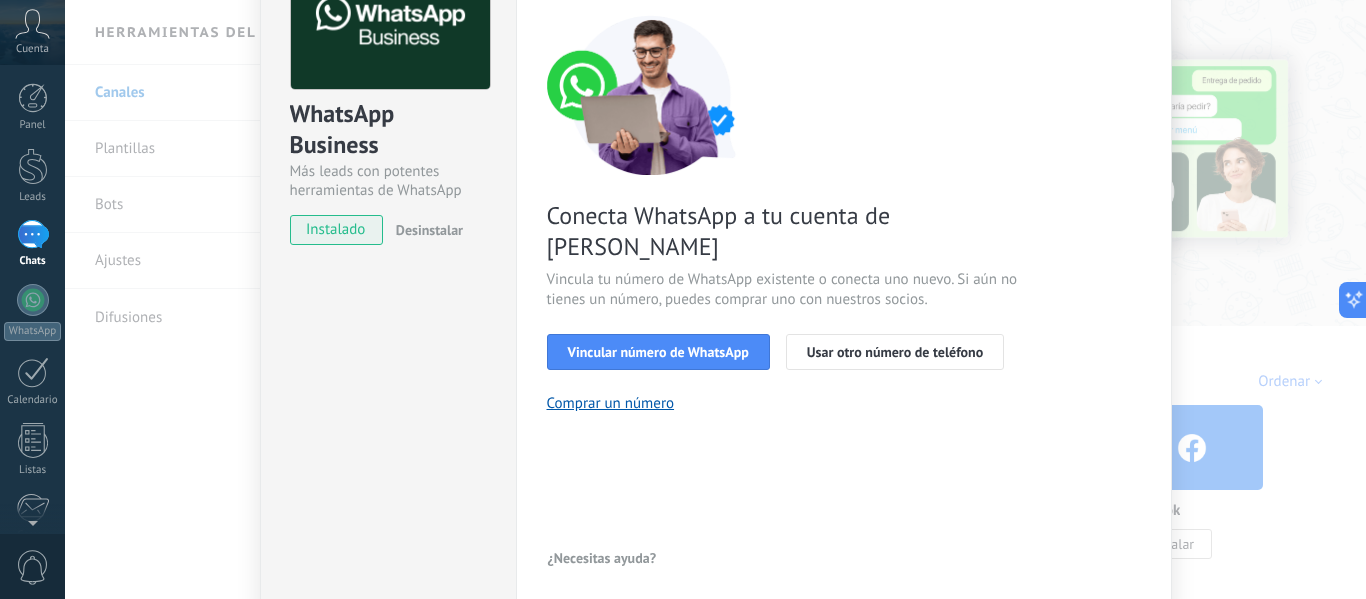 scroll, scrollTop: 149, scrollLeft: 0, axis: vertical 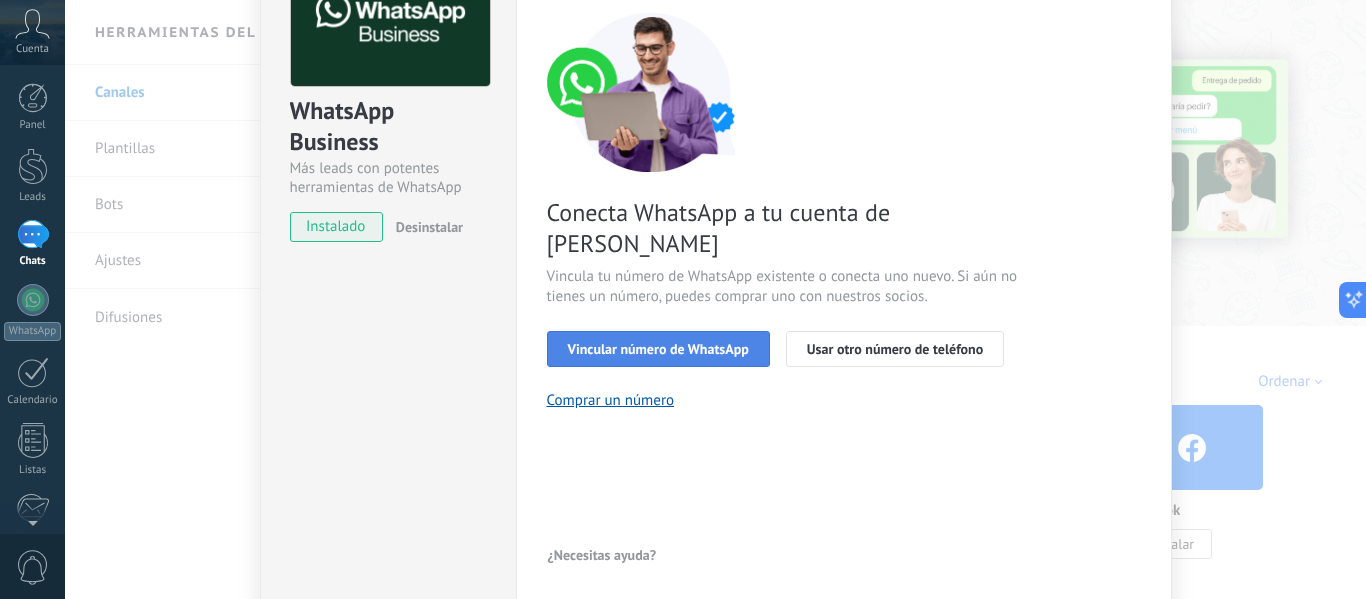 click on "Vincular número de WhatsApp" at bounding box center (658, 349) 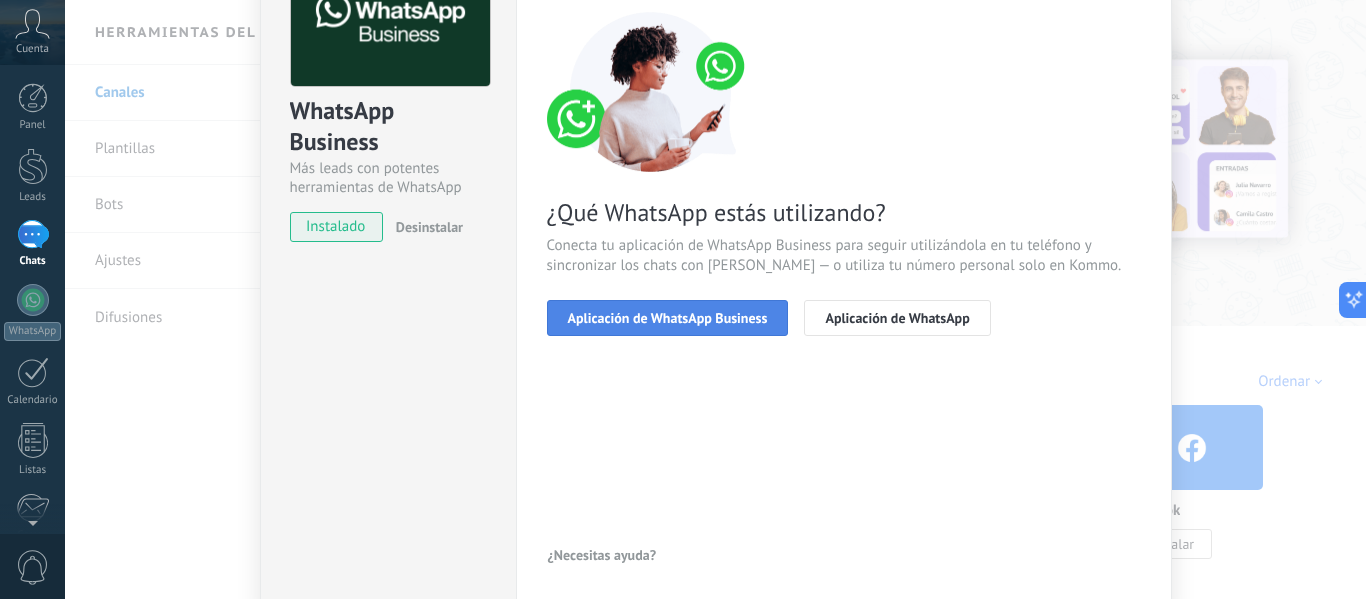 click on "Aplicación de WhatsApp Business" at bounding box center [668, 318] 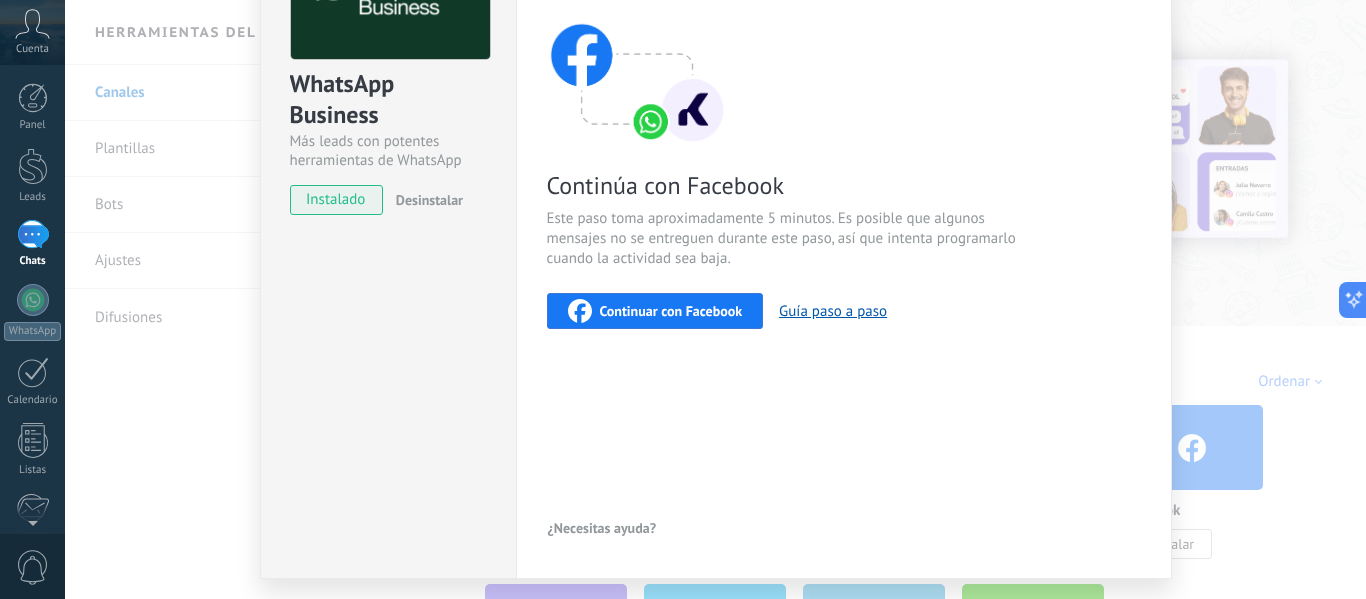 scroll, scrollTop: 231, scrollLeft: 0, axis: vertical 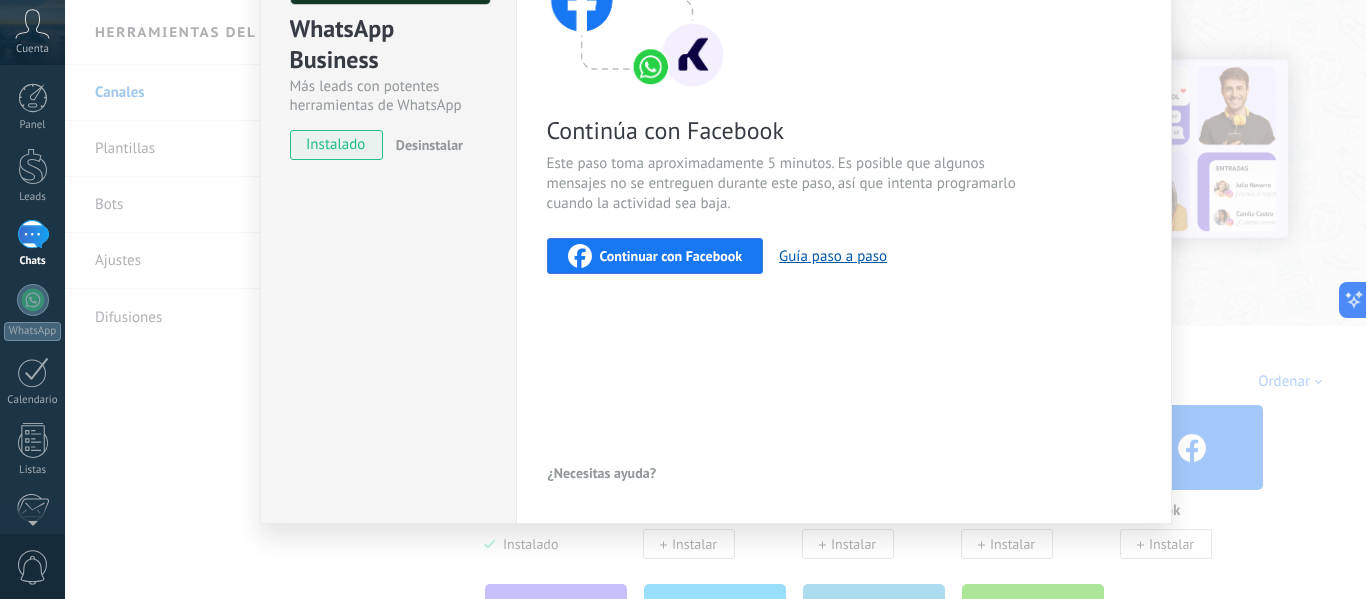 click on "WhatsApp Business Más leads con potentes herramientas de WhatsApp instalado Desinstalar" at bounding box center (388, 179) 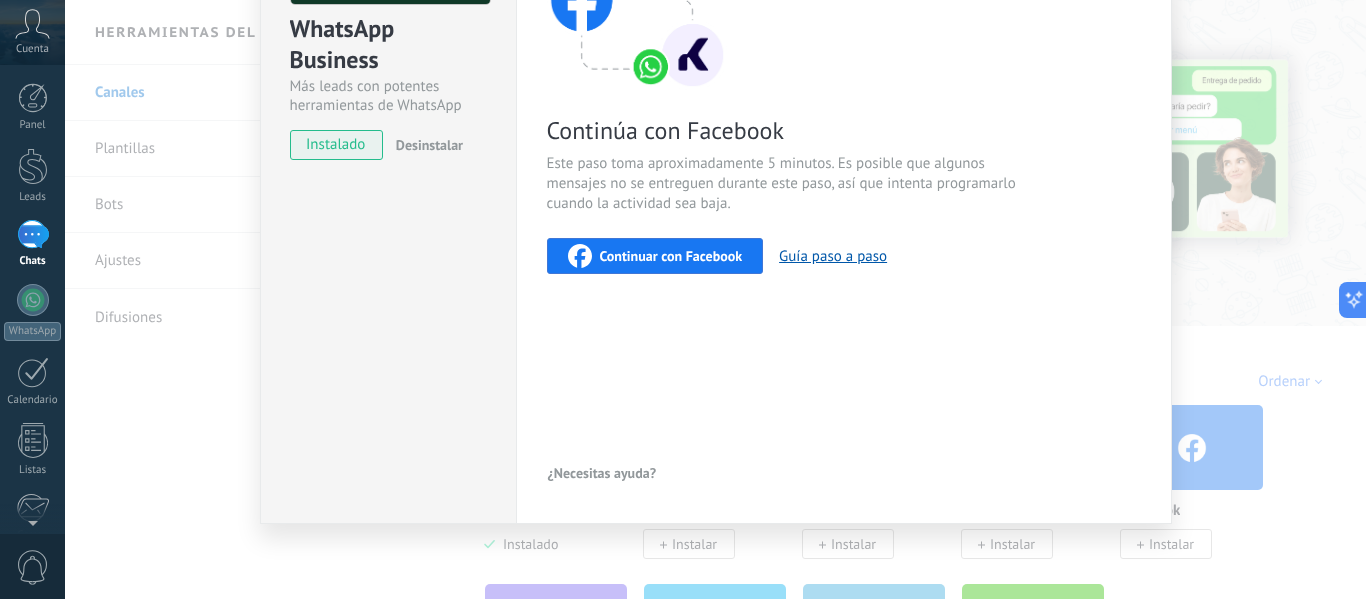 scroll, scrollTop: 0, scrollLeft: 0, axis: both 